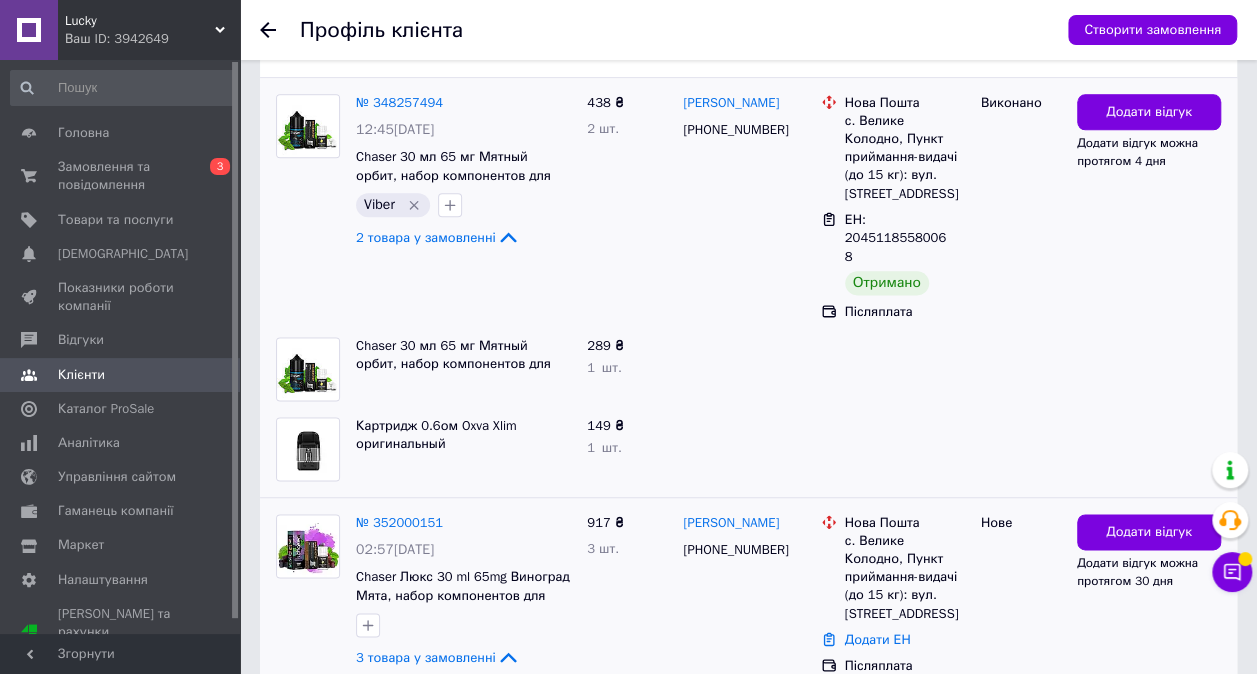 scroll, scrollTop: 1327, scrollLeft: 0, axis: vertical 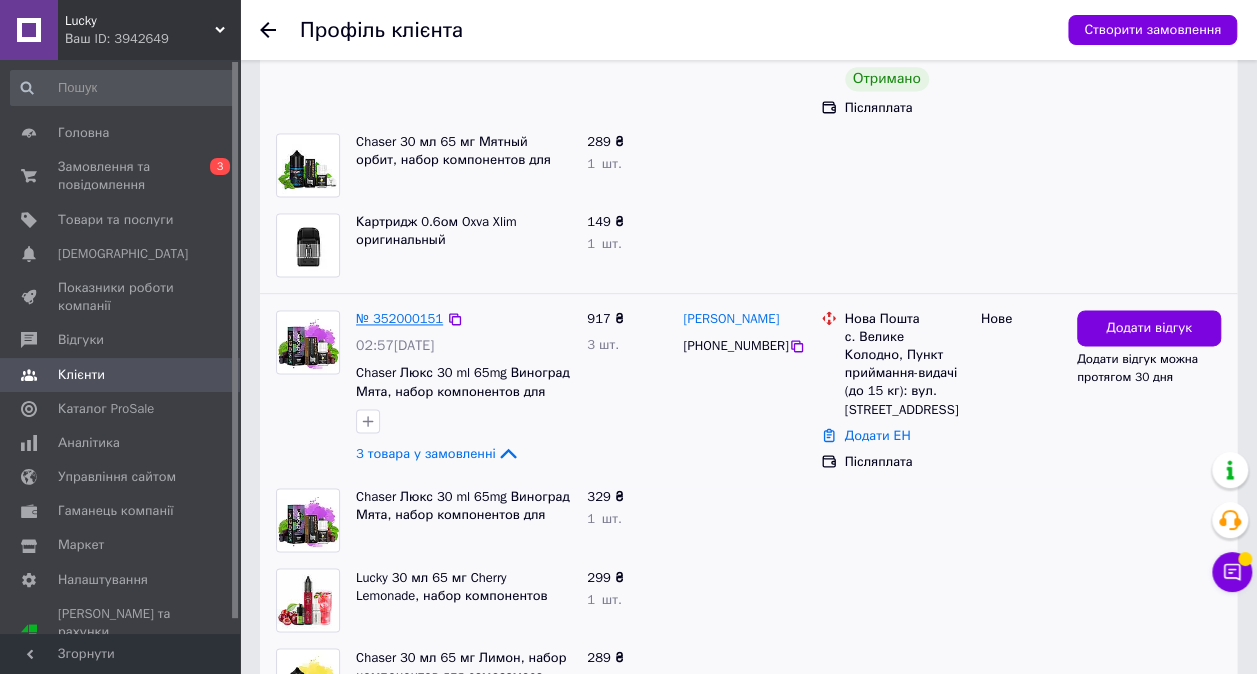 click on "№ 352000151" at bounding box center [399, 318] 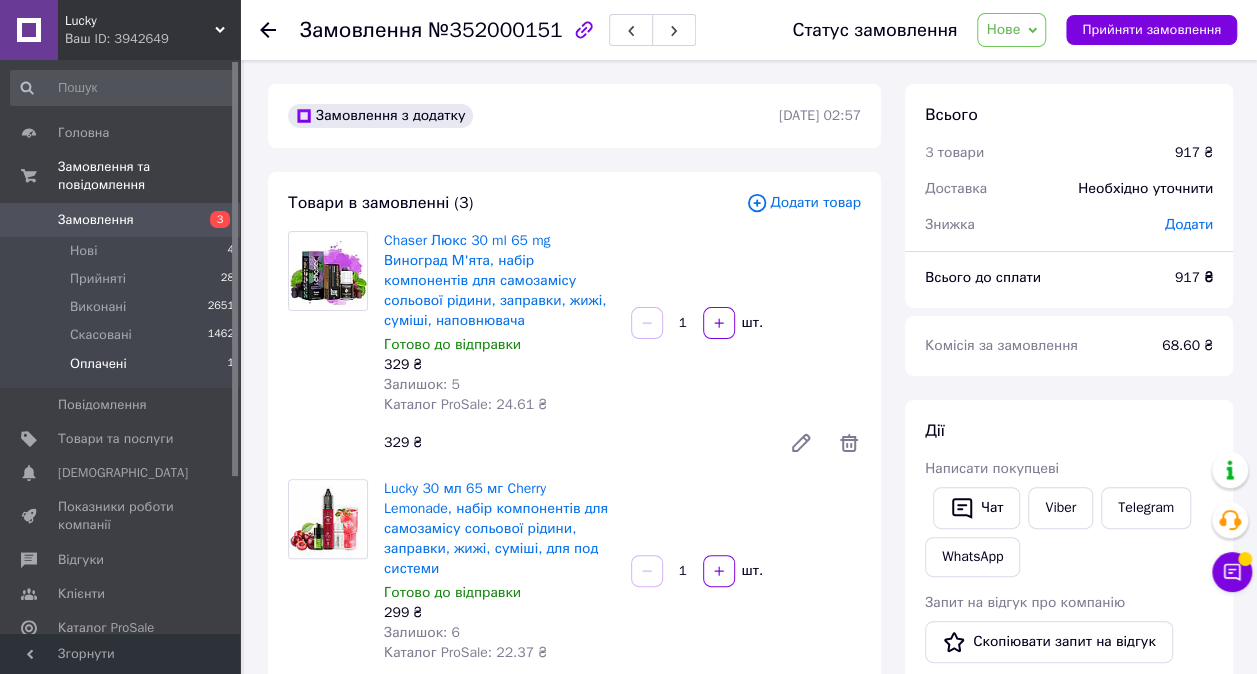 click on "Оплачені" at bounding box center [98, 364] 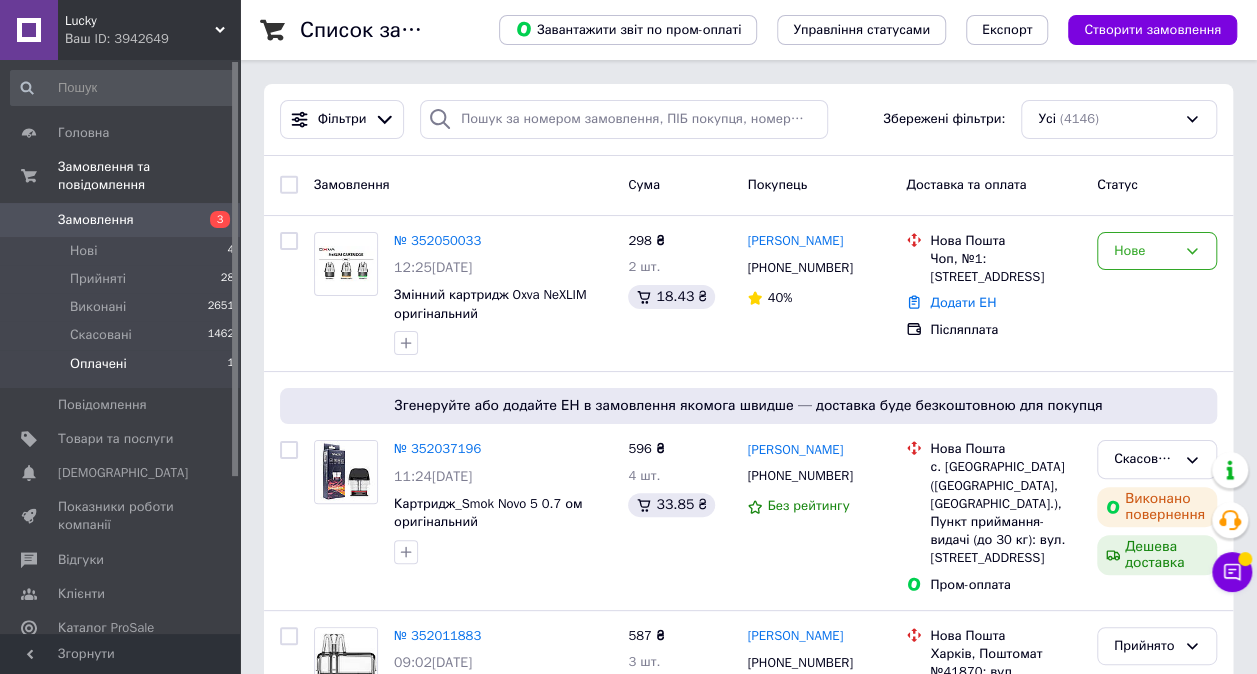 click on "Оплачені" at bounding box center [98, 364] 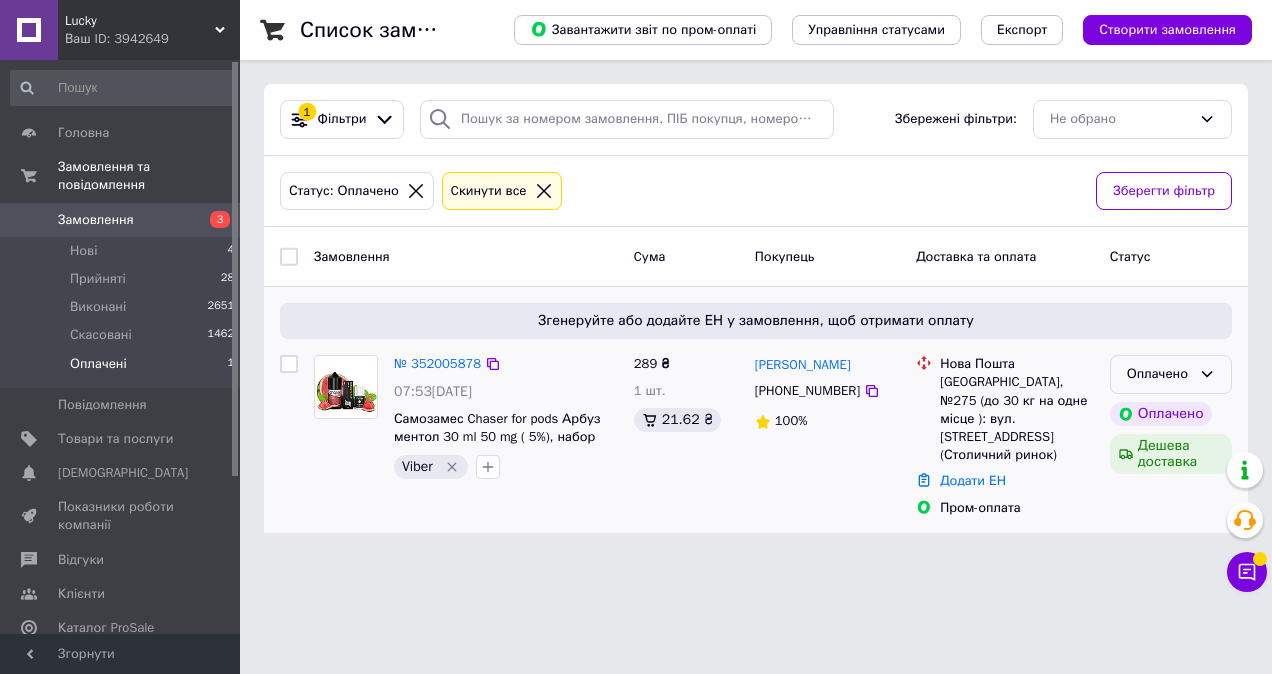 click on "Оплачено" at bounding box center (1171, 374) 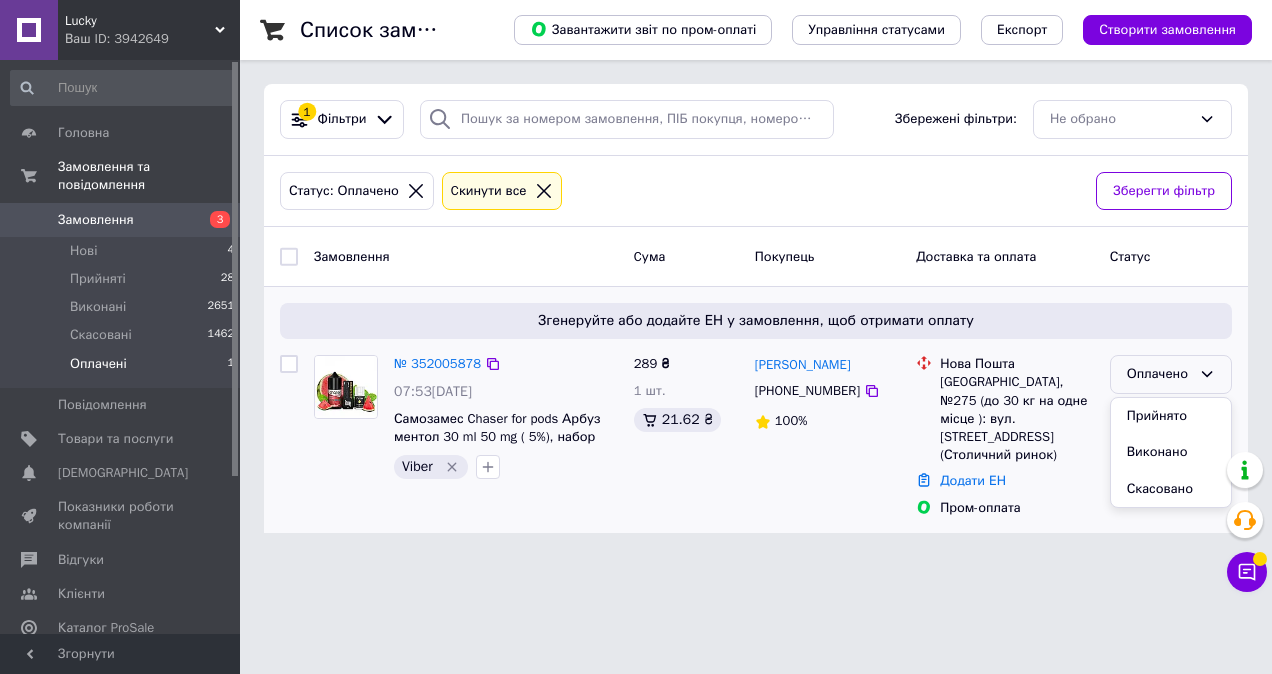 click on "Прийнято" at bounding box center (1171, 416) 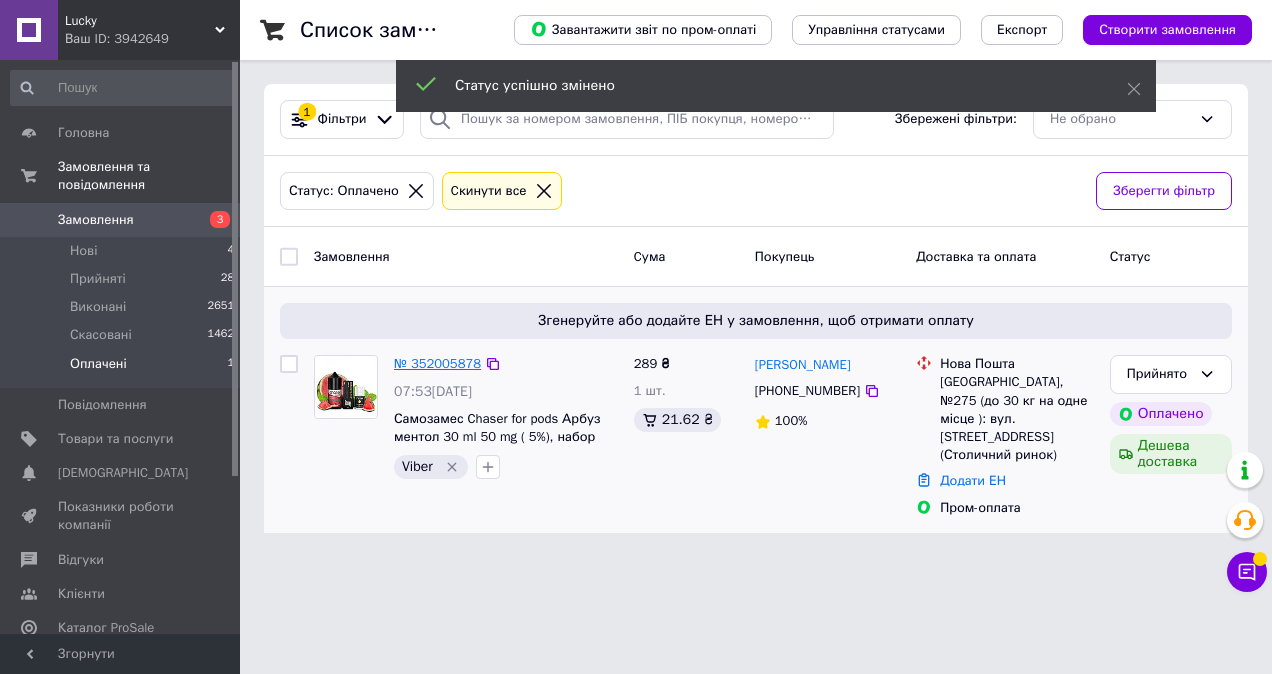 click on "№ 352005878" at bounding box center [437, 363] 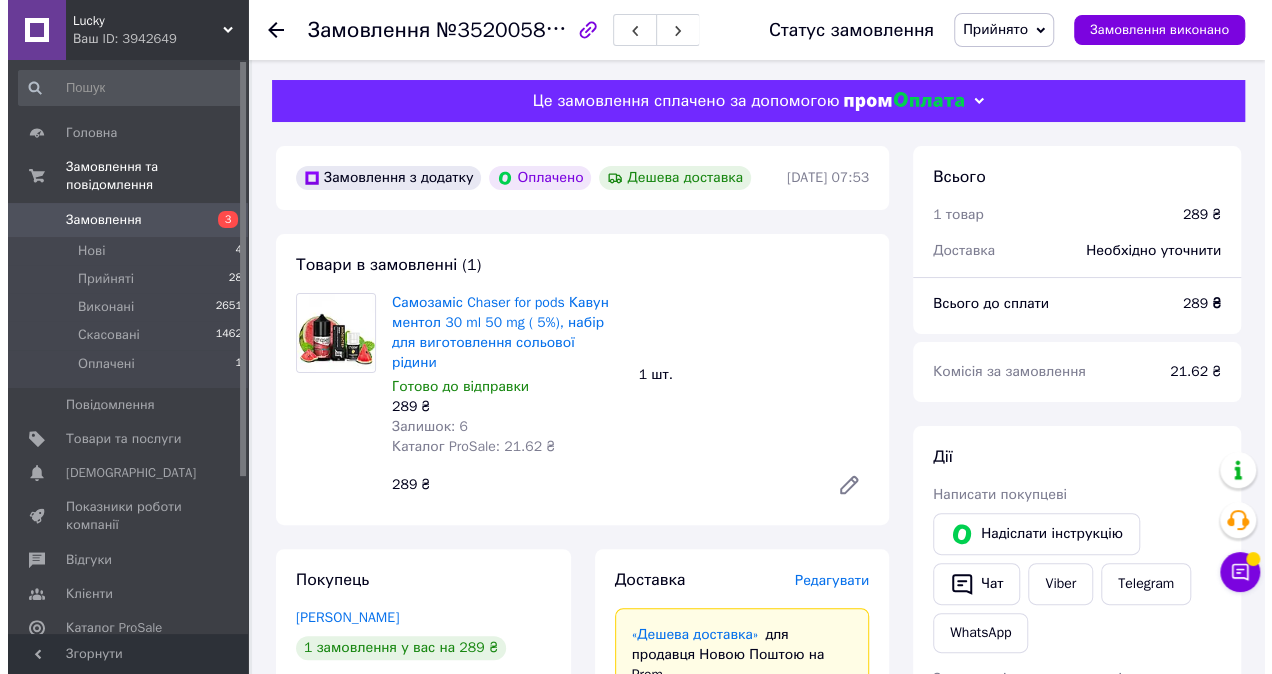 scroll, scrollTop: 100, scrollLeft: 0, axis: vertical 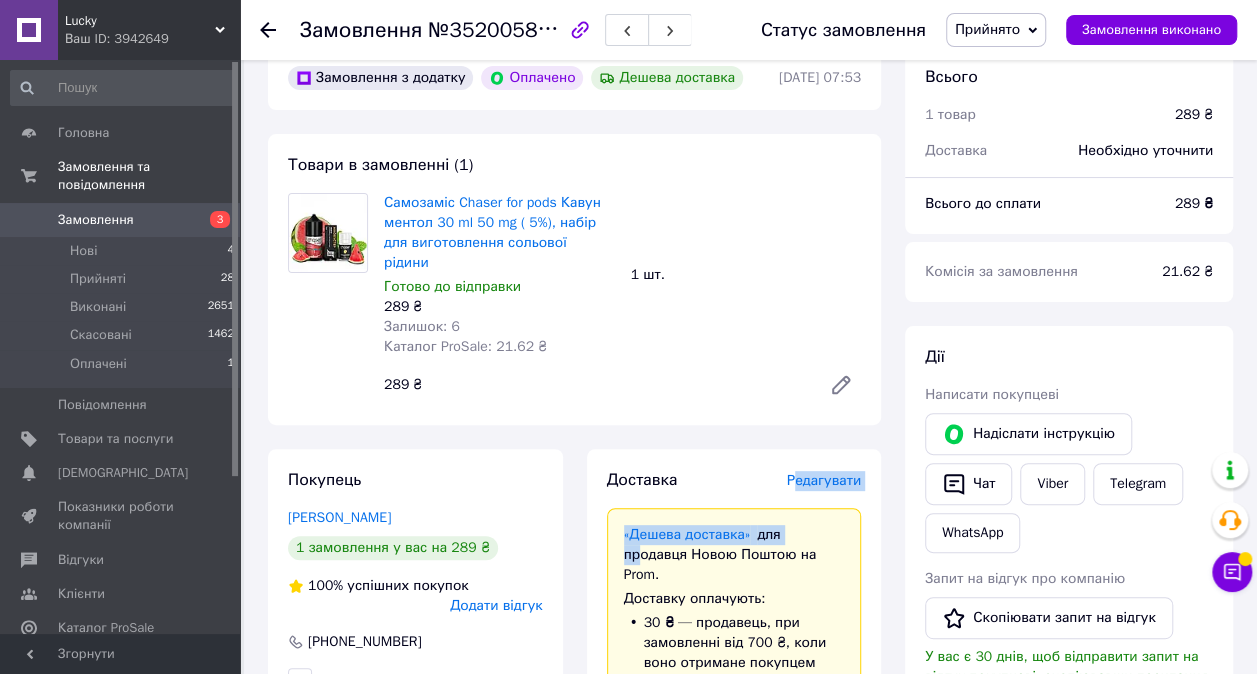 click on "Доставка Редагувати «Дешева доставка»   для продавця Новою Поштою на Prom. Доставку оплачують: 30 ₴   — продавець , при замовленні від 700 ₴, коли воно отримане покупцем (списуються з Балансу); залишок — Prom. Для покупця доставка безкоштовна. Платник зміниться на Третю особу в момент відправки. Додавайте ЕН не пізніше, ніж у день відправки. Нова Пошта (платна) Отримувач Пенский Ярослав Телефон отримувача +380677778458 Адреса м. Київ (Київська обл.), №275 (до 30 кг на одне місце ): вул. Велика Кільцева, 110-А (Столичний ринок) Дата відправки 10.07.2025 Платник   Отримувач 289 ₴ або" at bounding box center (734, 978) 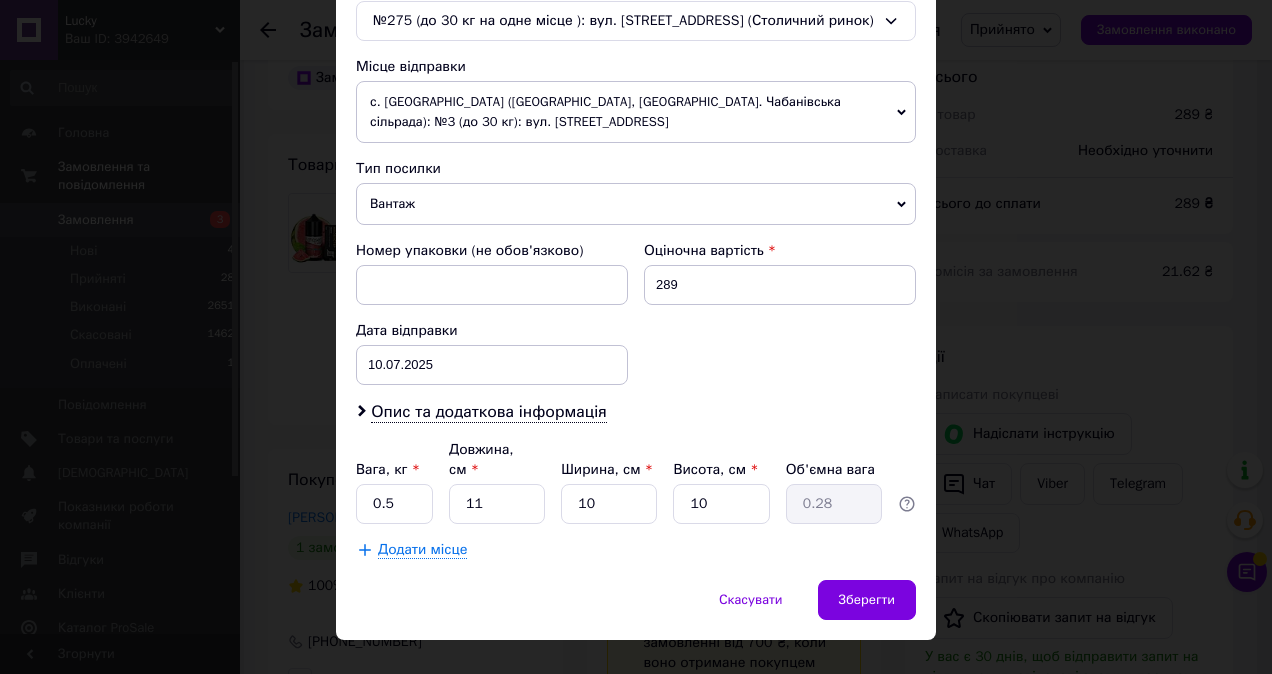 scroll, scrollTop: 687, scrollLeft: 0, axis: vertical 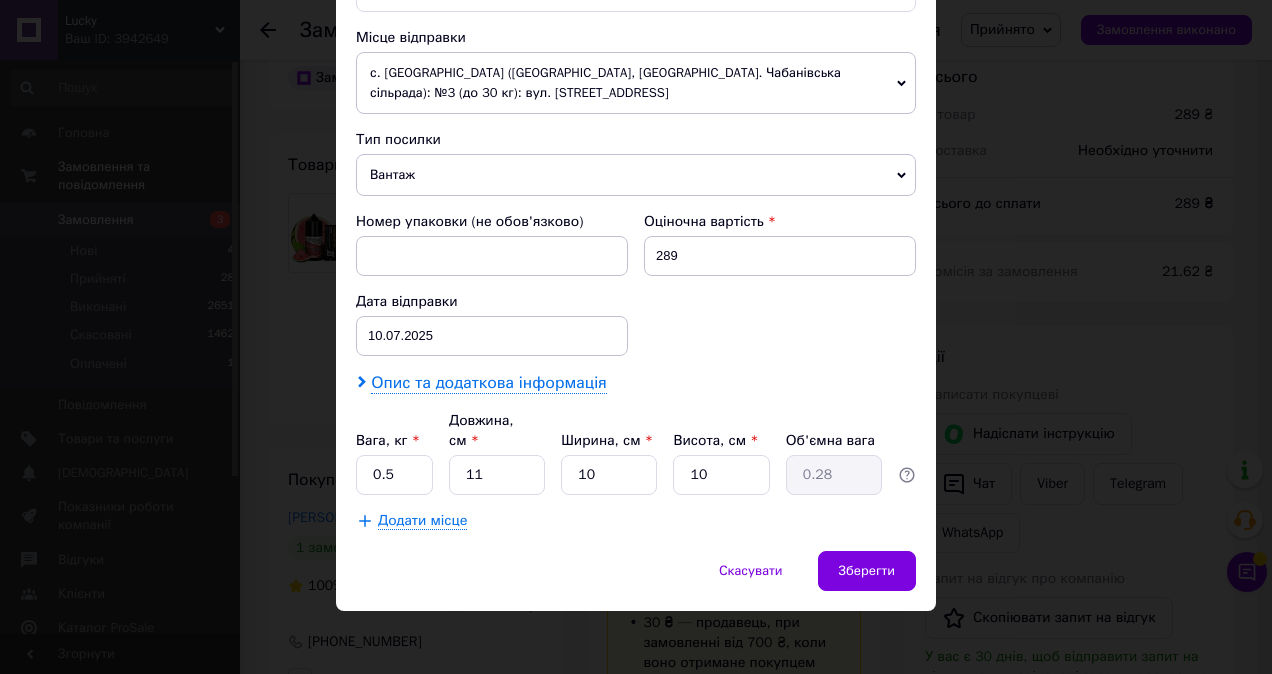 click on "Опис та додаткова інформація" at bounding box center (488, 383) 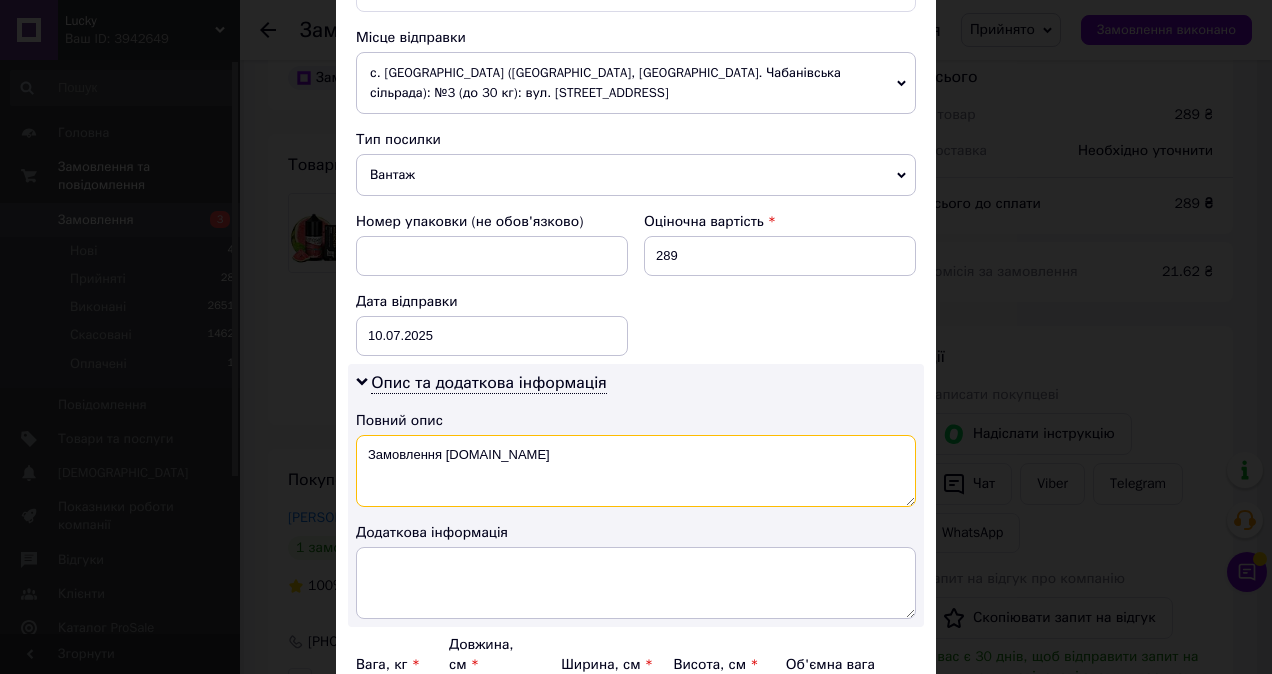 drag, startPoint x: 394, startPoint y: 464, endPoint x: 362, endPoint y: 464, distance: 32 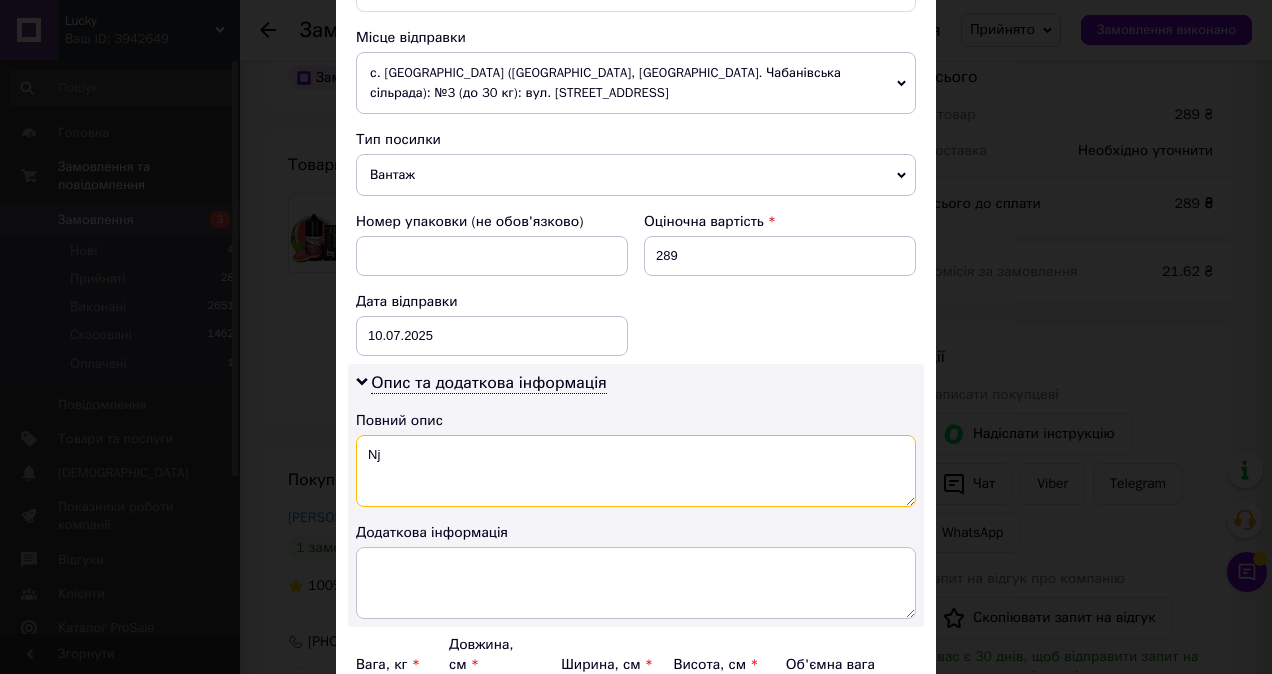 type on "N" 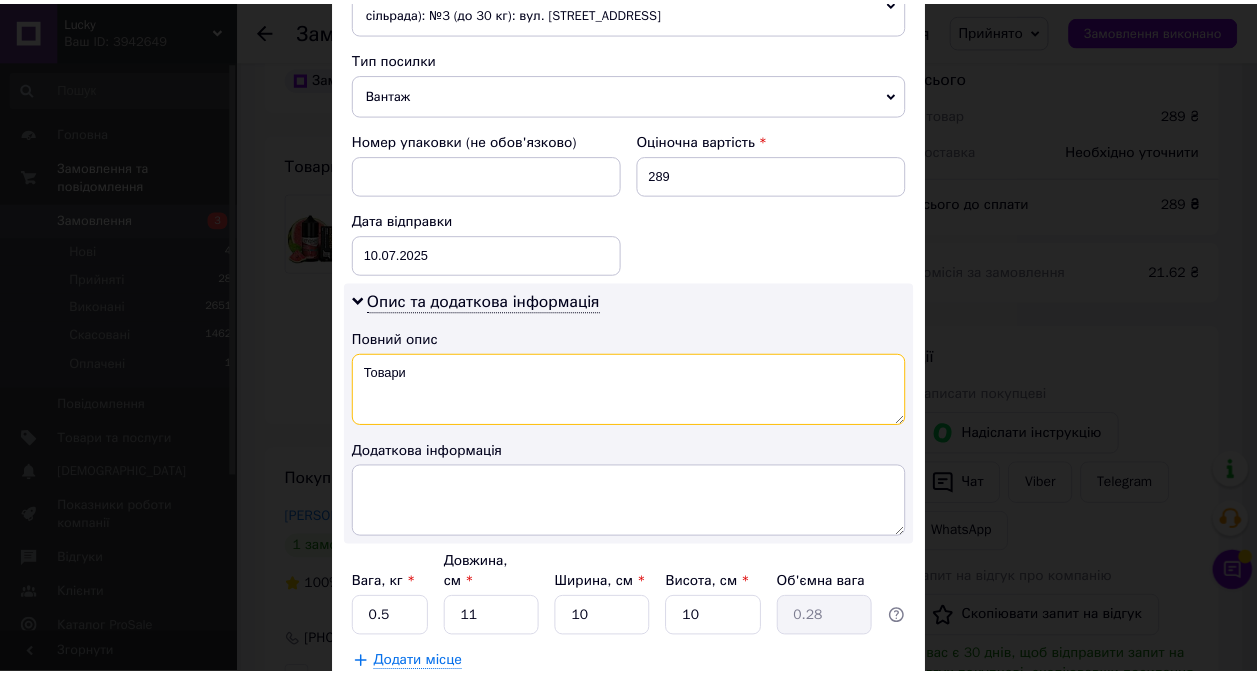 scroll, scrollTop: 910, scrollLeft: 0, axis: vertical 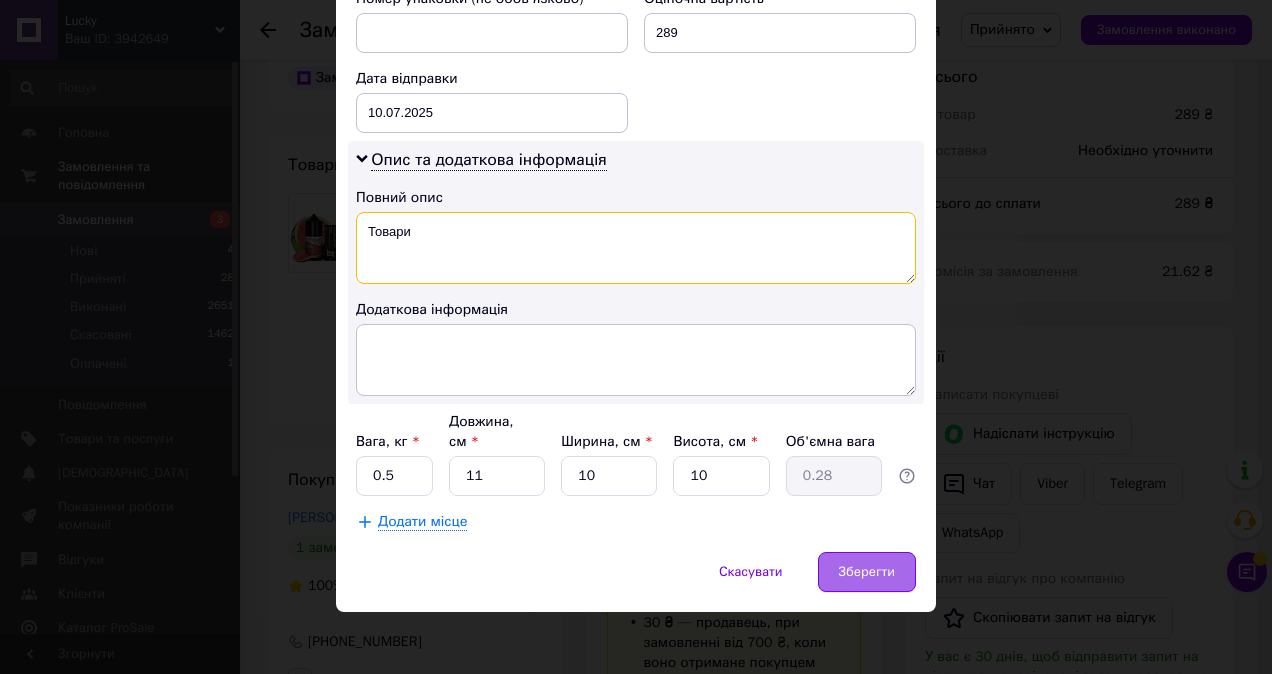 type on "Товари" 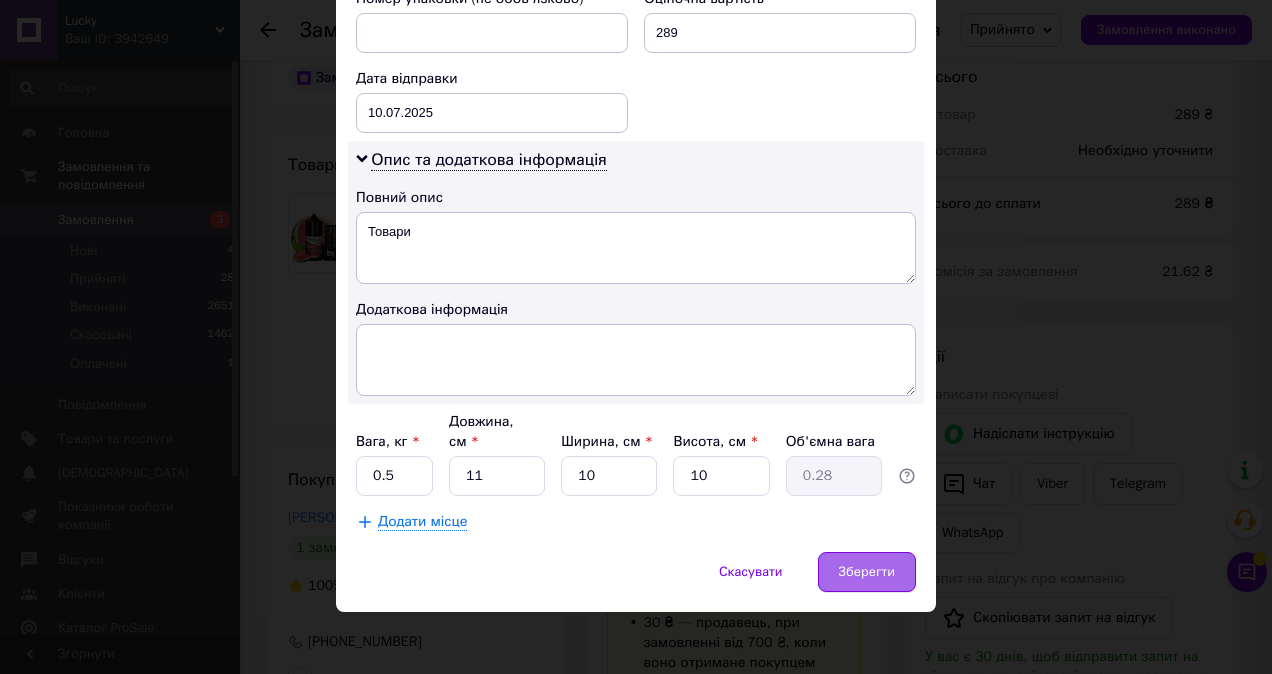 click on "Зберегти" at bounding box center (867, 572) 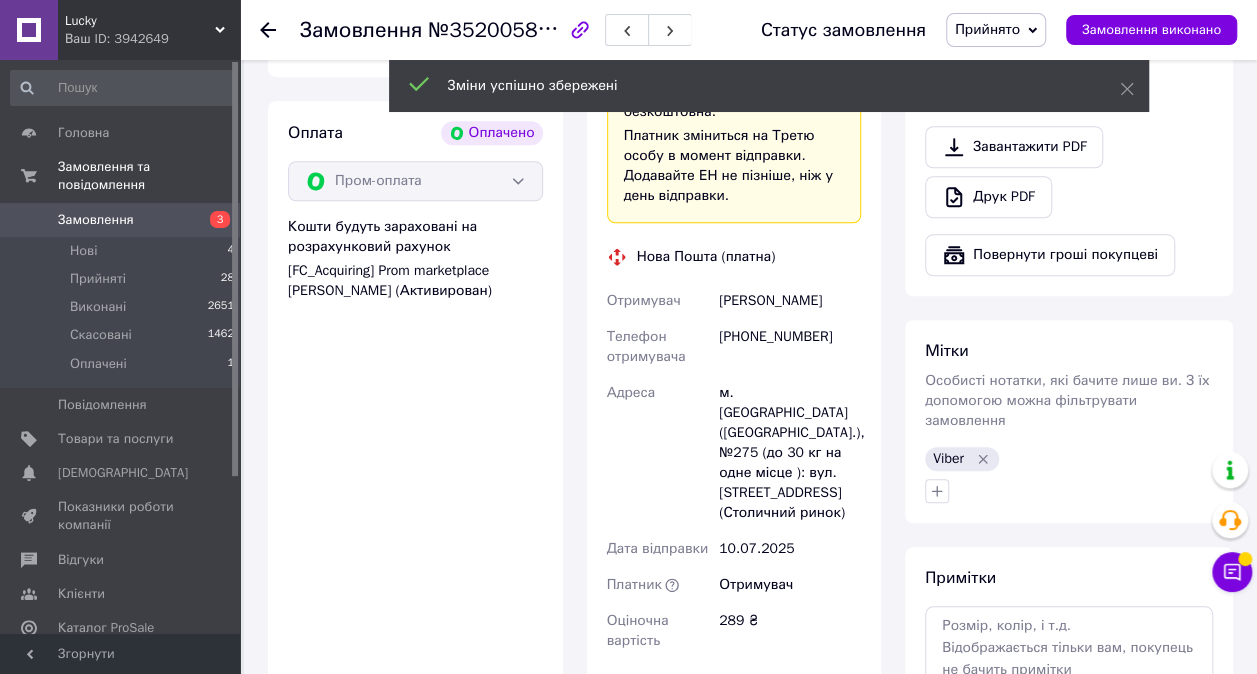 scroll, scrollTop: 1000, scrollLeft: 0, axis: vertical 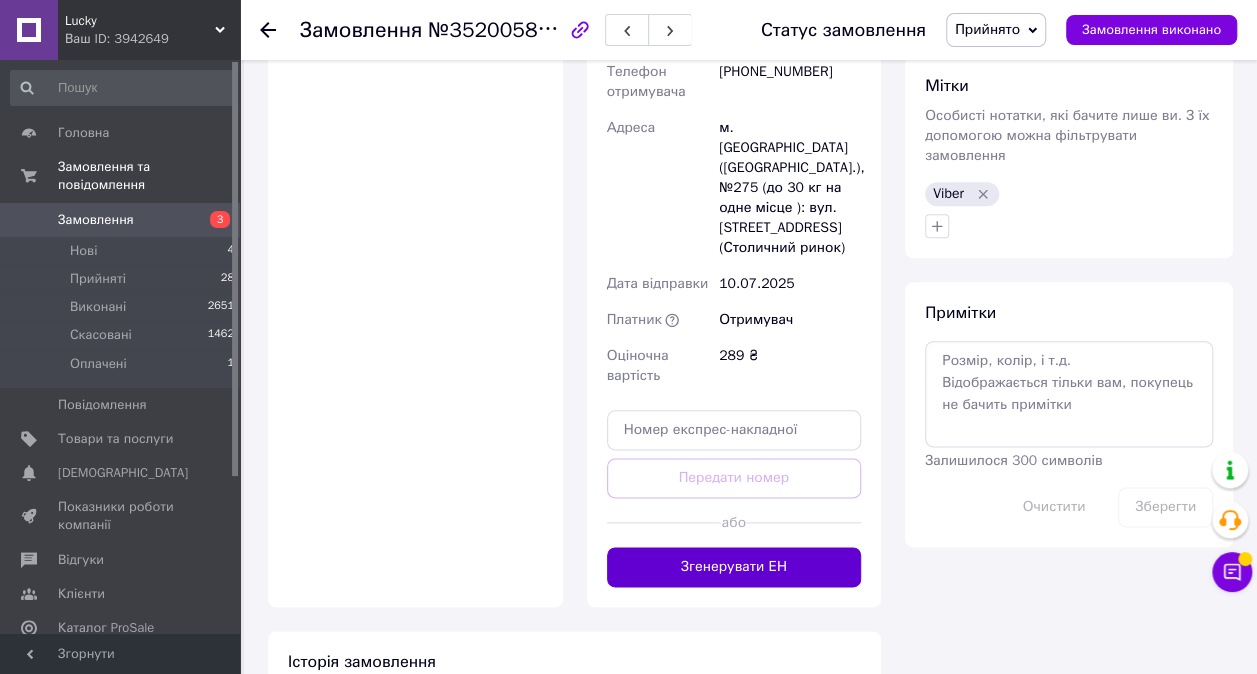click on "Згенерувати ЕН" at bounding box center (734, 567) 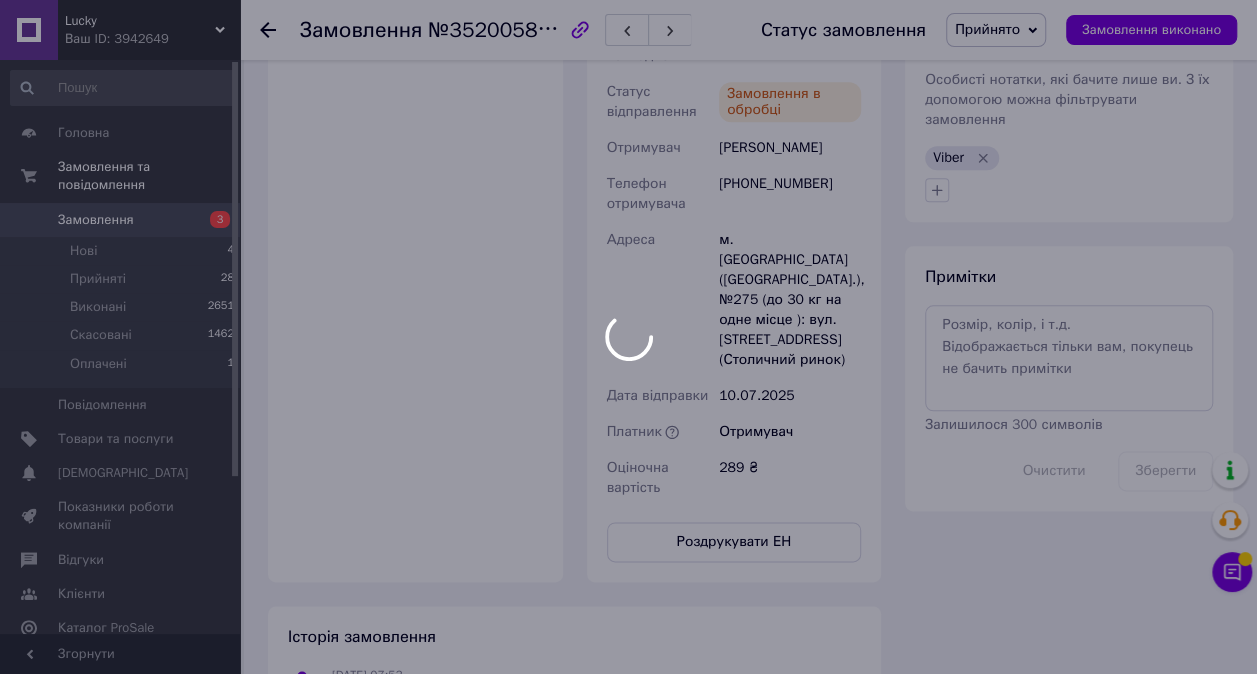 scroll, scrollTop: 8, scrollLeft: 0, axis: vertical 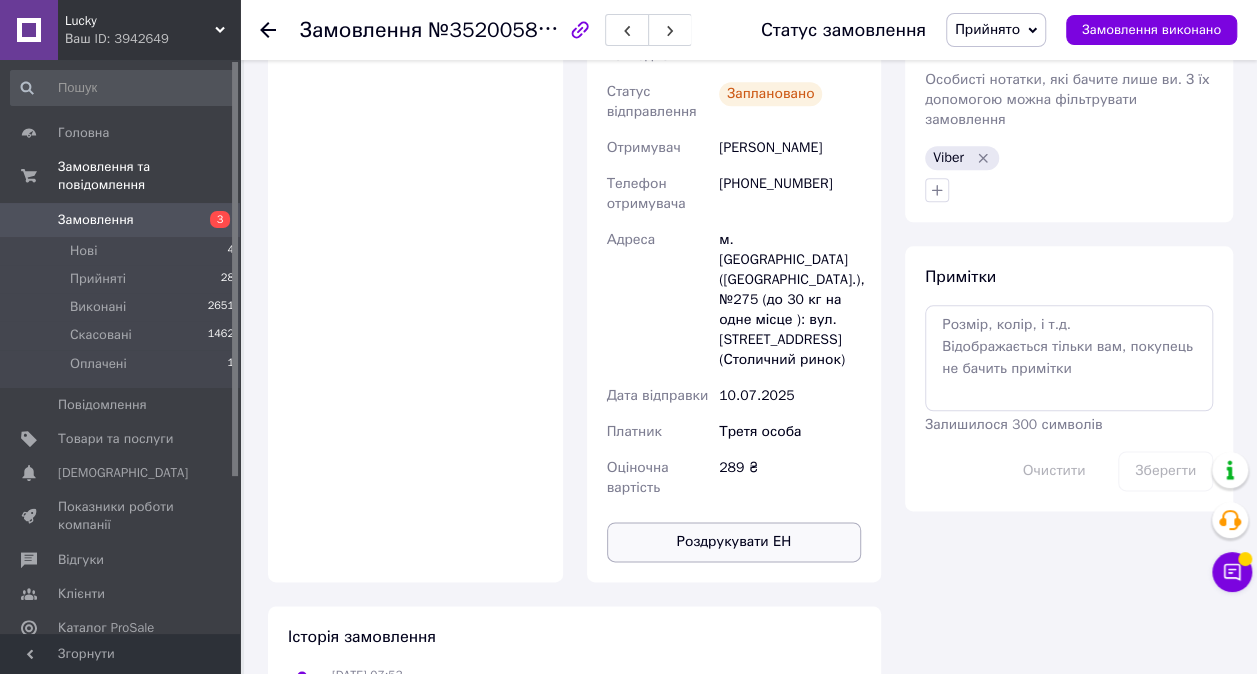 click on "Роздрукувати ЕН" at bounding box center [734, 542] 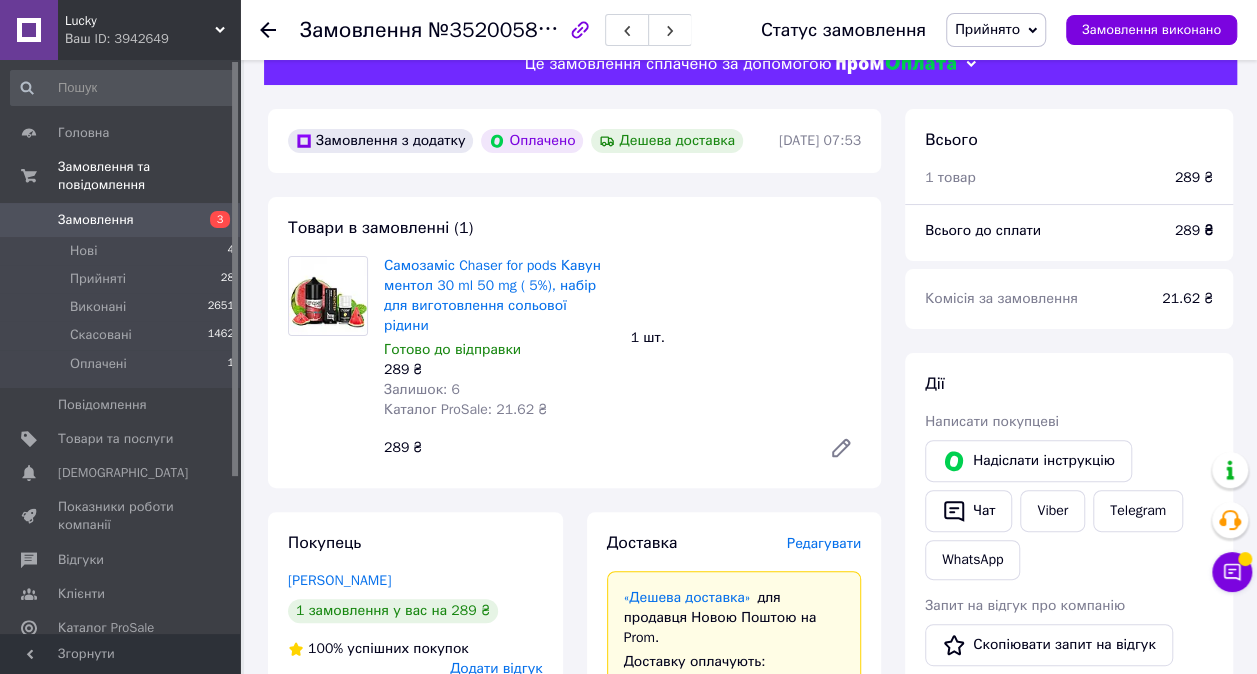 scroll, scrollTop: 0, scrollLeft: 0, axis: both 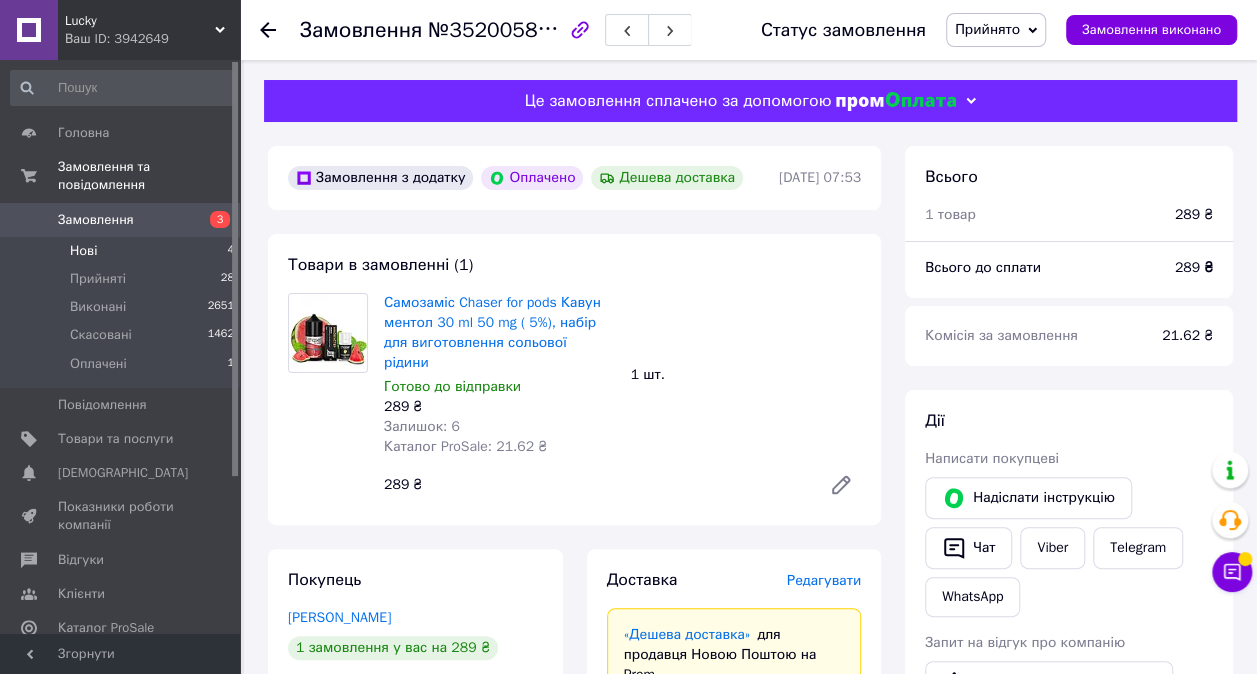 click on "Нові" at bounding box center [83, 251] 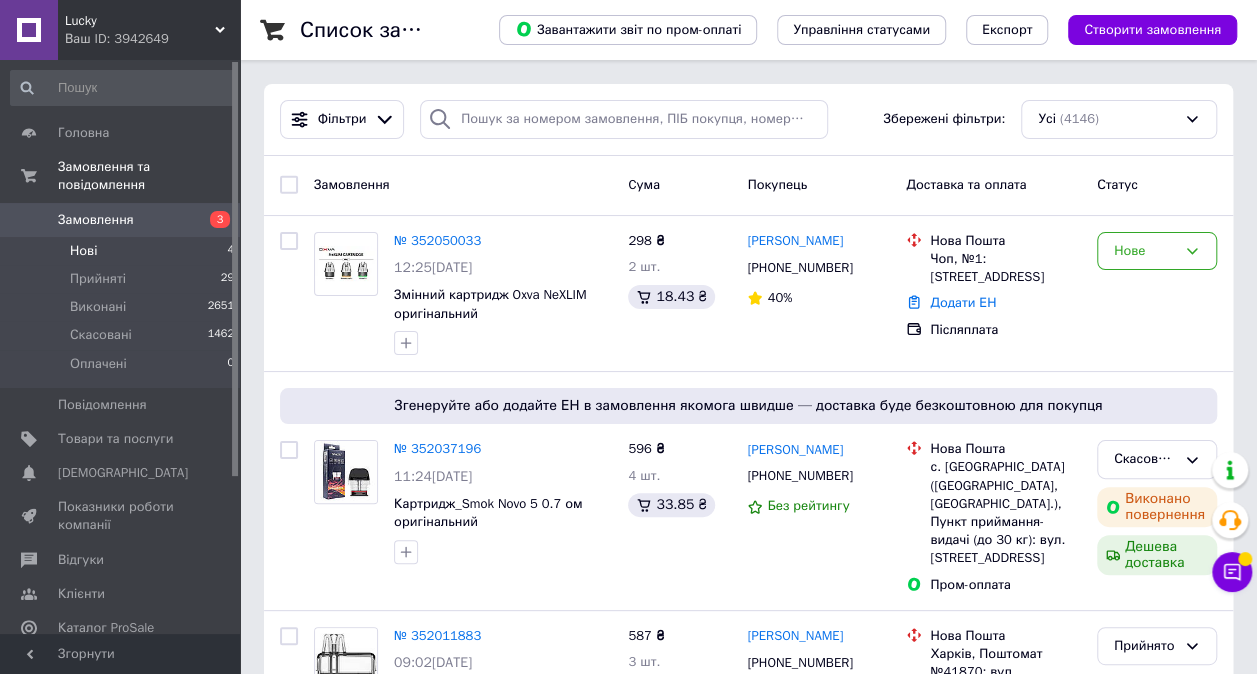 click on "Нові 4" at bounding box center [123, 251] 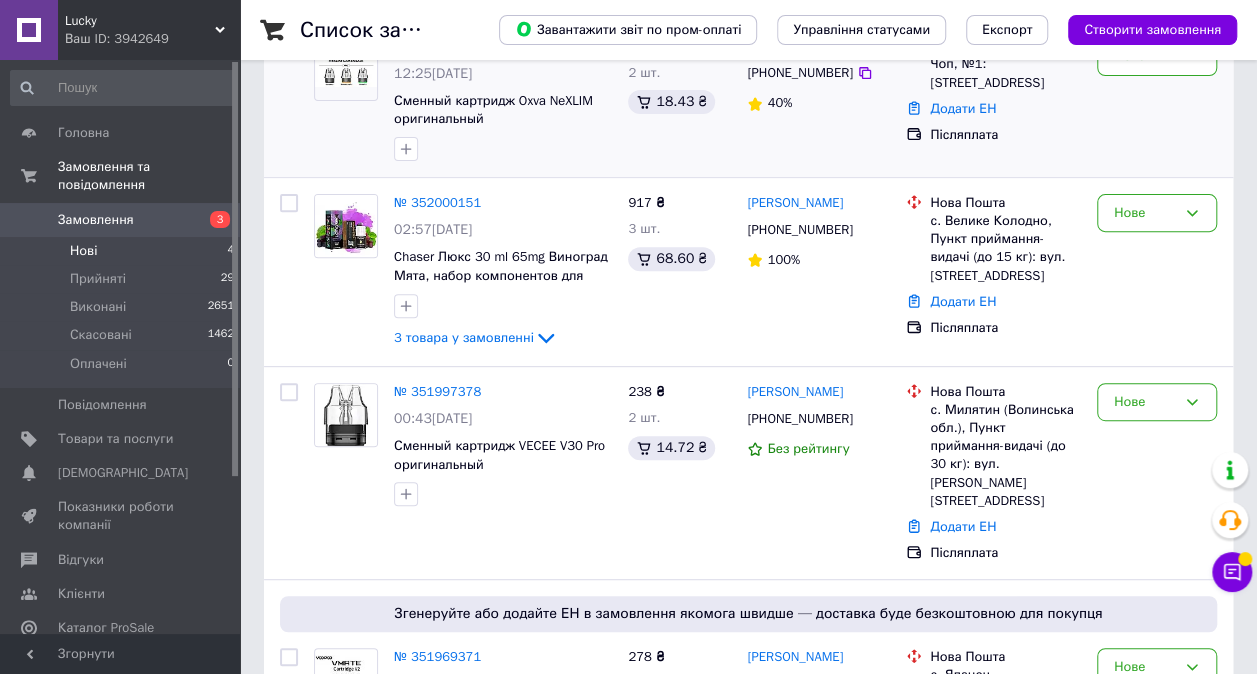 scroll, scrollTop: 400, scrollLeft: 0, axis: vertical 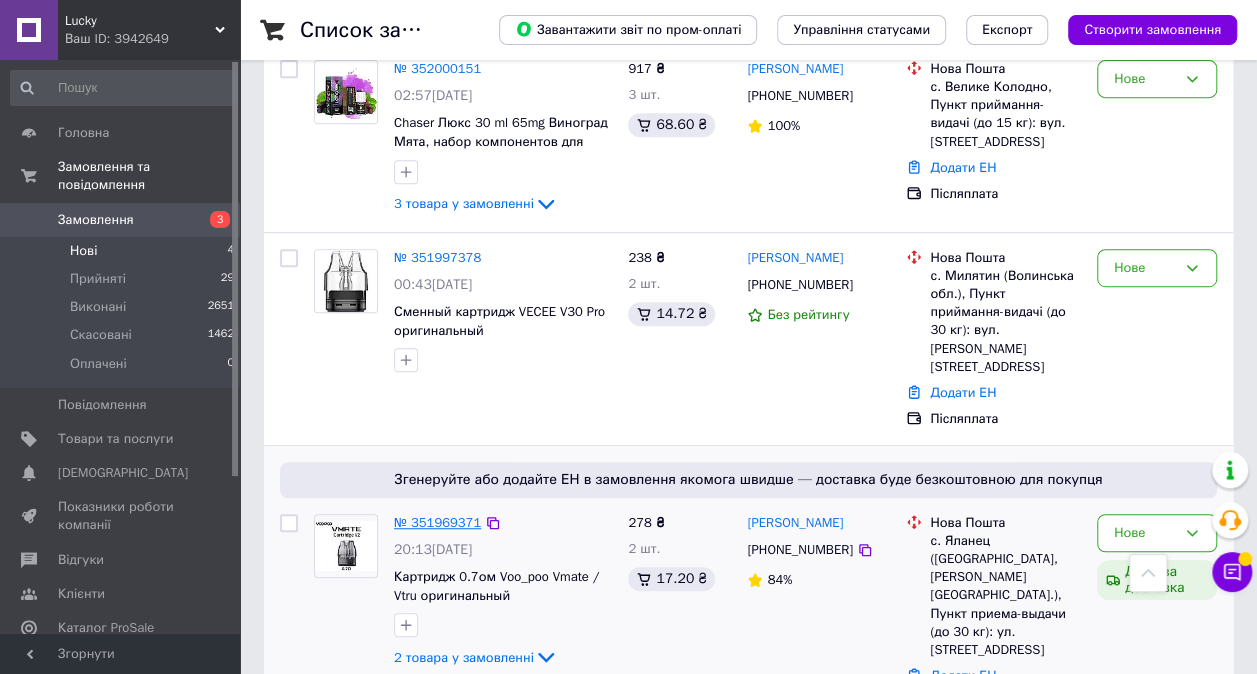 click on "№ 351969371" at bounding box center [437, 522] 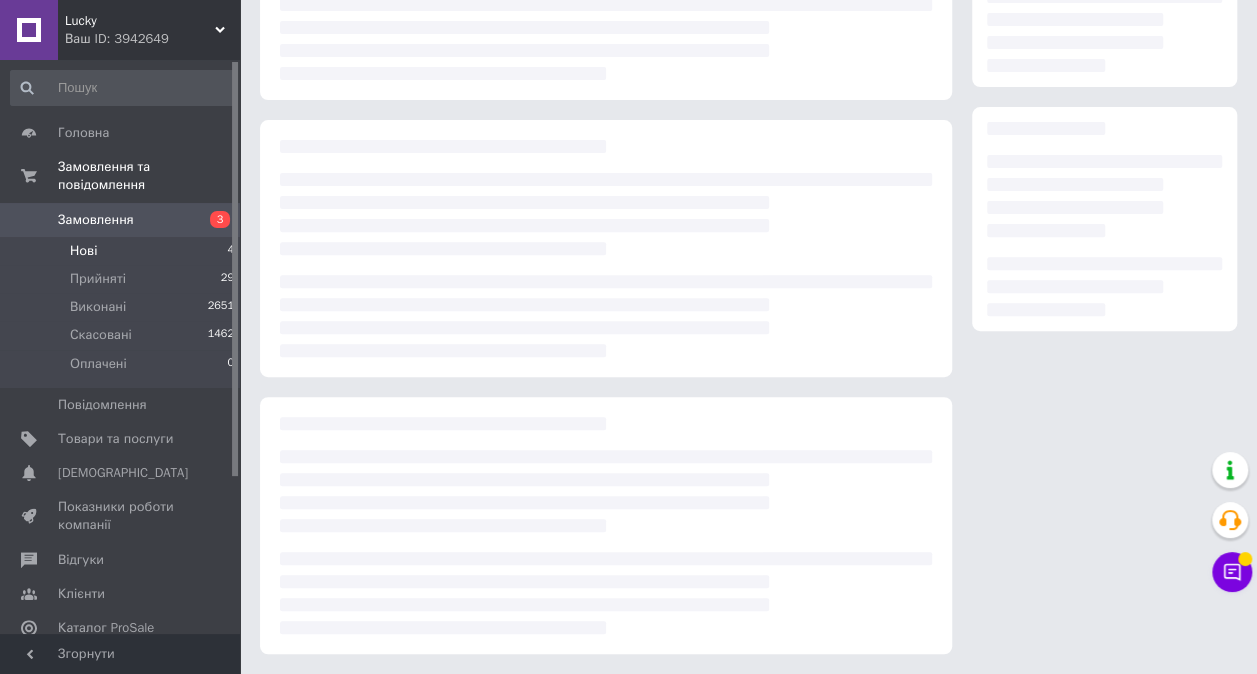 scroll, scrollTop: 400, scrollLeft: 0, axis: vertical 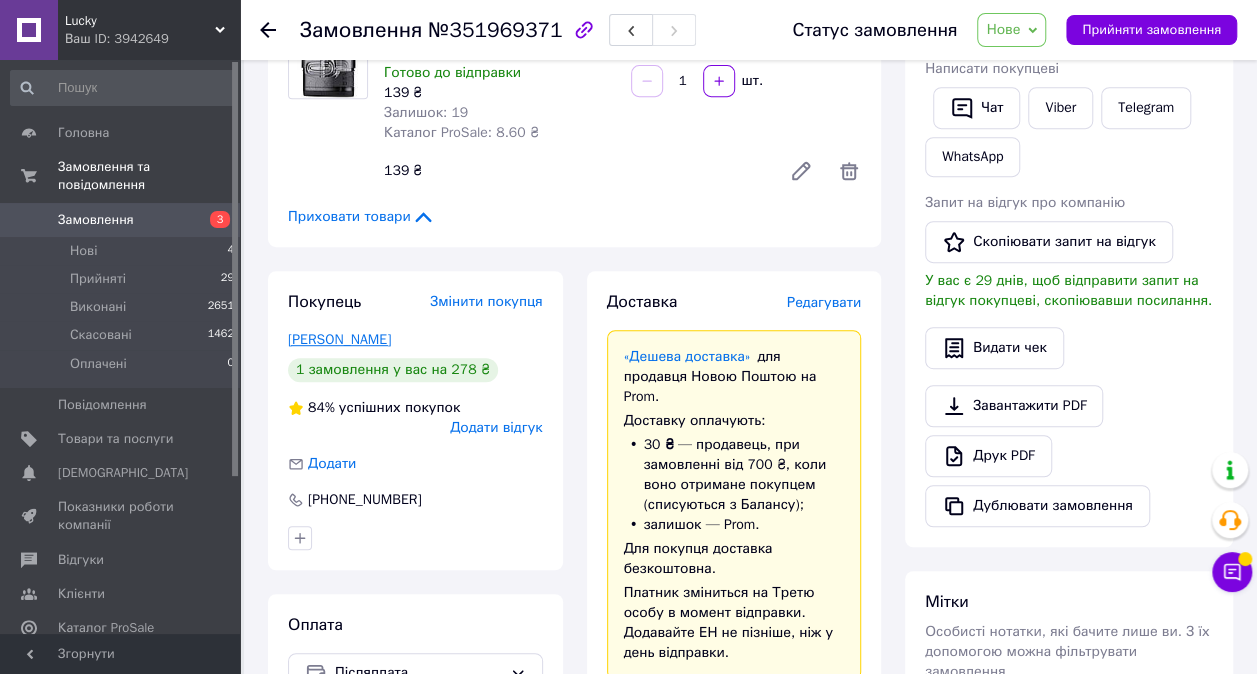 click on "Саша Саша" at bounding box center [339, 339] 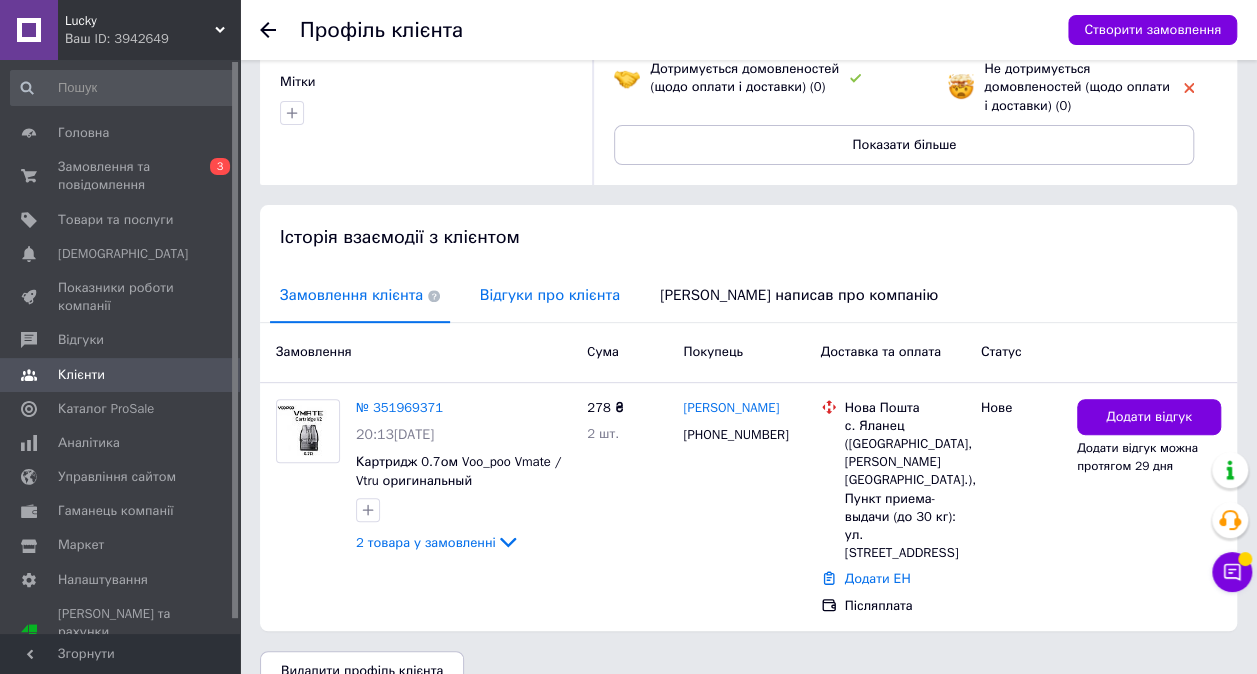 click on "Відгуки про клієнта" at bounding box center [550, 295] 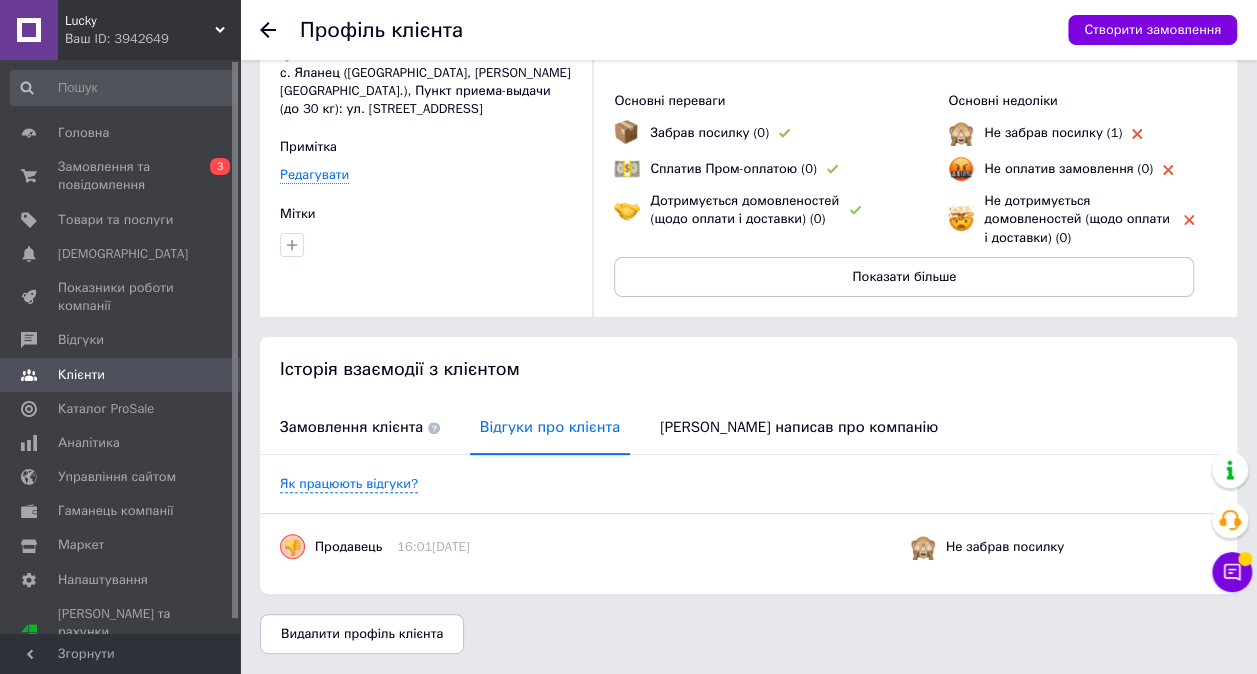 scroll, scrollTop: 117, scrollLeft: 0, axis: vertical 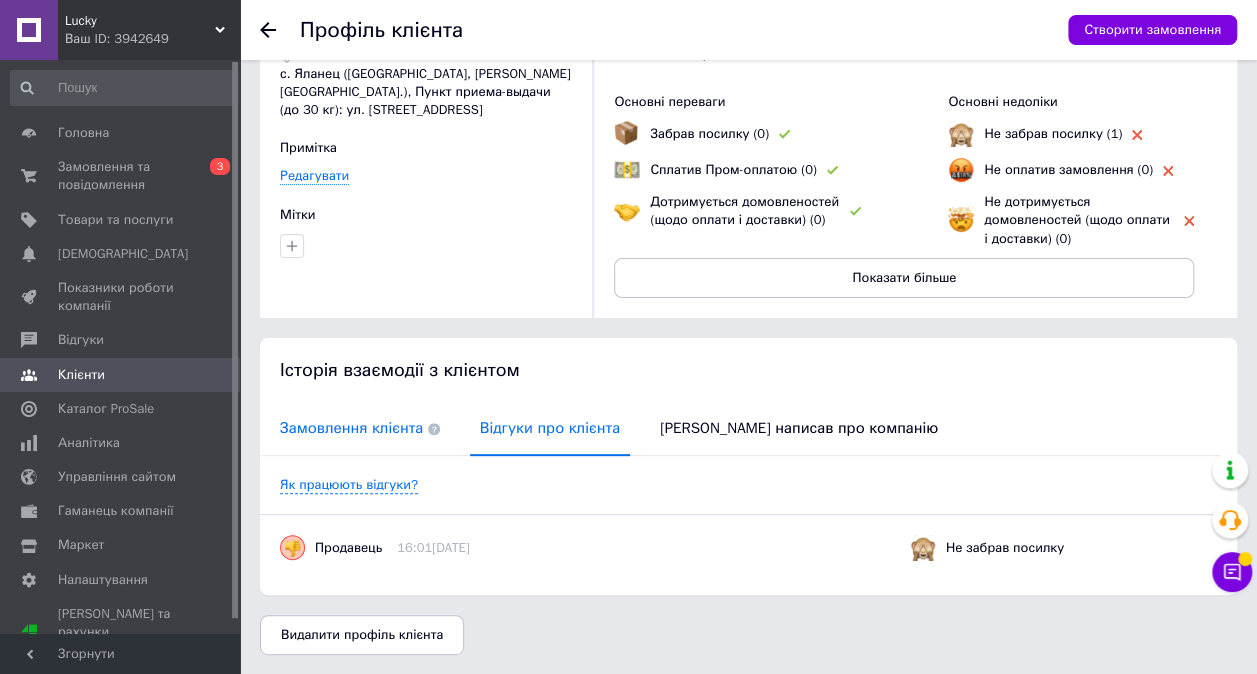 click on "Замовлення клієнта" at bounding box center [360, 428] 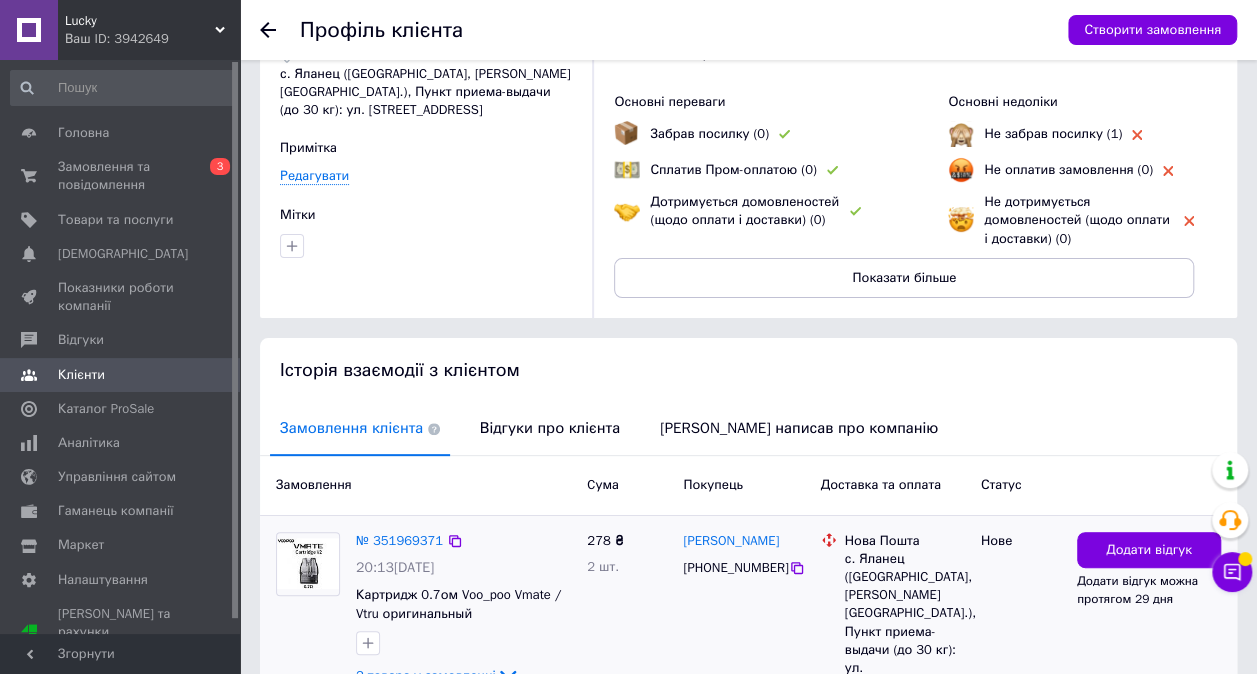 scroll, scrollTop: 250, scrollLeft: 0, axis: vertical 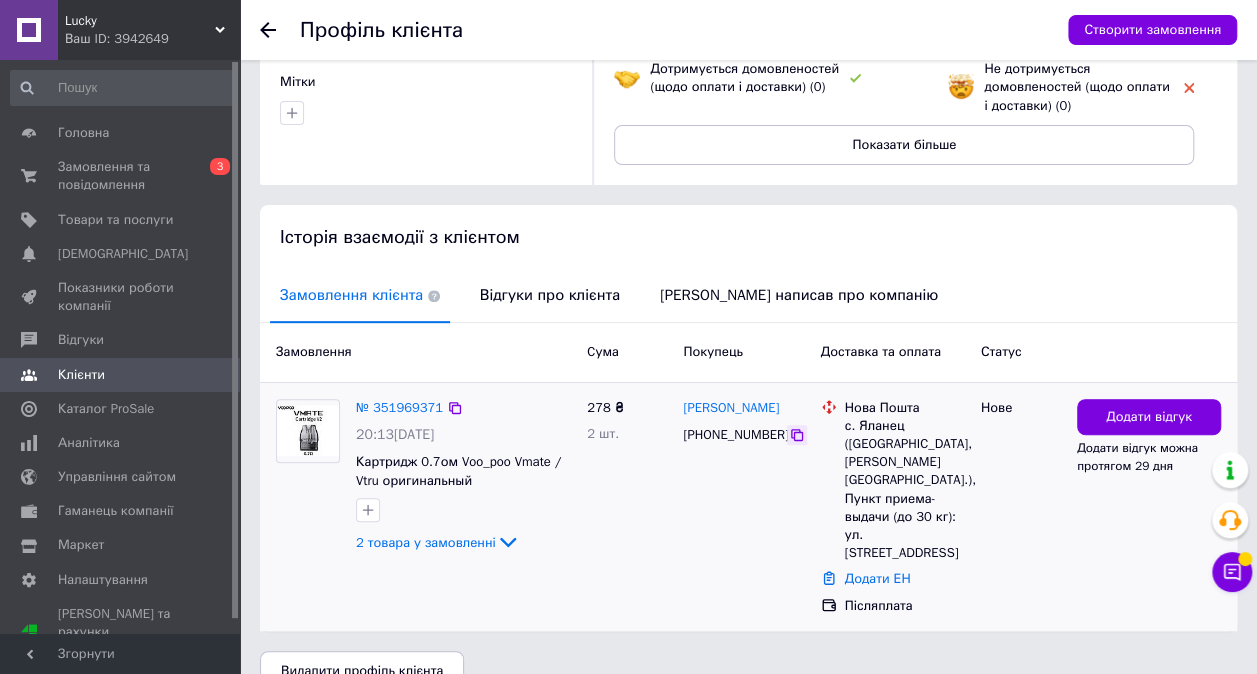 click 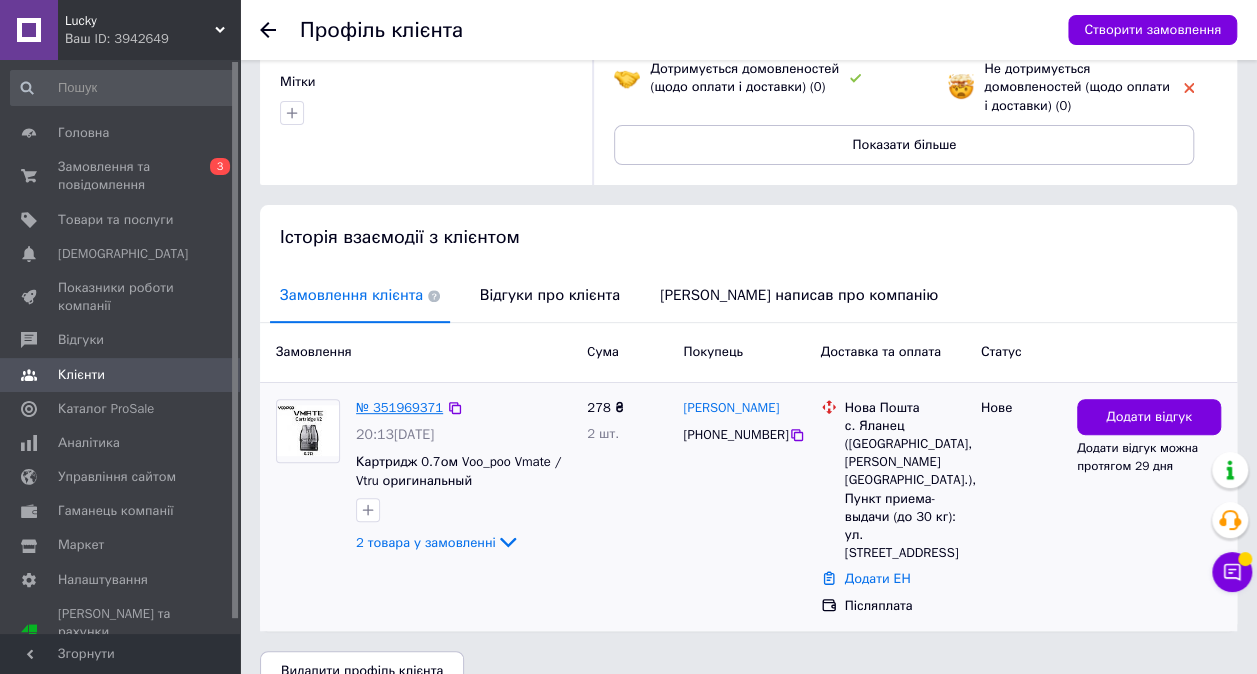 click on "№ 351969371" at bounding box center [399, 407] 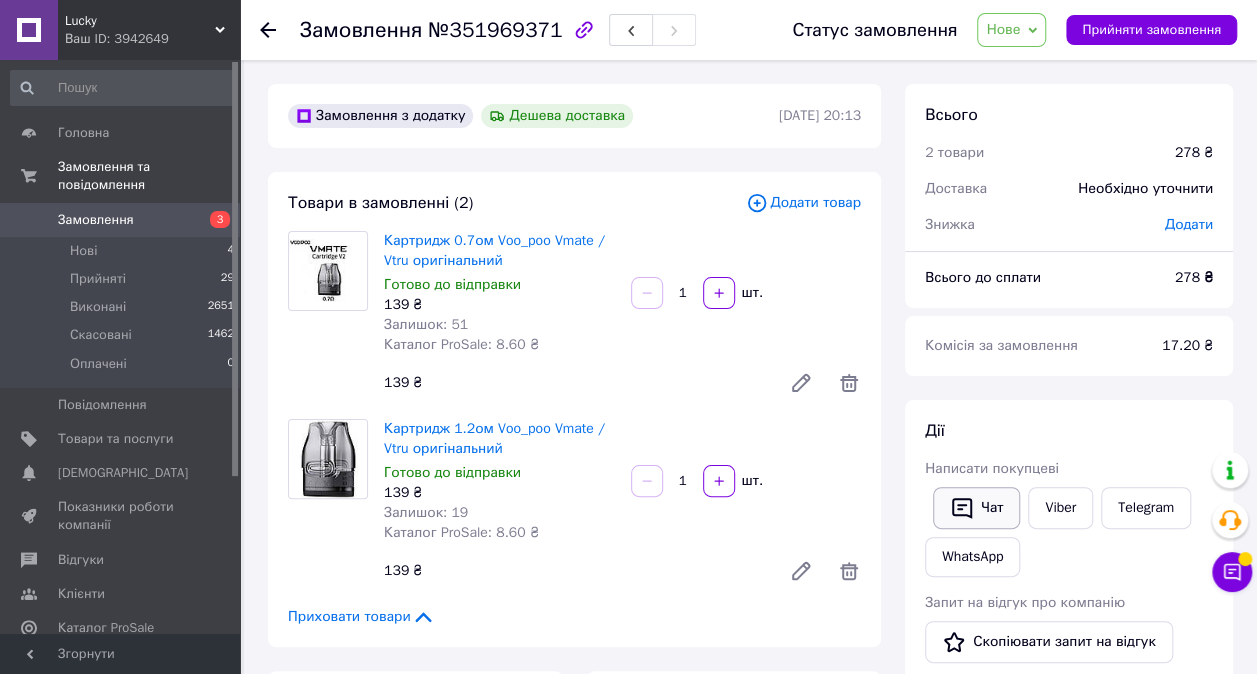click on "Чат" at bounding box center (976, 508) 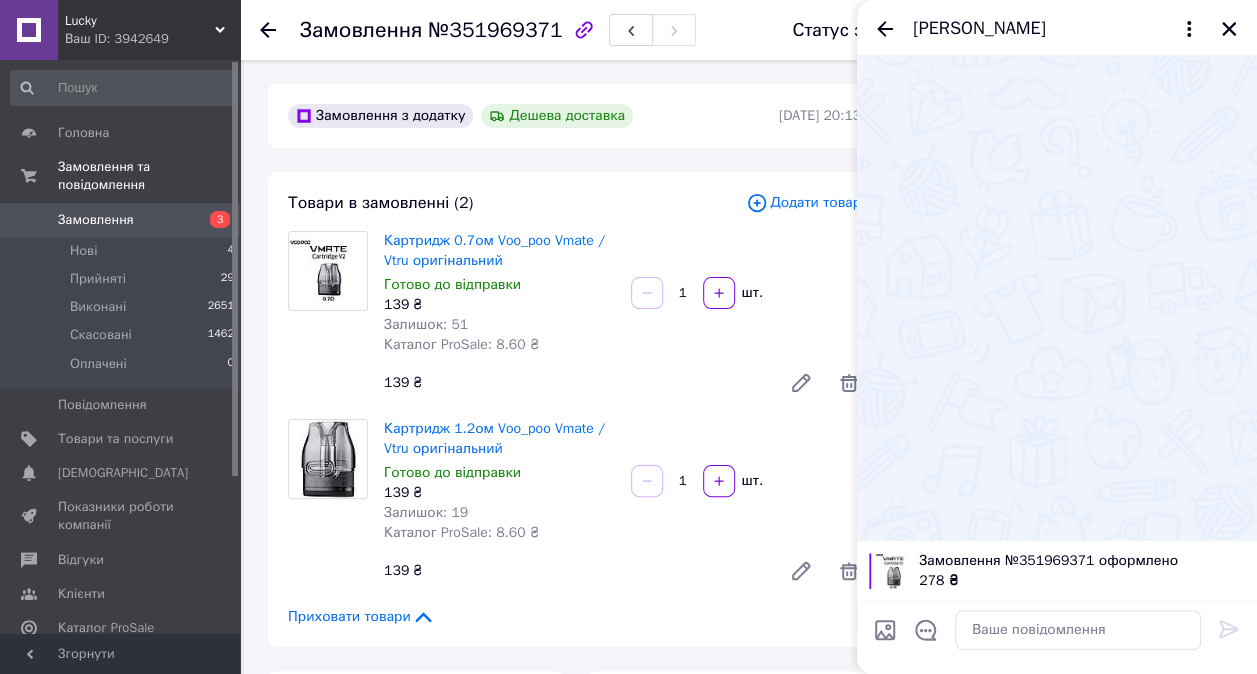 drag, startPoint x: 1061, startPoint y: 28, endPoint x: 990, endPoint y: 34, distance: 71.25307 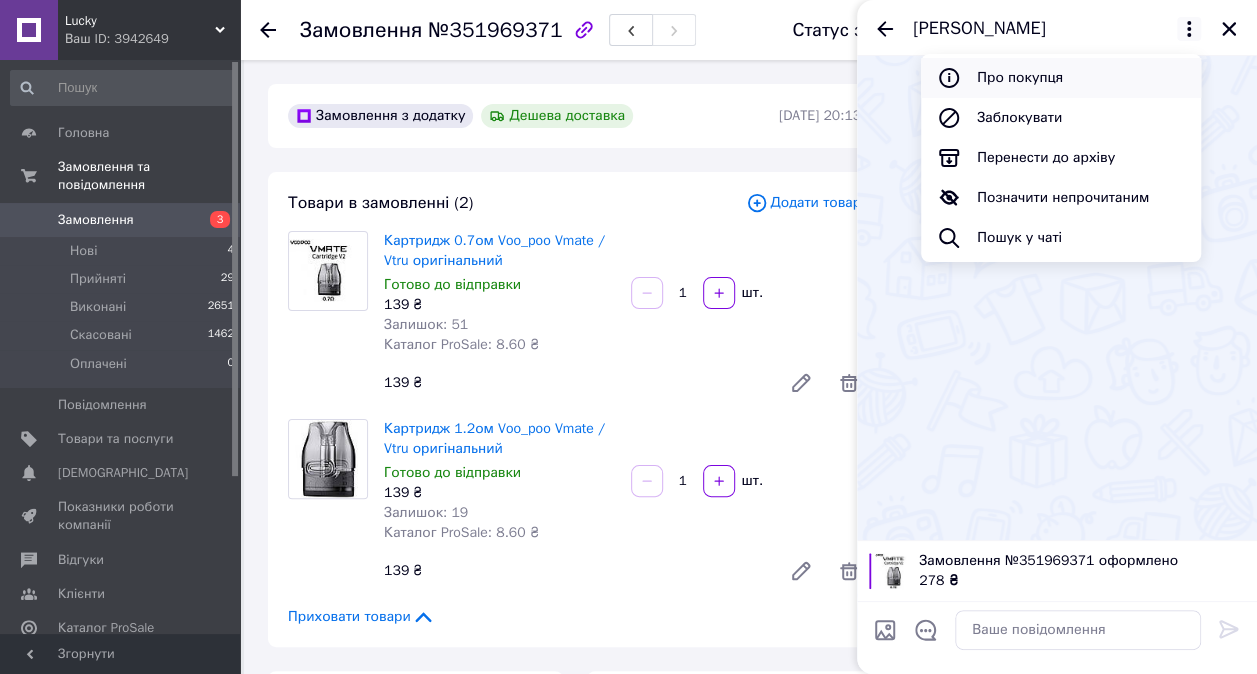 click on "Про покупця" at bounding box center [1061, 78] 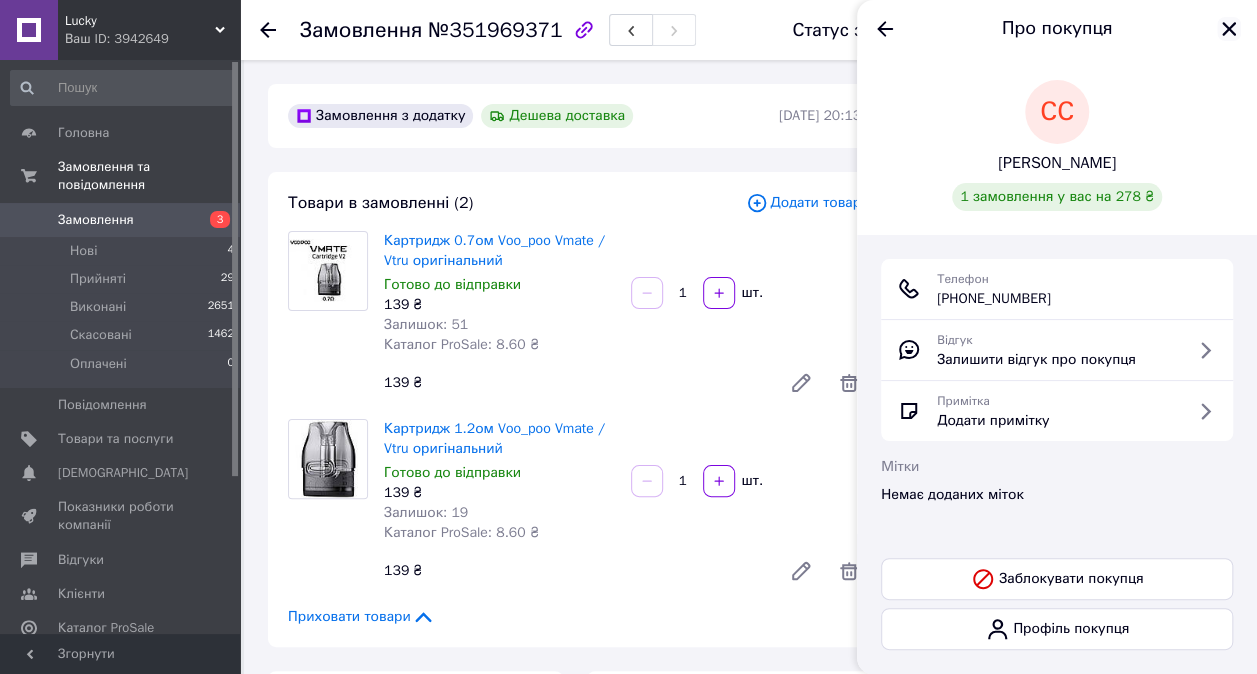 click 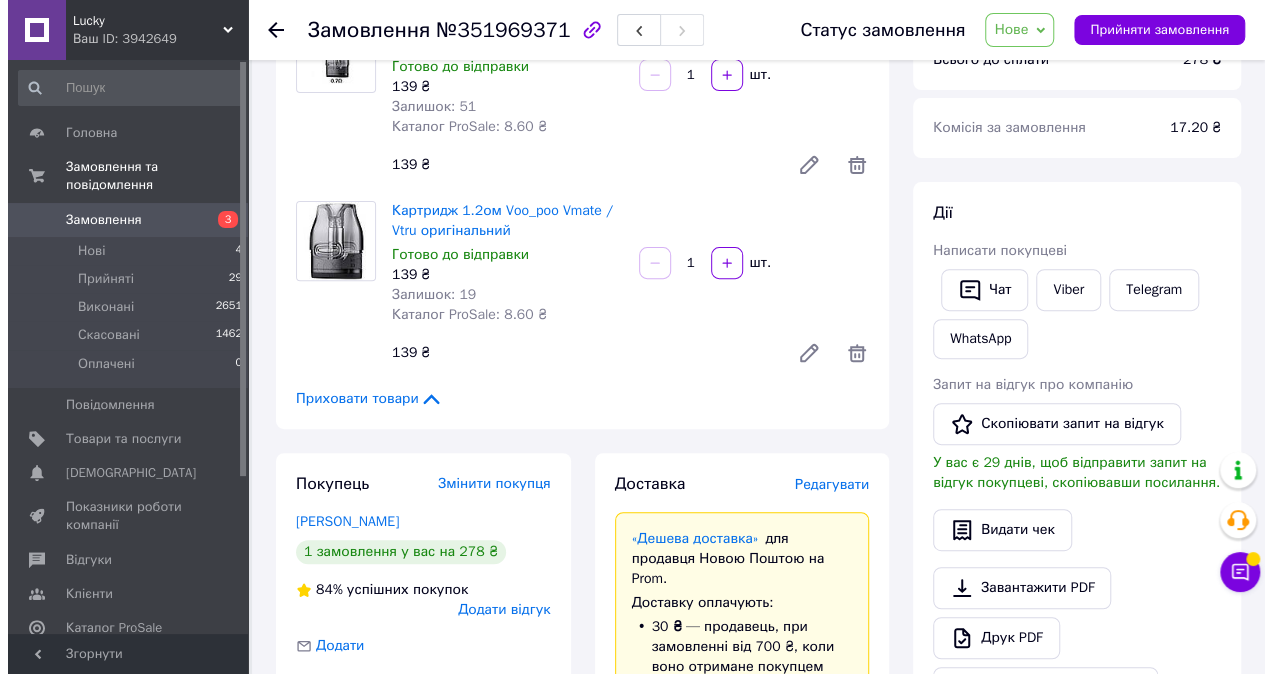 scroll, scrollTop: 500, scrollLeft: 0, axis: vertical 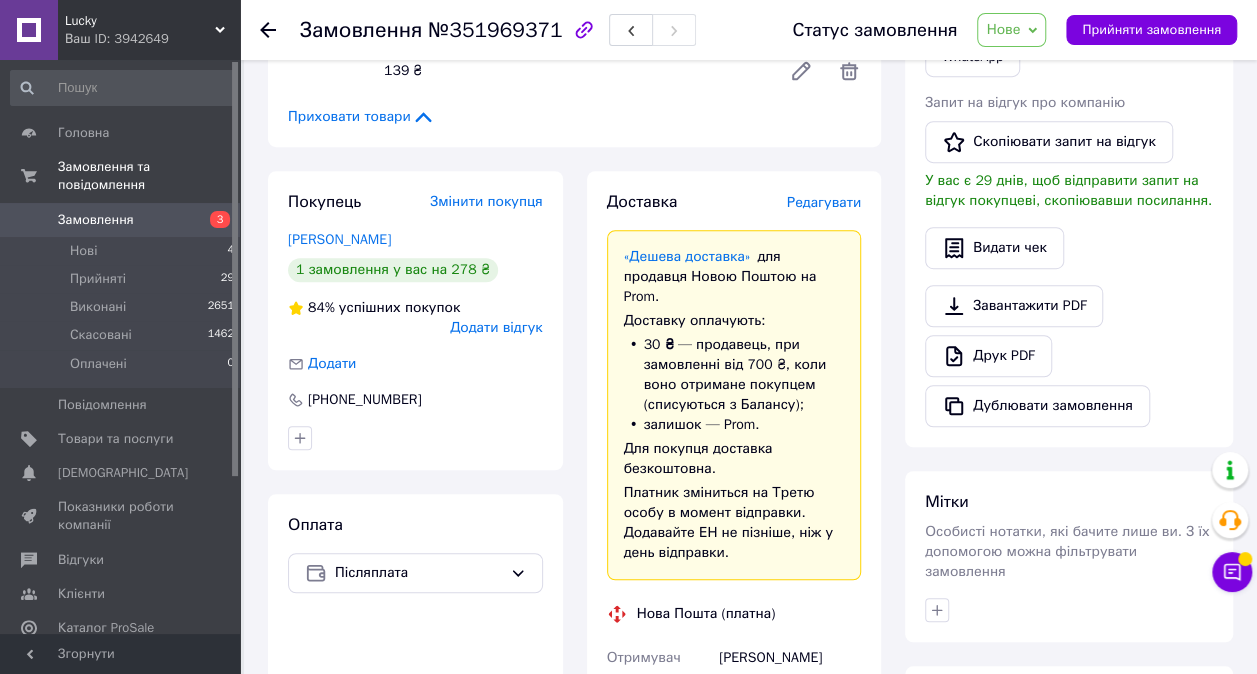 click on "Редагувати" at bounding box center [824, 202] 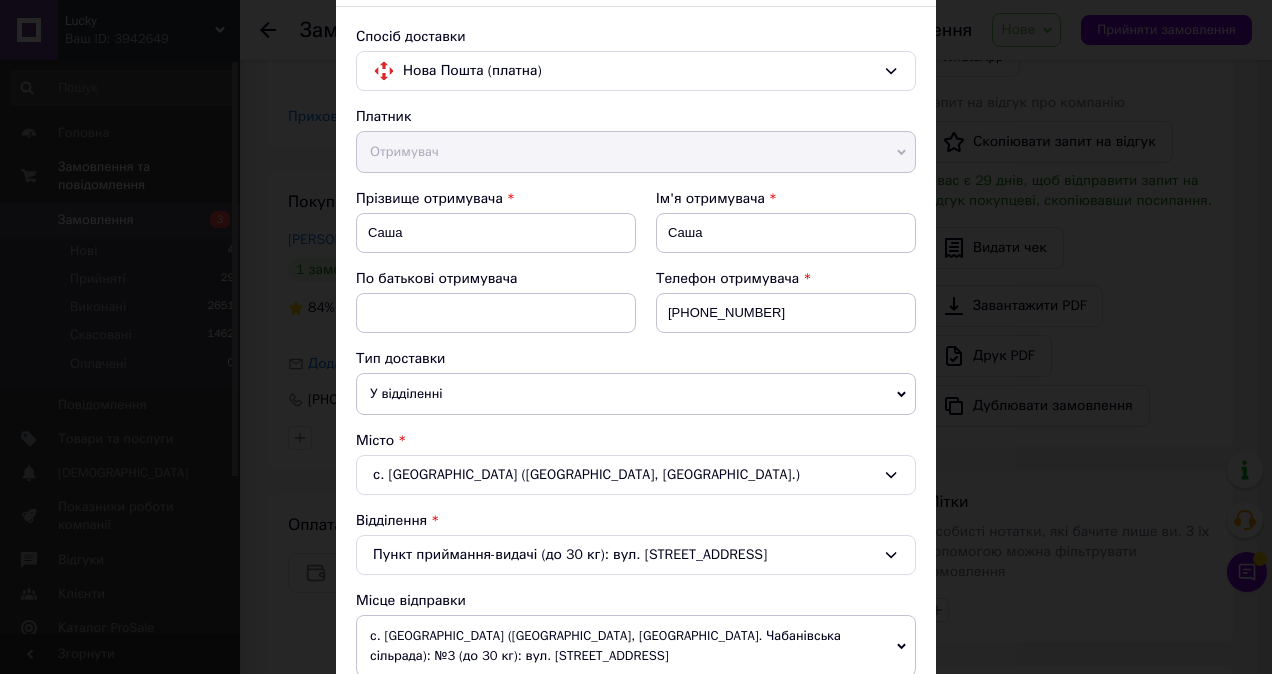 scroll, scrollTop: 0, scrollLeft: 0, axis: both 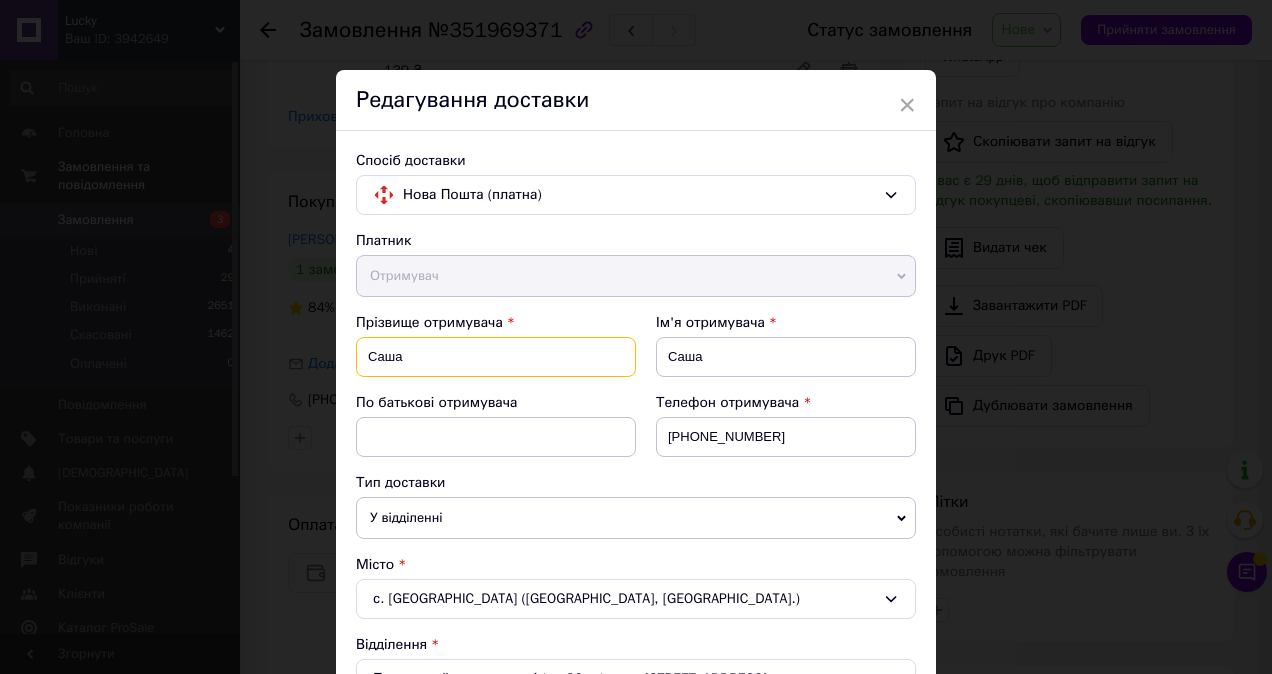 drag, startPoint x: 435, startPoint y: 348, endPoint x: 322, endPoint y: 357, distance: 113.35784 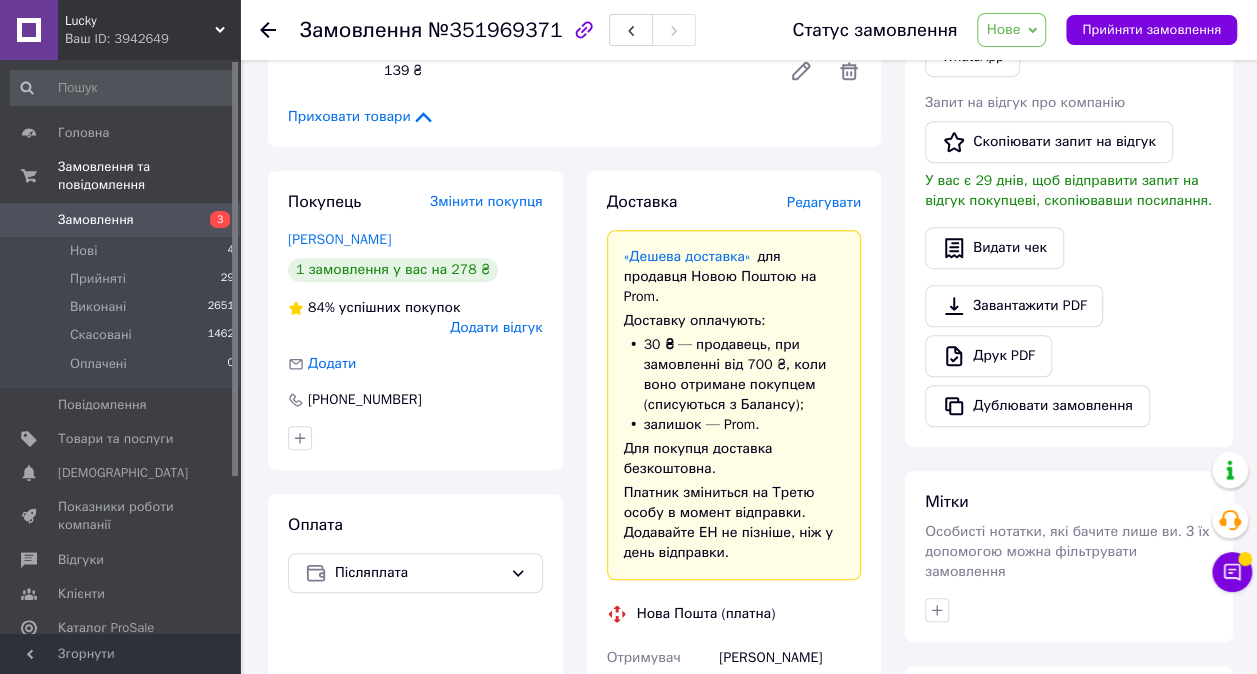 click on "Редагувати" at bounding box center [824, 202] 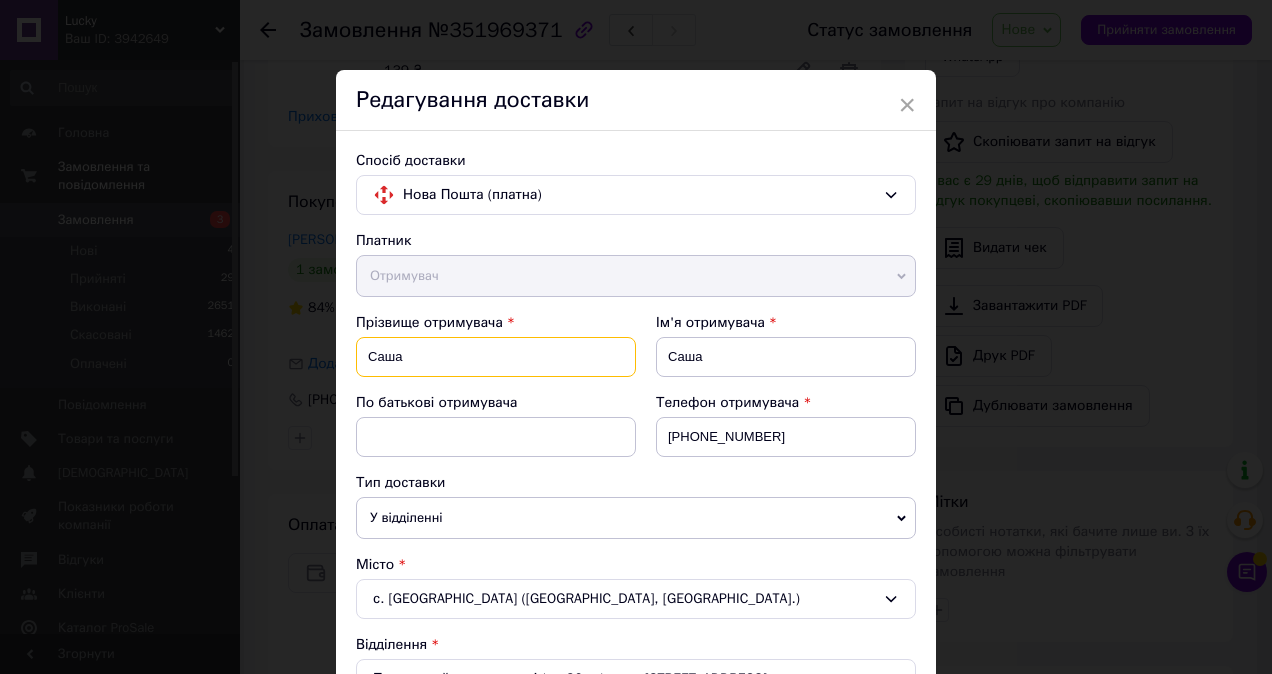 drag, startPoint x: 407, startPoint y: 354, endPoint x: 368, endPoint y: 352, distance: 39.051247 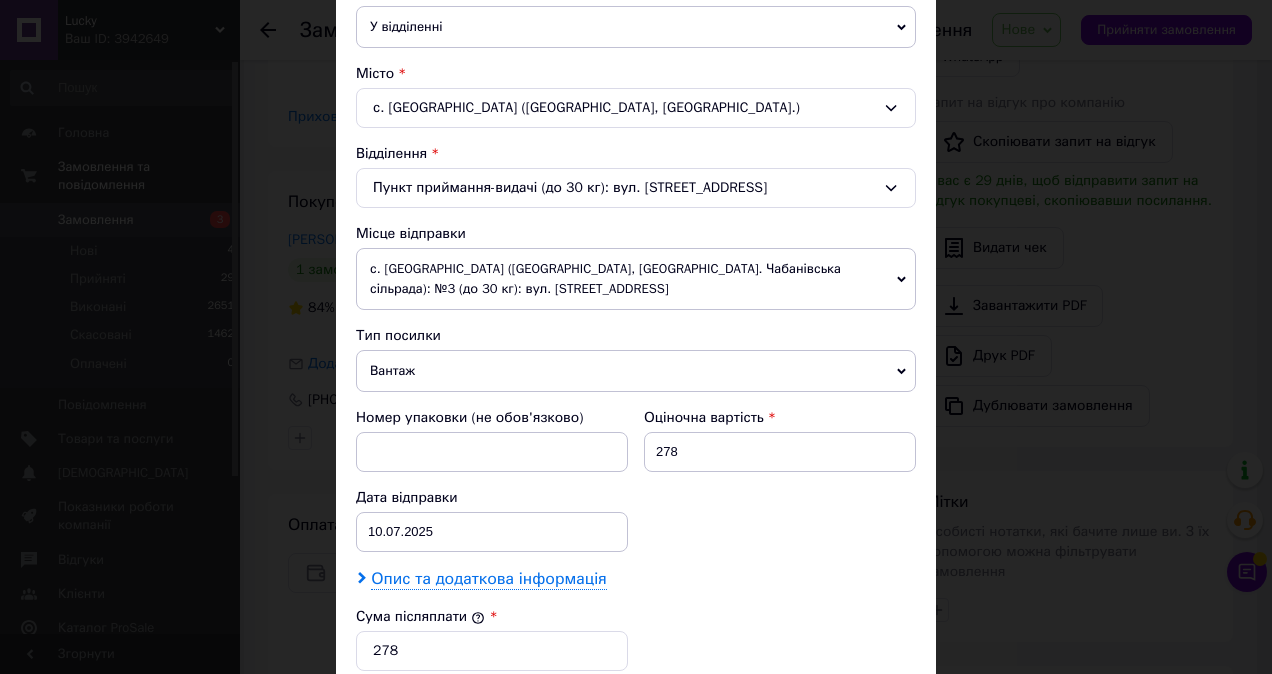 scroll, scrollTop: 700, scrollLeft: 0, axis: vertical 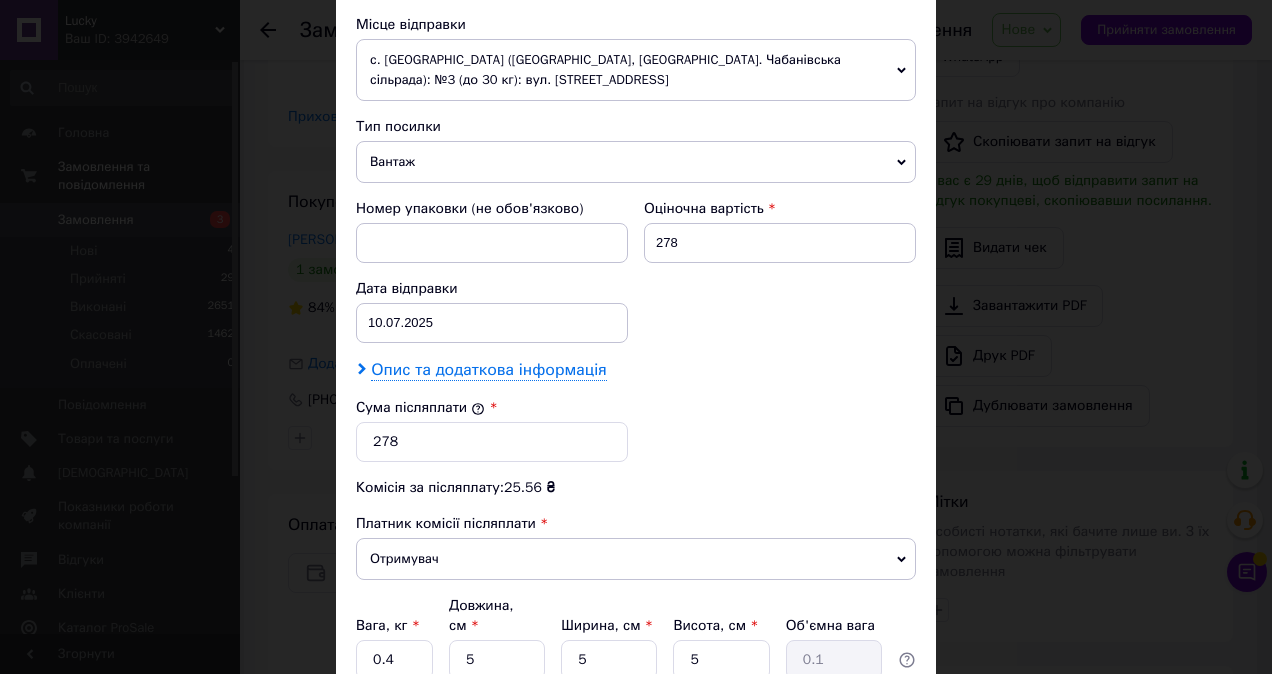 type on "Титаренко" 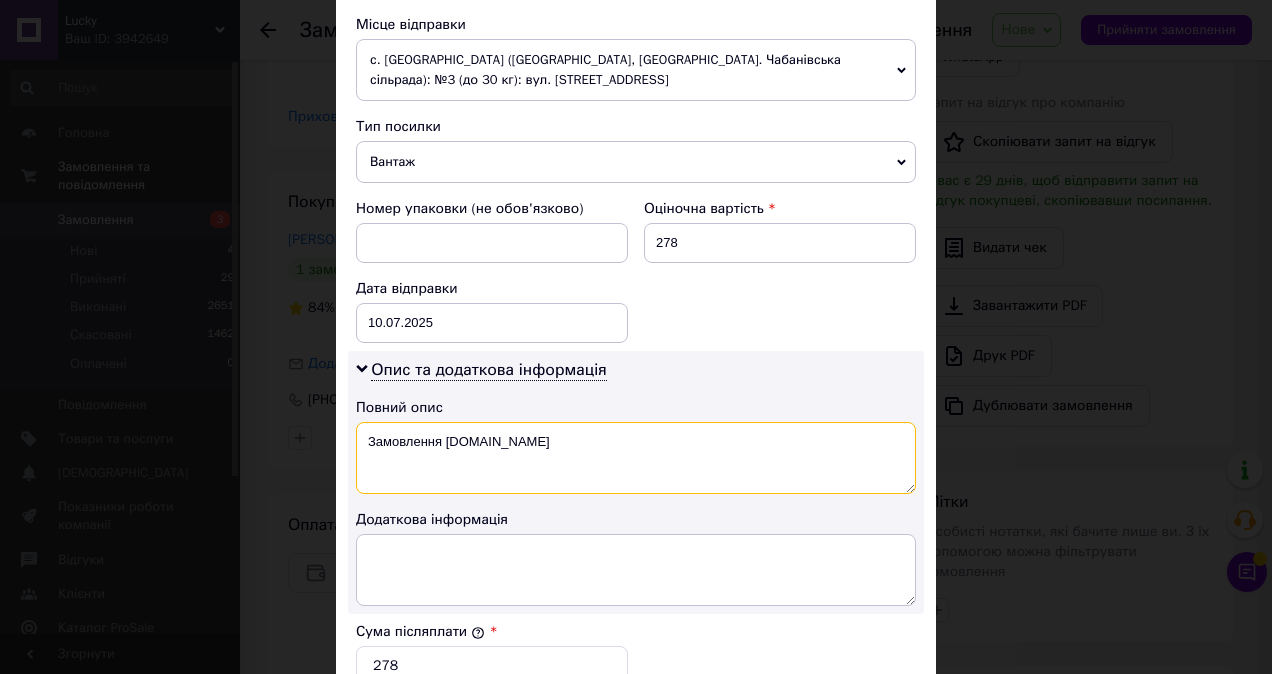 drag, startPoint x: 524, startPoint y: 436, endPoint x: 365, endPoint y: 444, distance: 159.20113 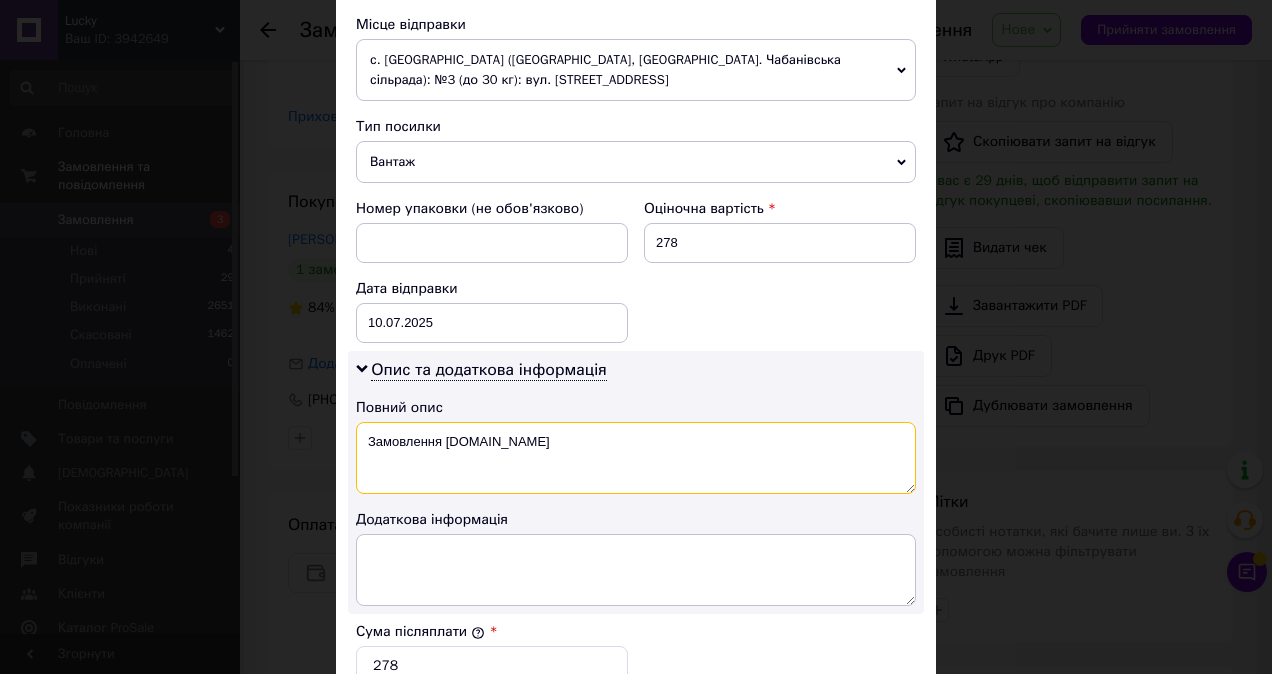 click on "Замовлення Prom.ua" at bounding box center [636, 458] 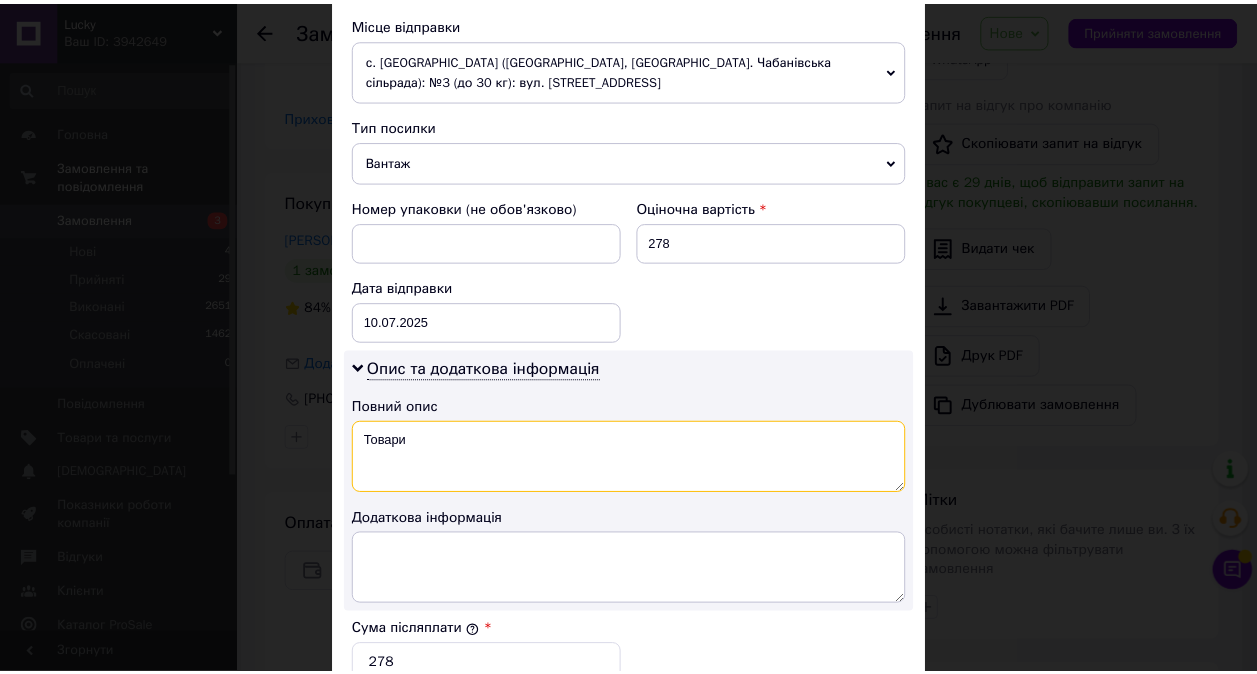 scroll, scrollTop: 1084, scrollLeft: 0, axis: vertical 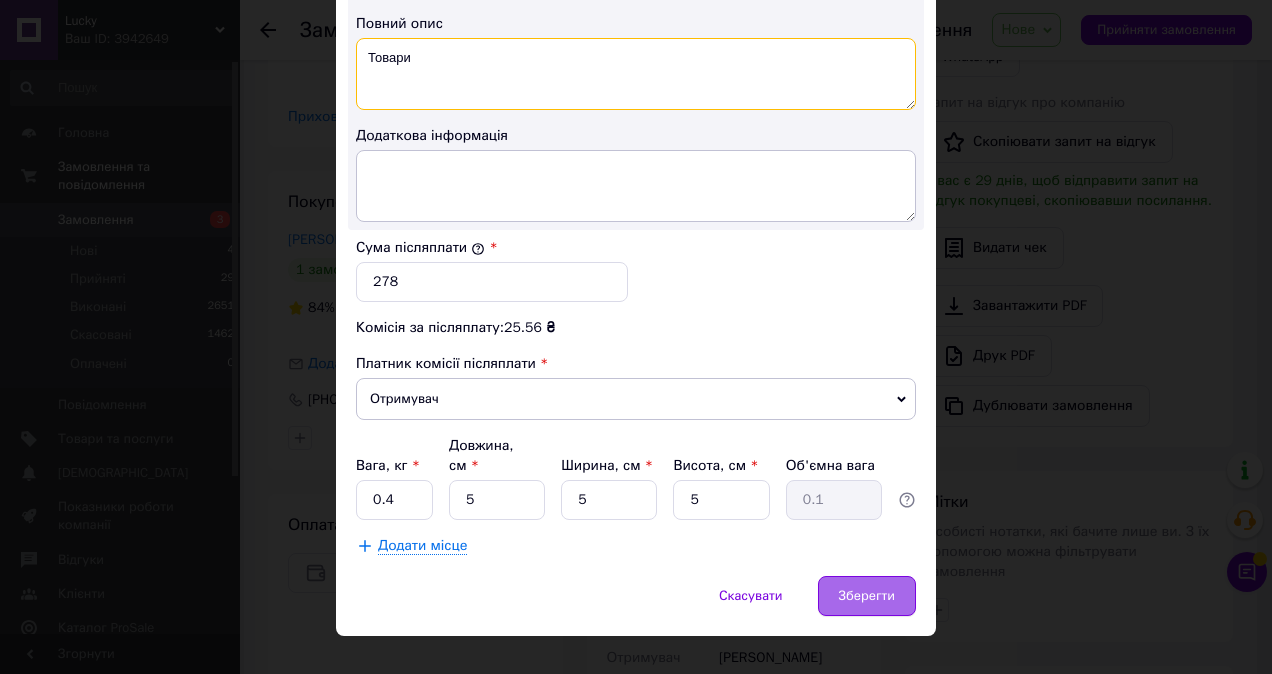 type on "Товари" 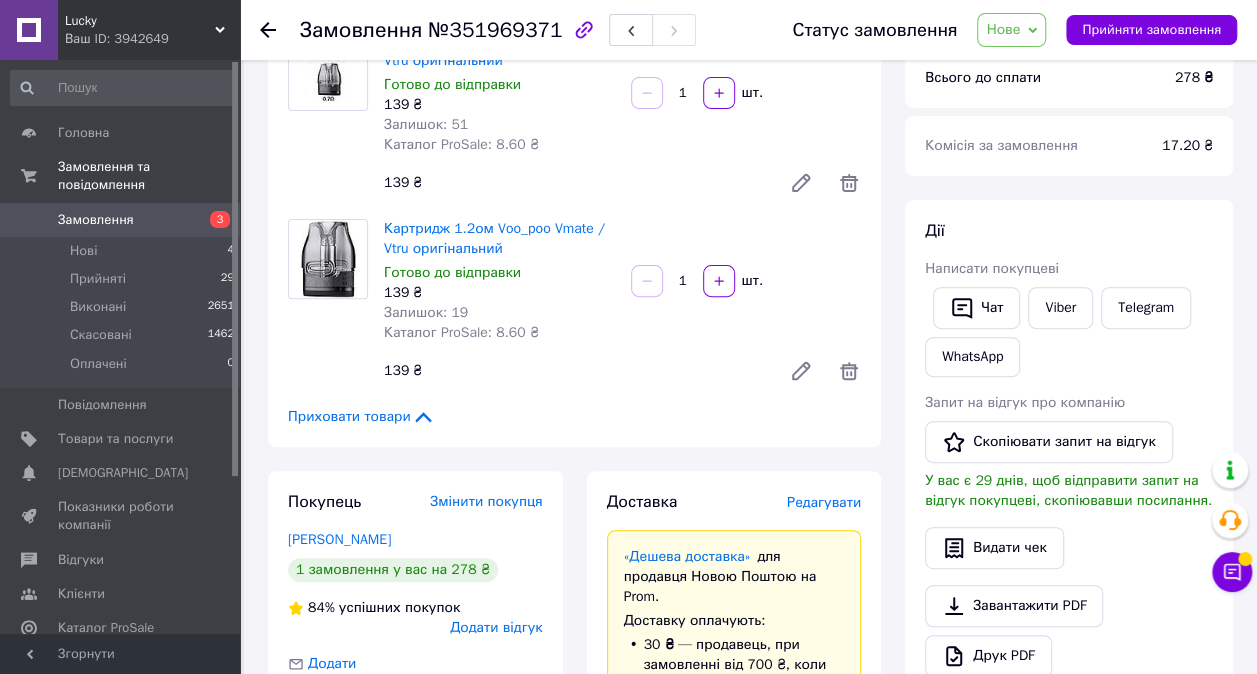 click on "Картридж 1.2ом Voo_poo Vmate / Vtru оригінальний" at bounding box center [499, 239] 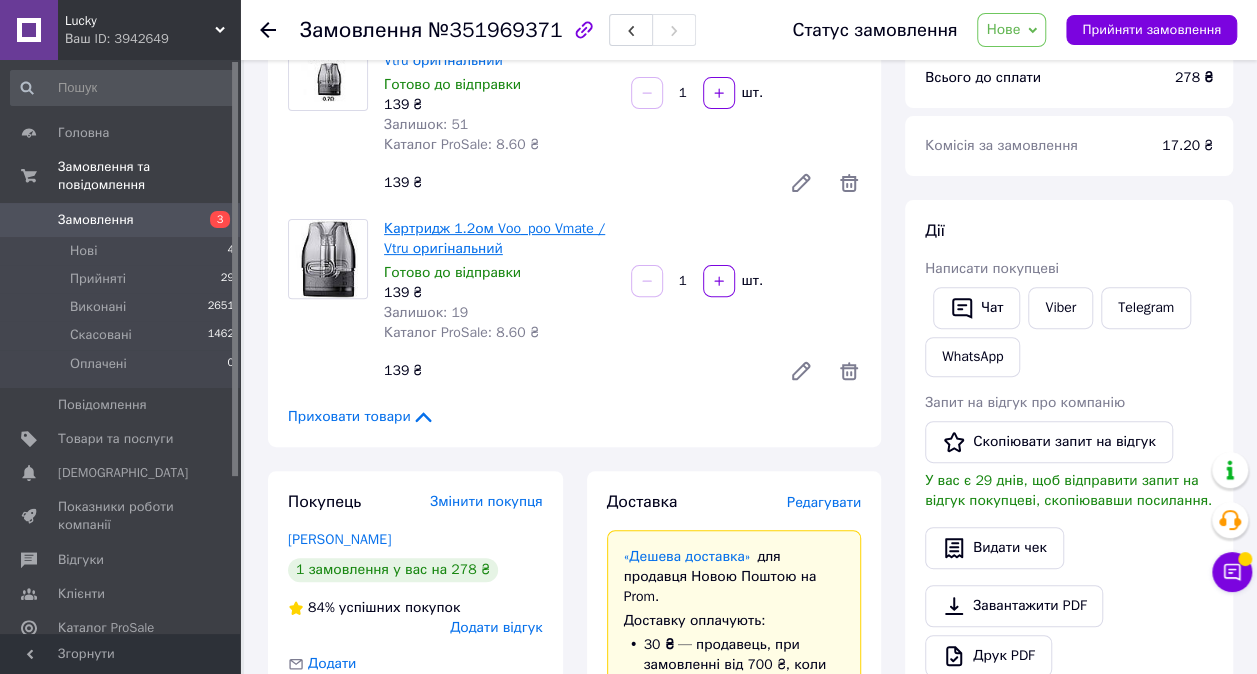 click on "Картридж 1.2ом Voo_poo Vmate / Vtru оригінальний" at bounding box center (494, 238) 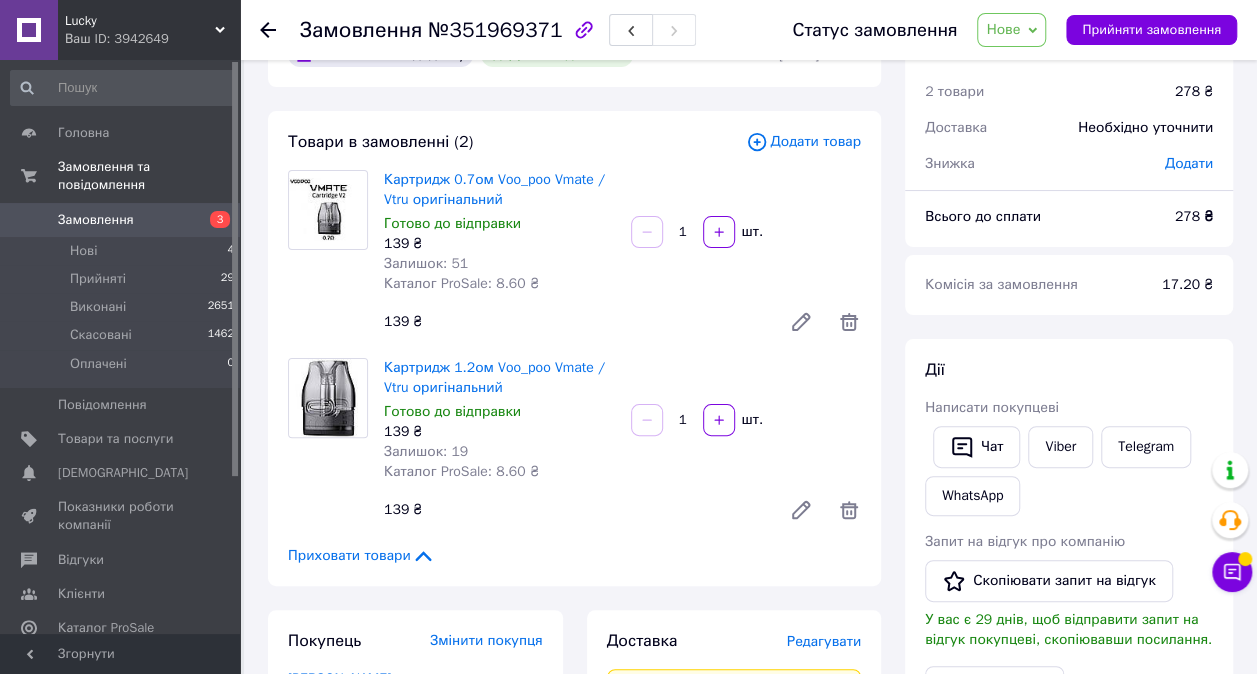 scroll, scrollTop: 0, scrollLeft: 0, axis: both 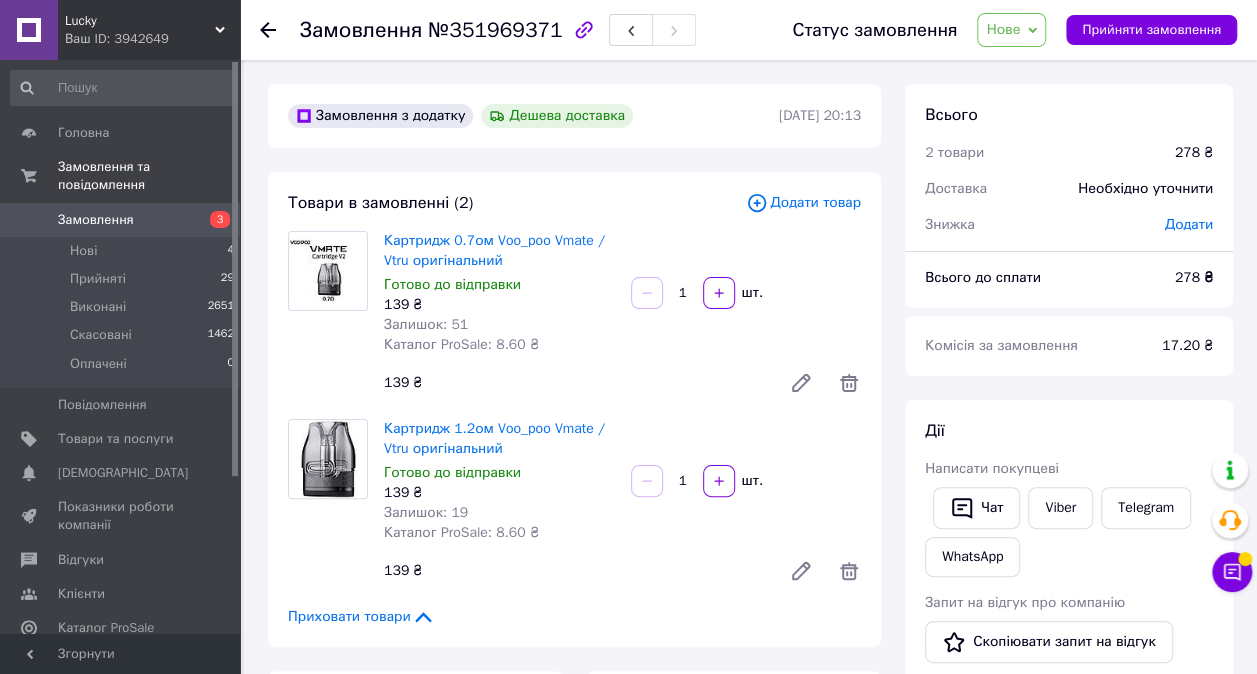 click on "Нове" at bounding box center (1003, 29) 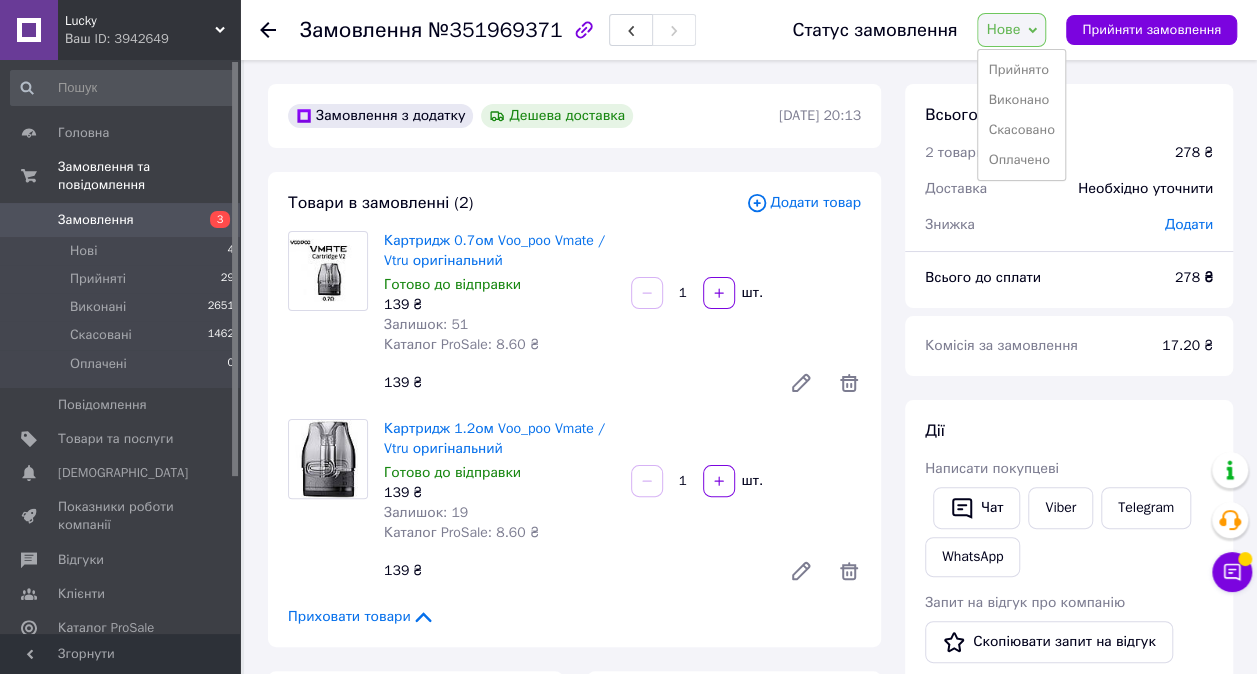 drag, startPoint x: 1020, startPoint y: 65, endPoint x: 1016, endPoint y: 78, distance: 13.601471 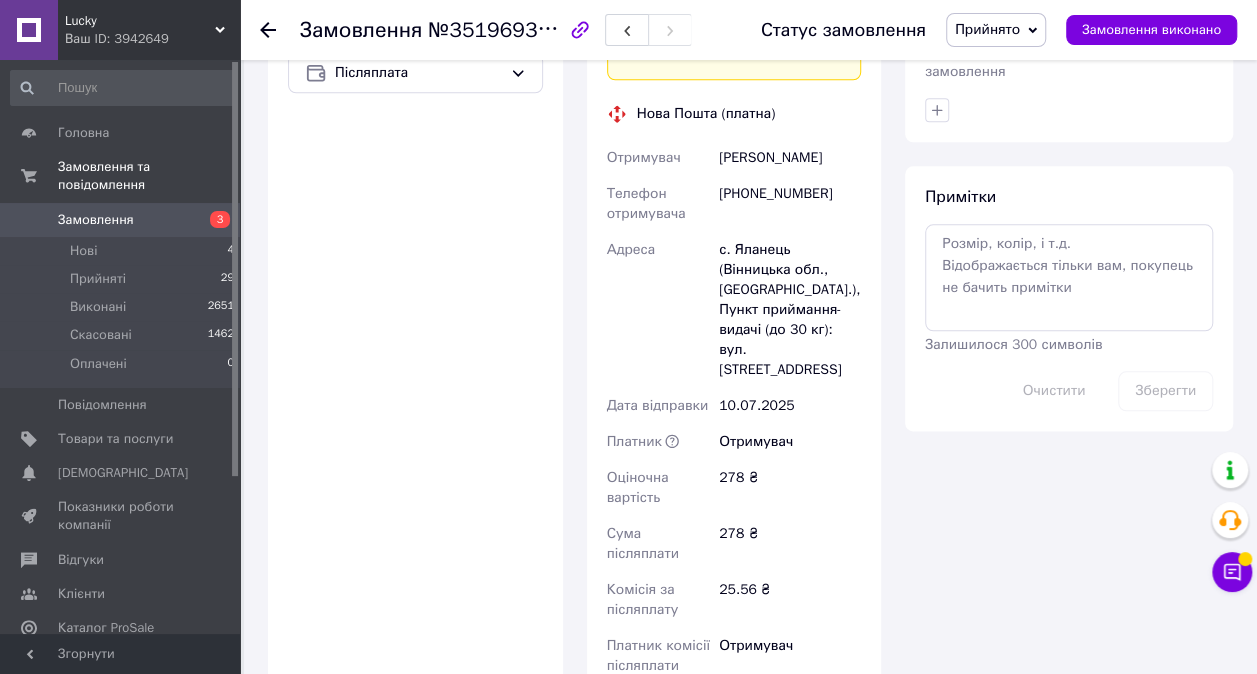 scroll, scrollTop: 1300, scrollLeft: 0, axis: vertical 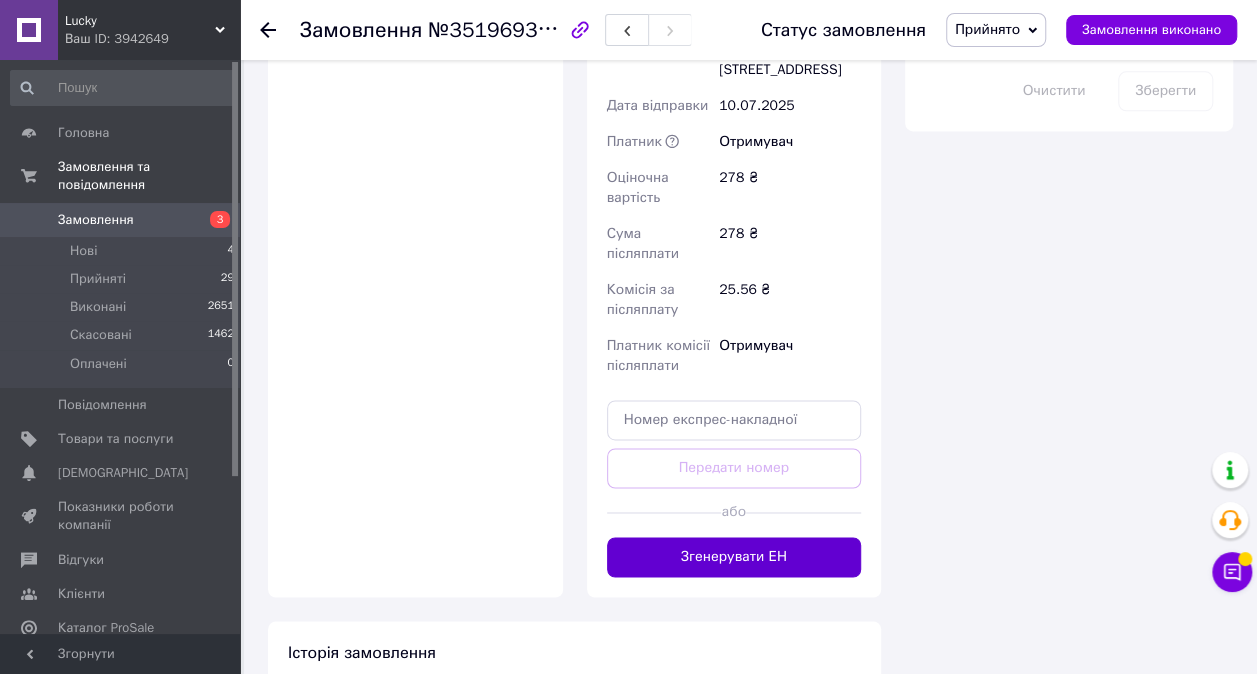 click on "Згенерувати ЕН" at bounding box center (734, 557) 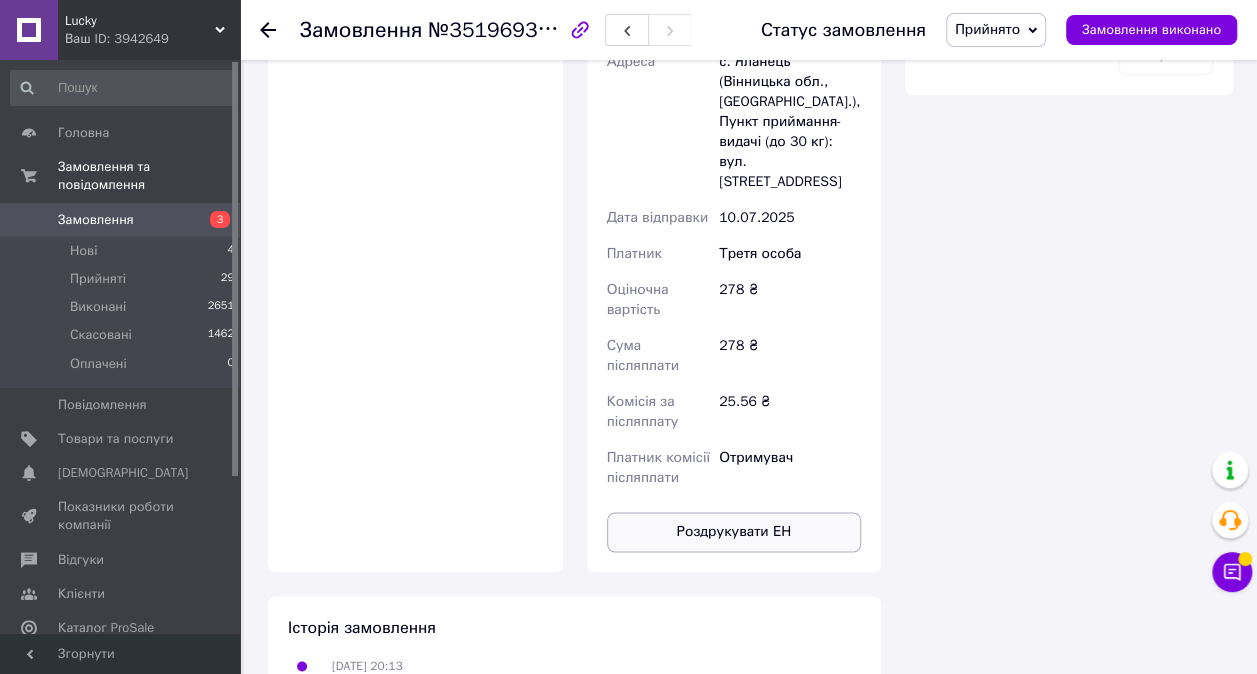 click on "Роздрукувати ЕН" at bounding box center [734, 532] 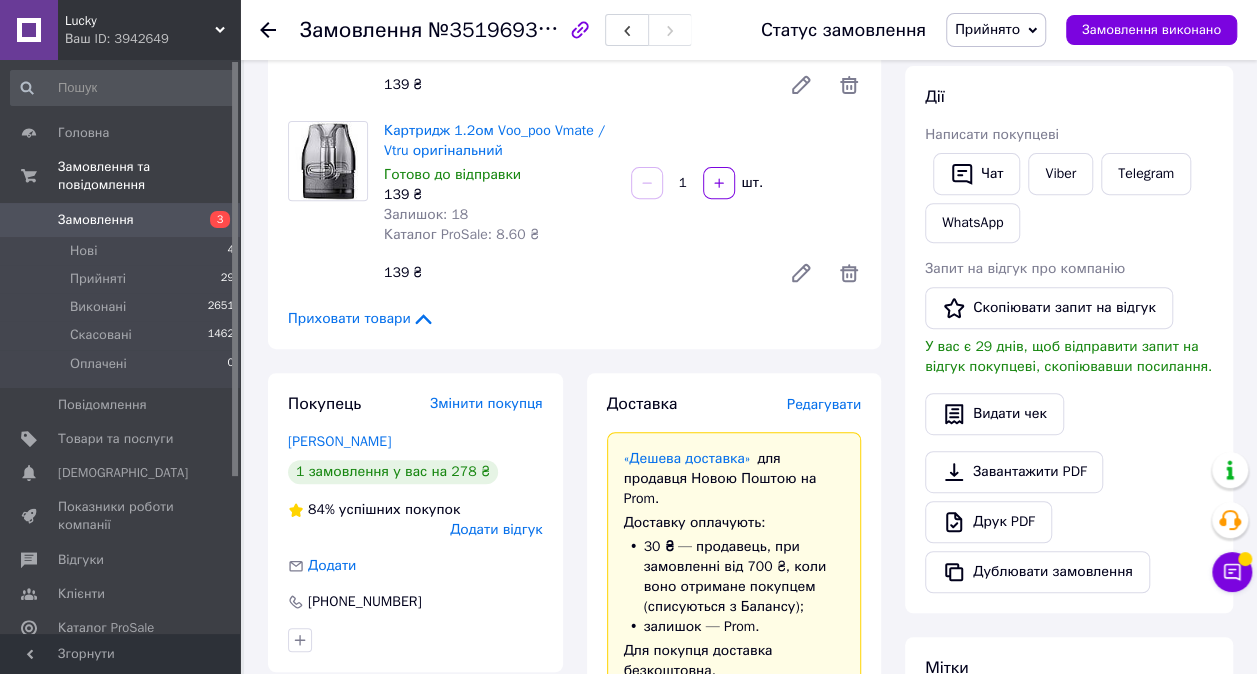 scroll, scrollTop: 200, scrollLeft: 0, axis: vertical 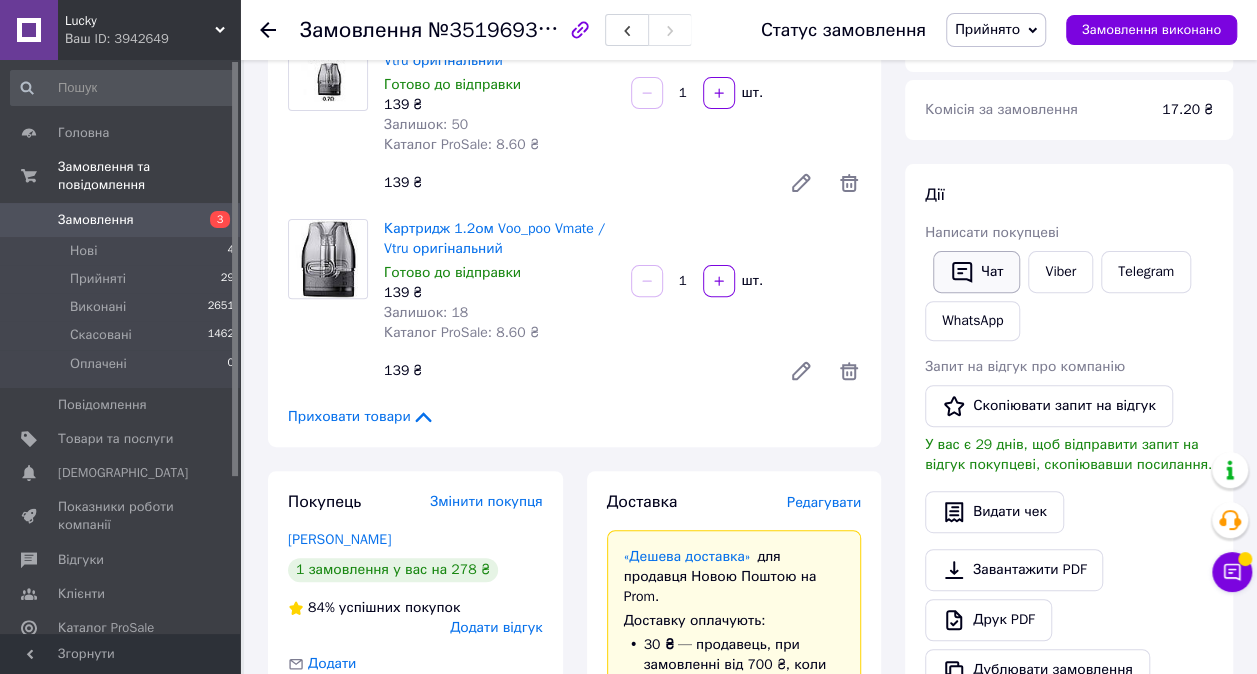 click on "Чат" at bounding box center [976, 272] 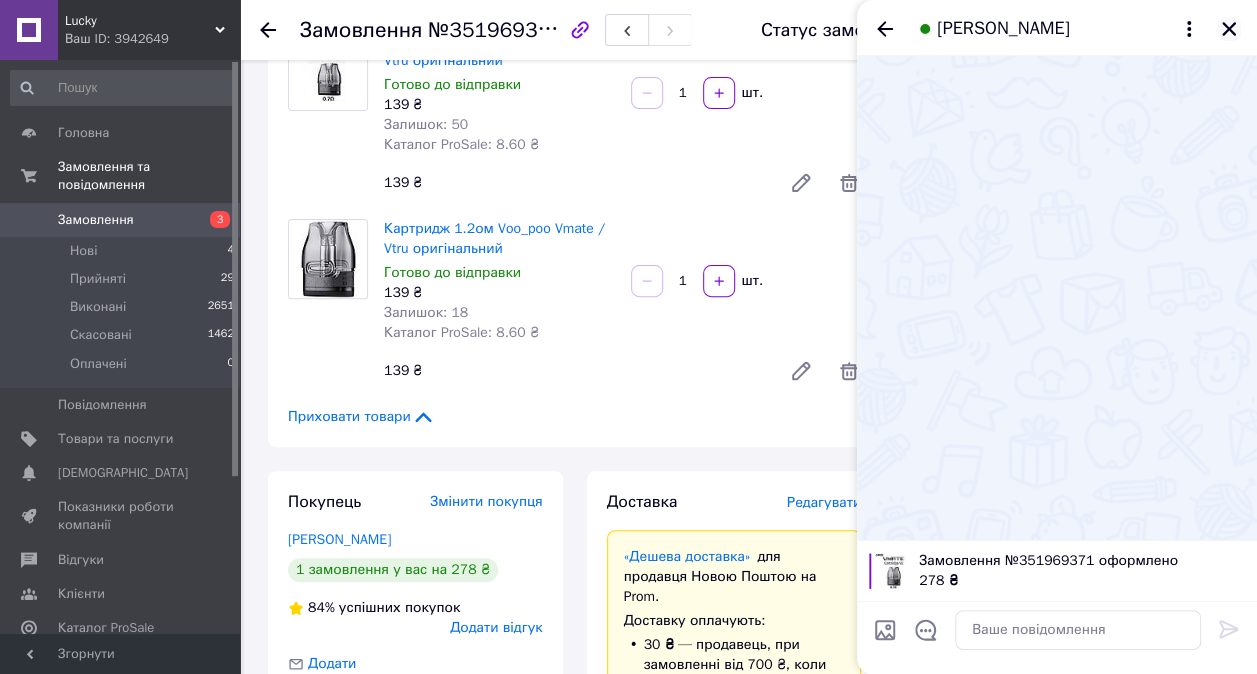 click 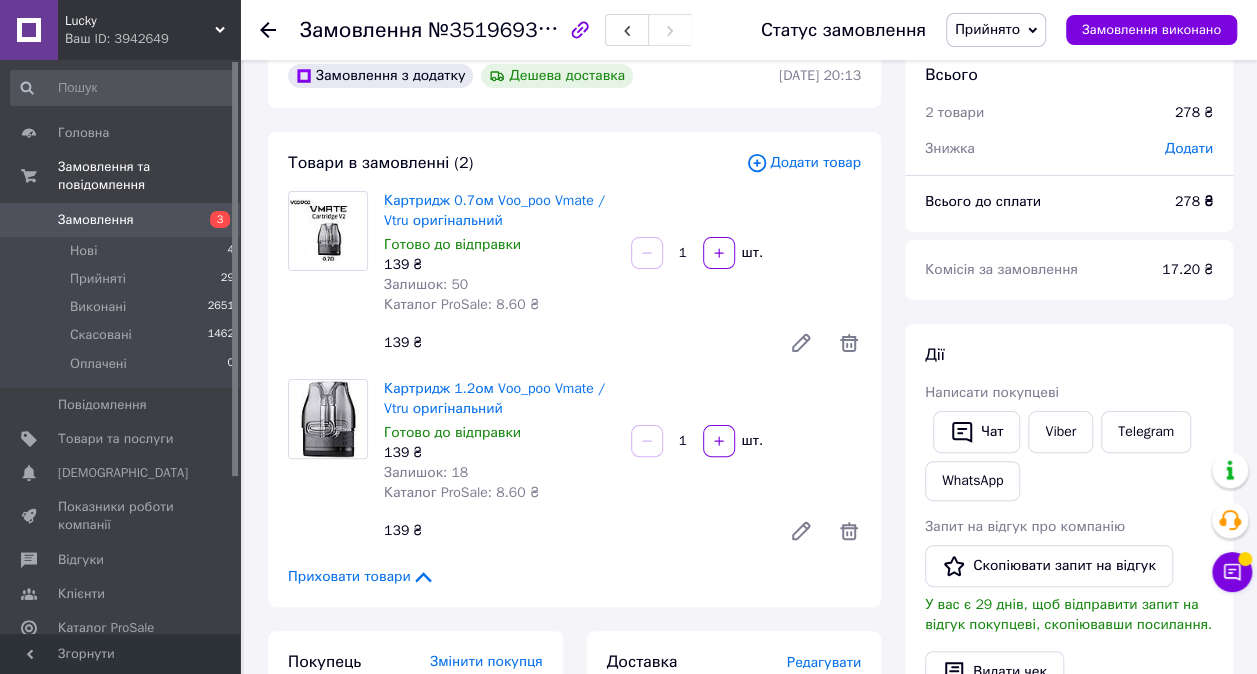 scroll, scrollTop: 0, scrollLeft: 0, axis: both 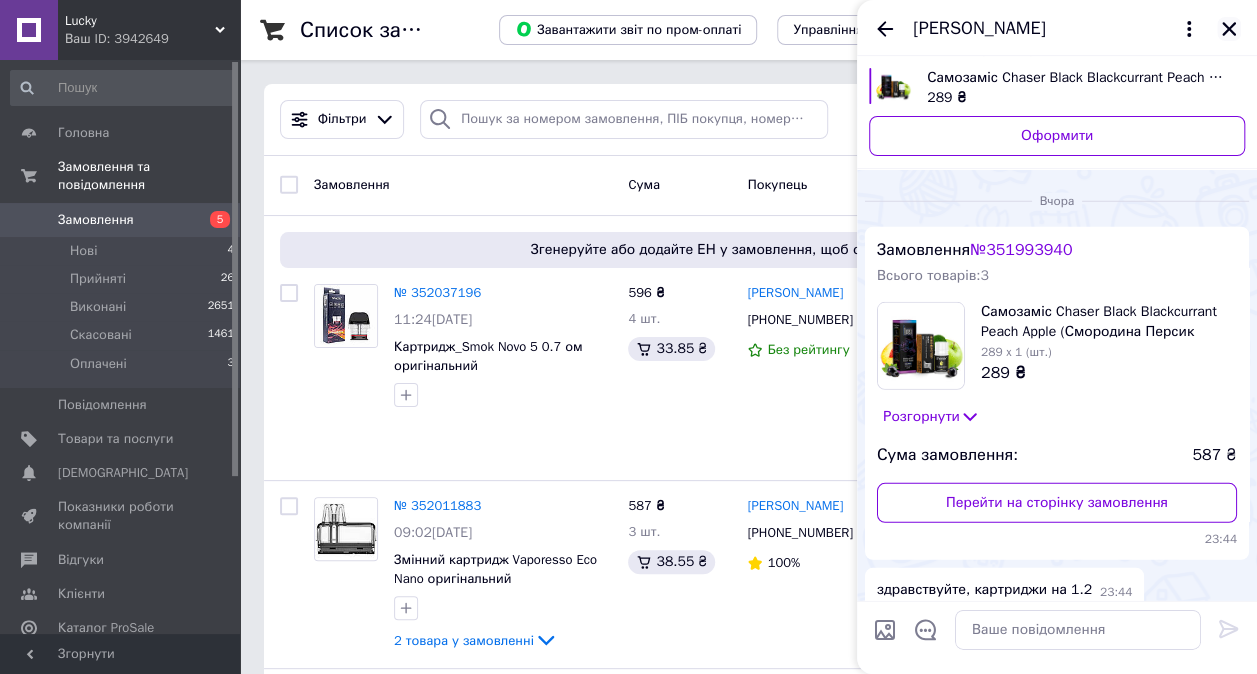 click 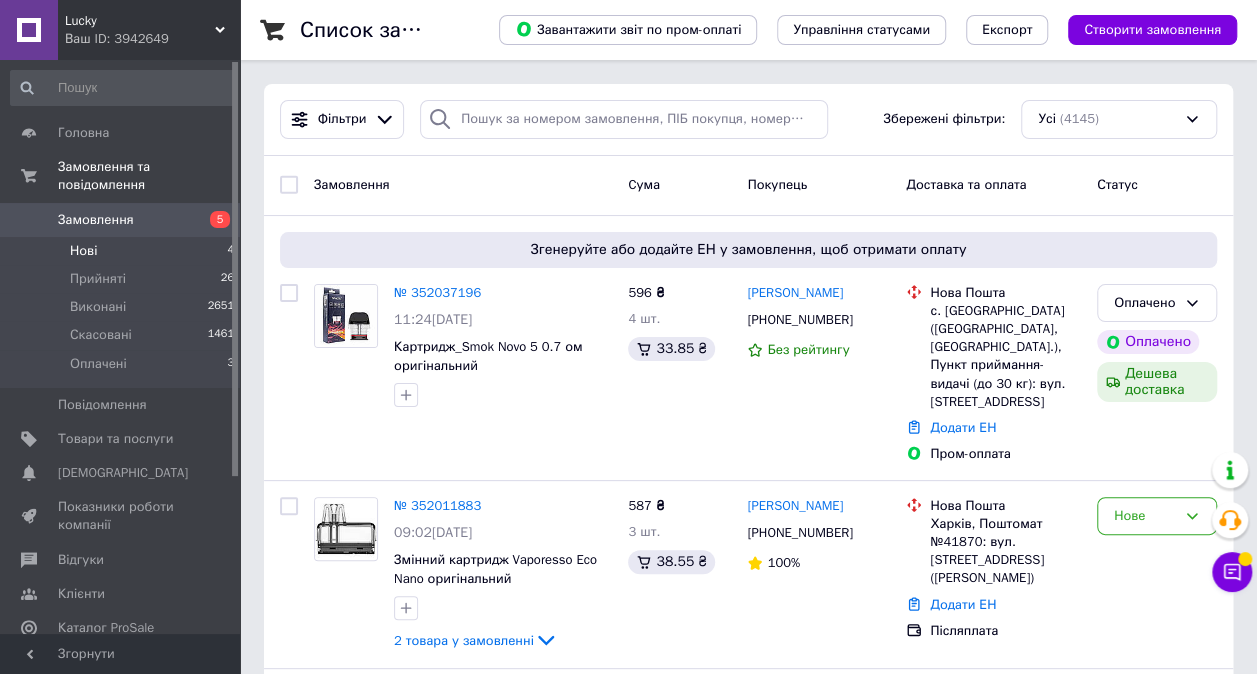 click on "Нові" at bounding box center [83, 251] 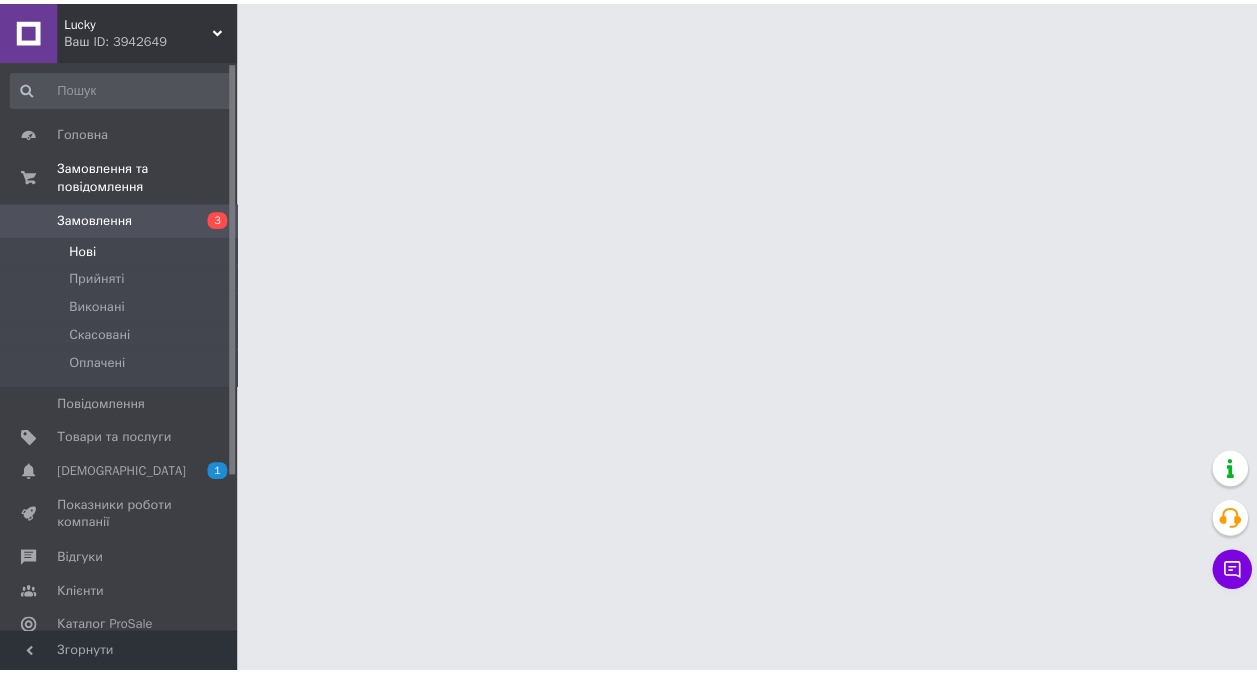 scroll, scrollTop: 0, scrollLeft: 0, axis: both 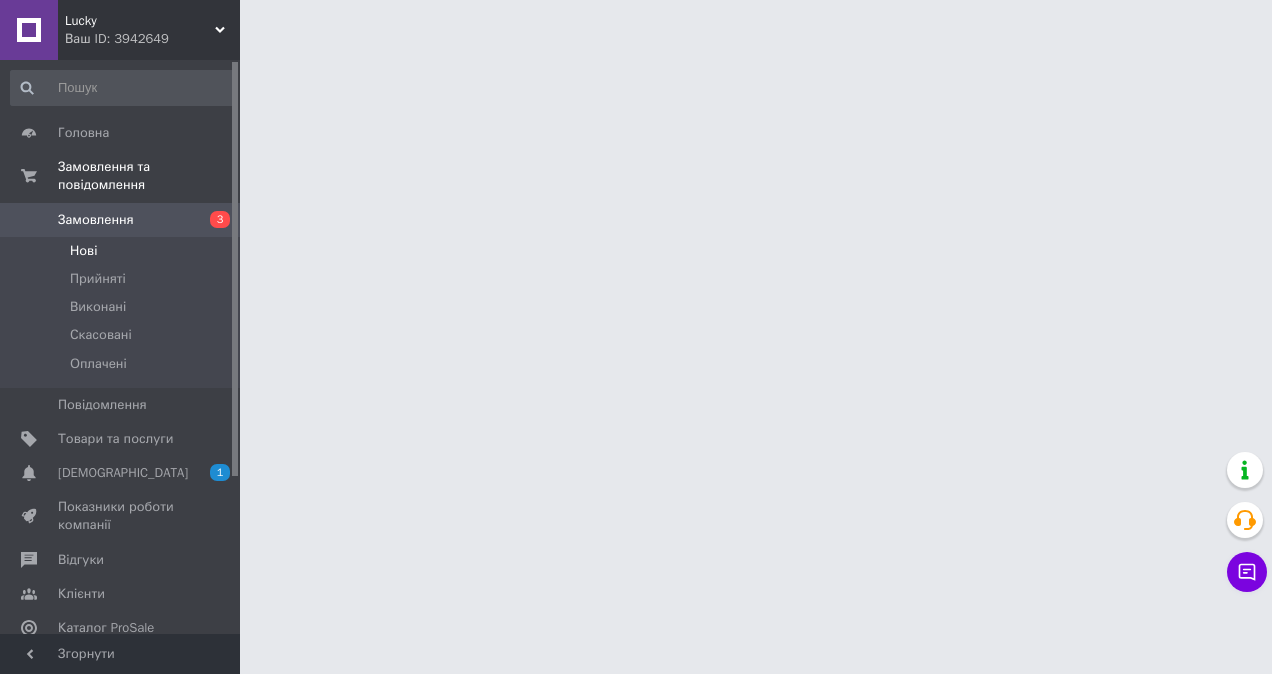 click on "Нові" at bounding box center [83, 251] 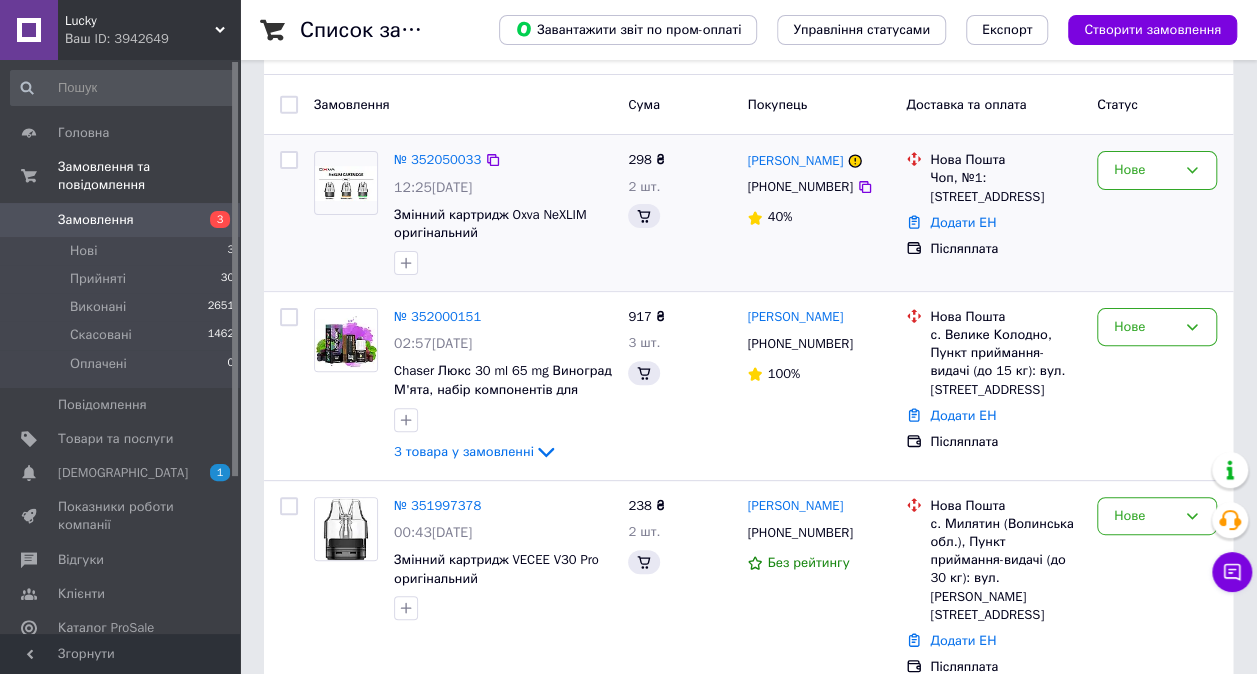 scroll, scrollTop: 156, scrollLeft: 0, axis: vertical 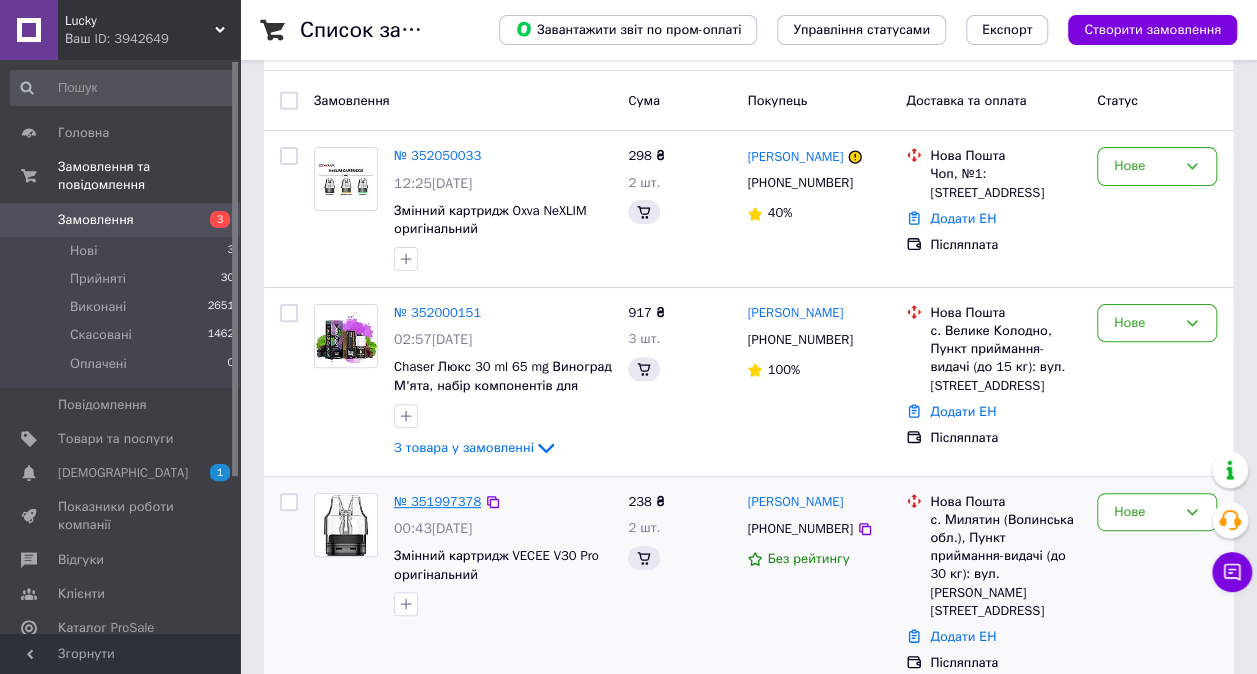 click on "№ 351997378" at bounding box center [437, 501] 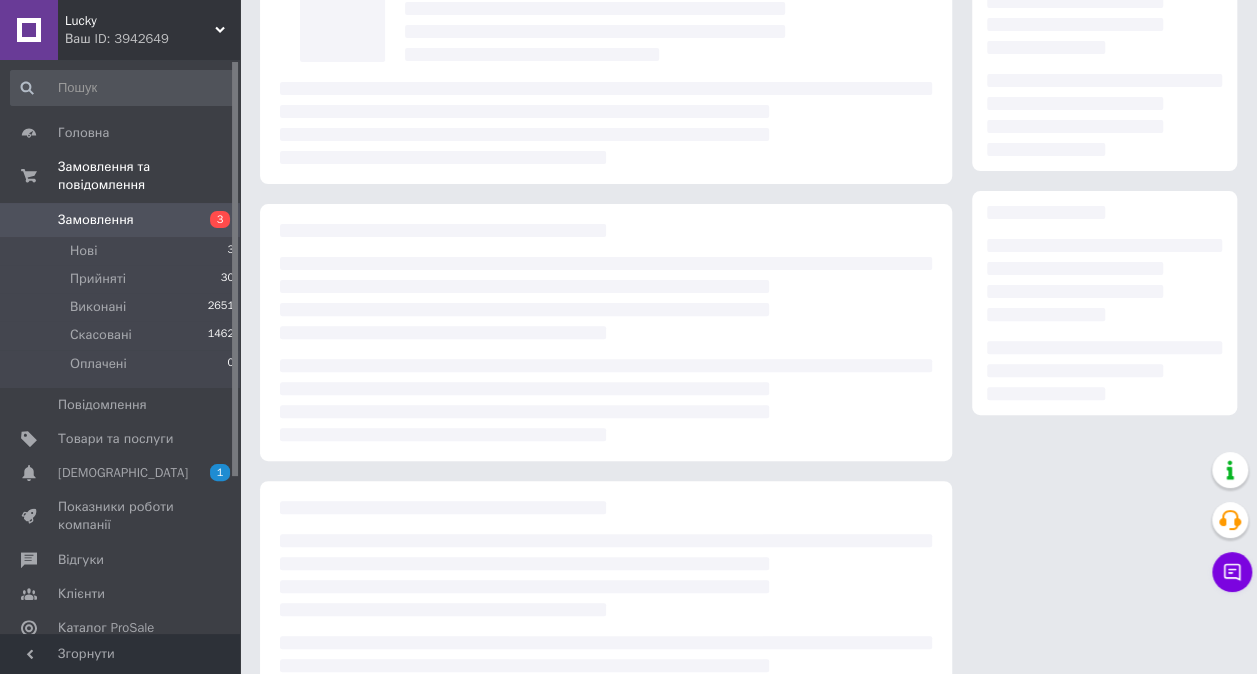scroll, scrollTop: 0, scrollLeft: 0, axis: both 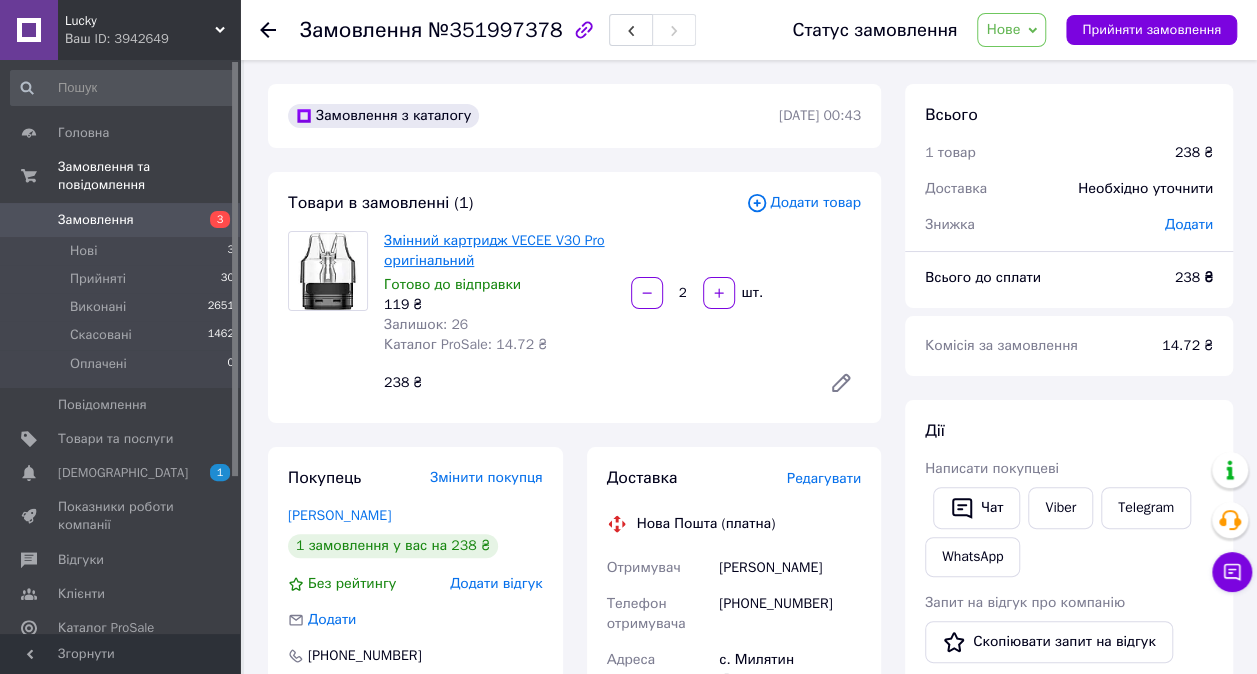 click on "Змінний картридж VECEE V30 Pro оригінальний" at bounding box center (494, 250) 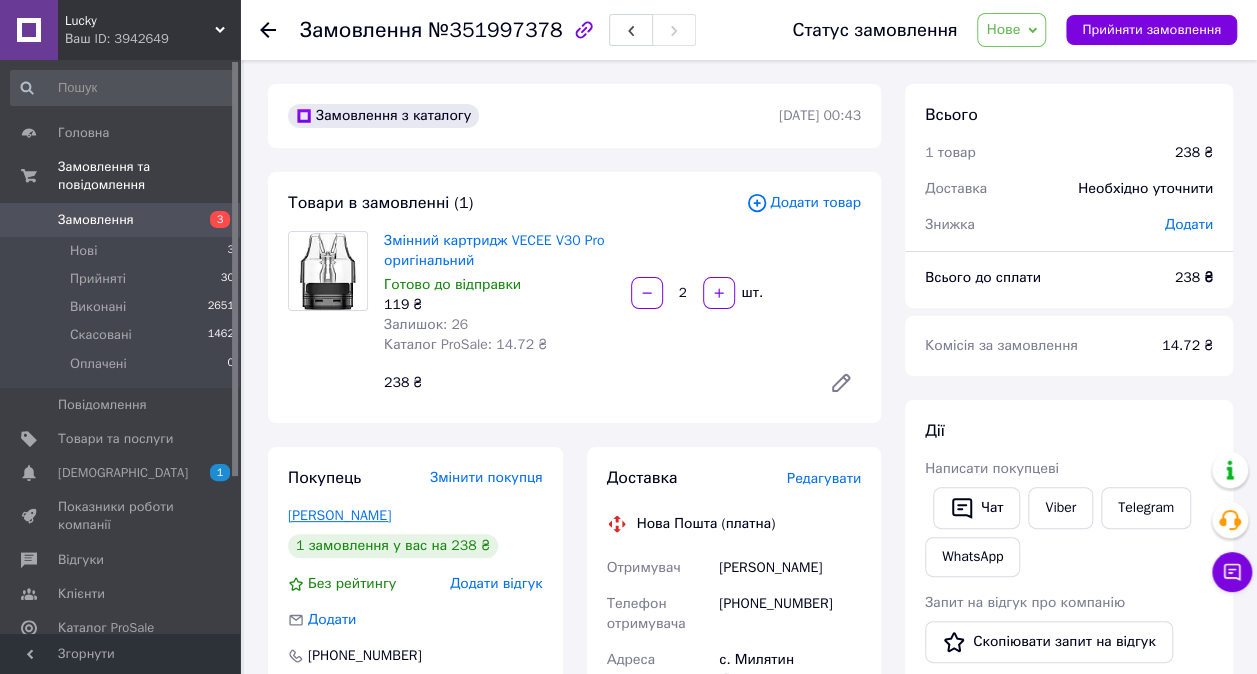 click on "[PERSON_NAME]" at bounding box center (339, 515) 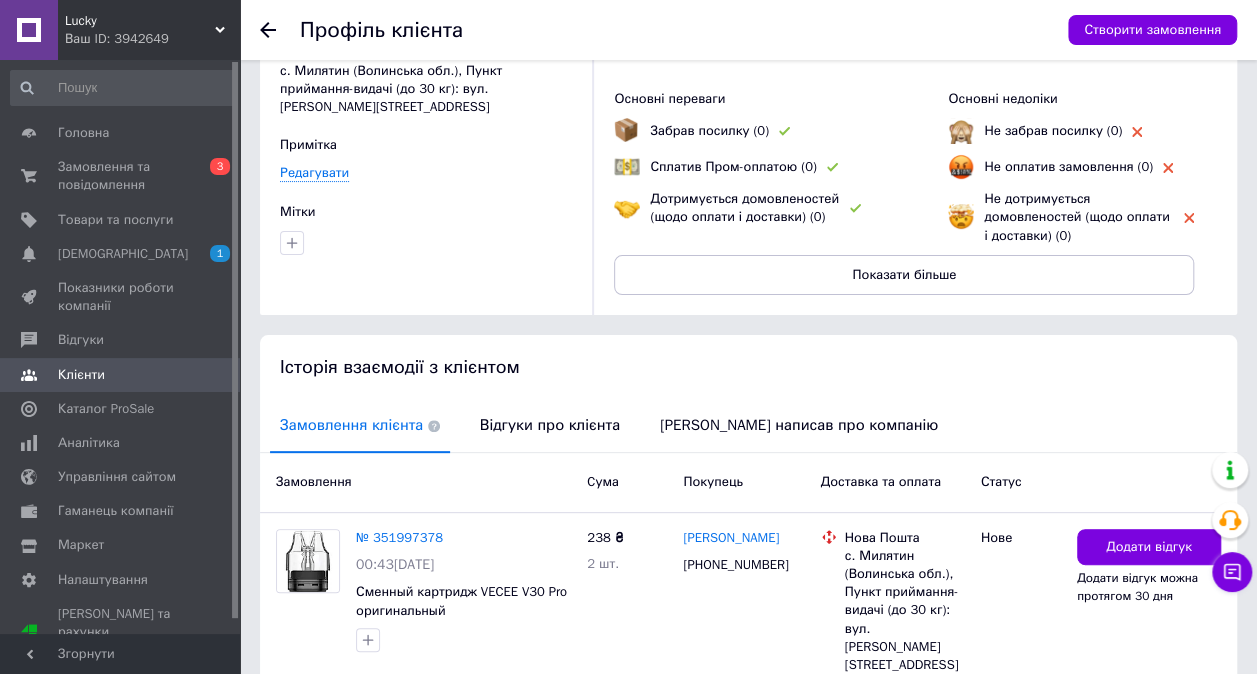 scroll, scrollTop: 232, scrollLeft: 0, axis: vertical 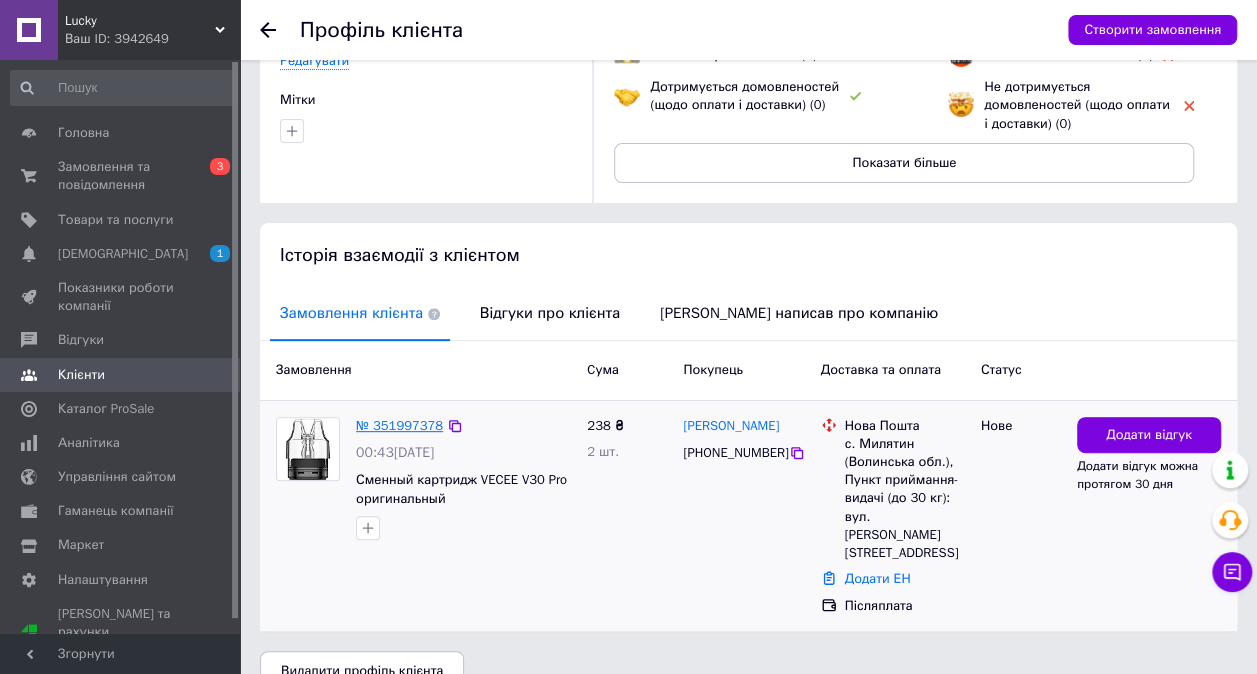 click on "№ 351997378" at bounding box center (399, 425) 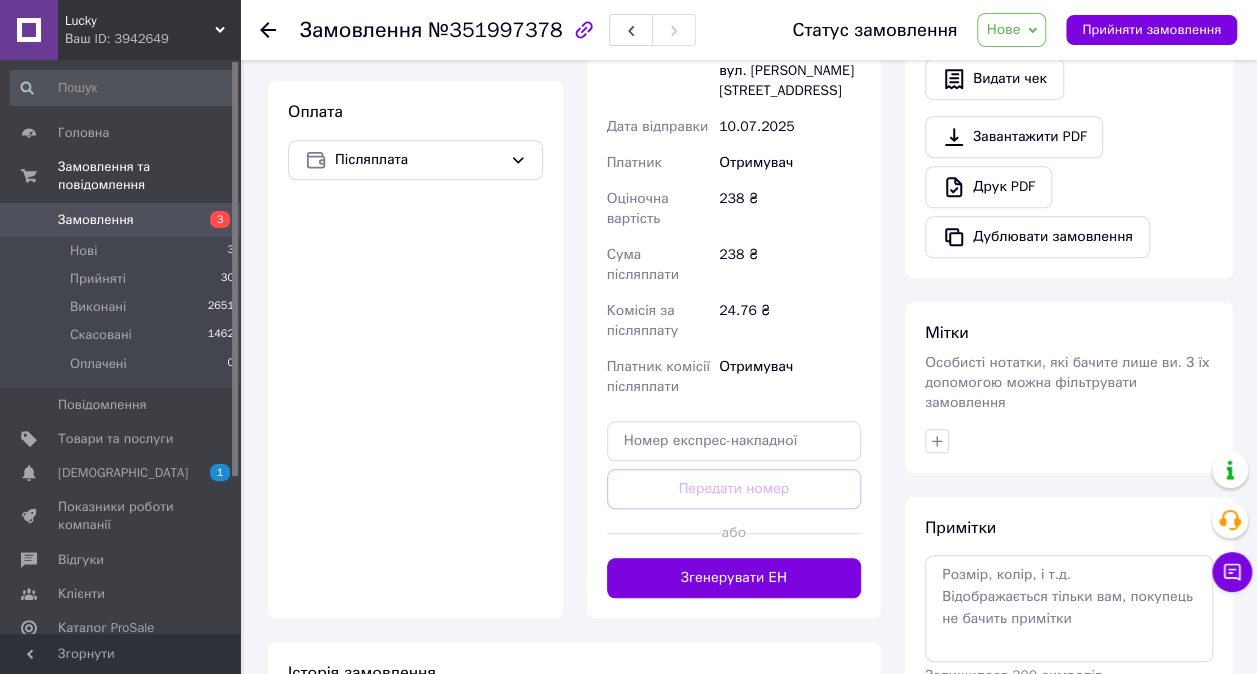 scroll, scrollTop: 700, scrollLeft: 0, axis: vertical 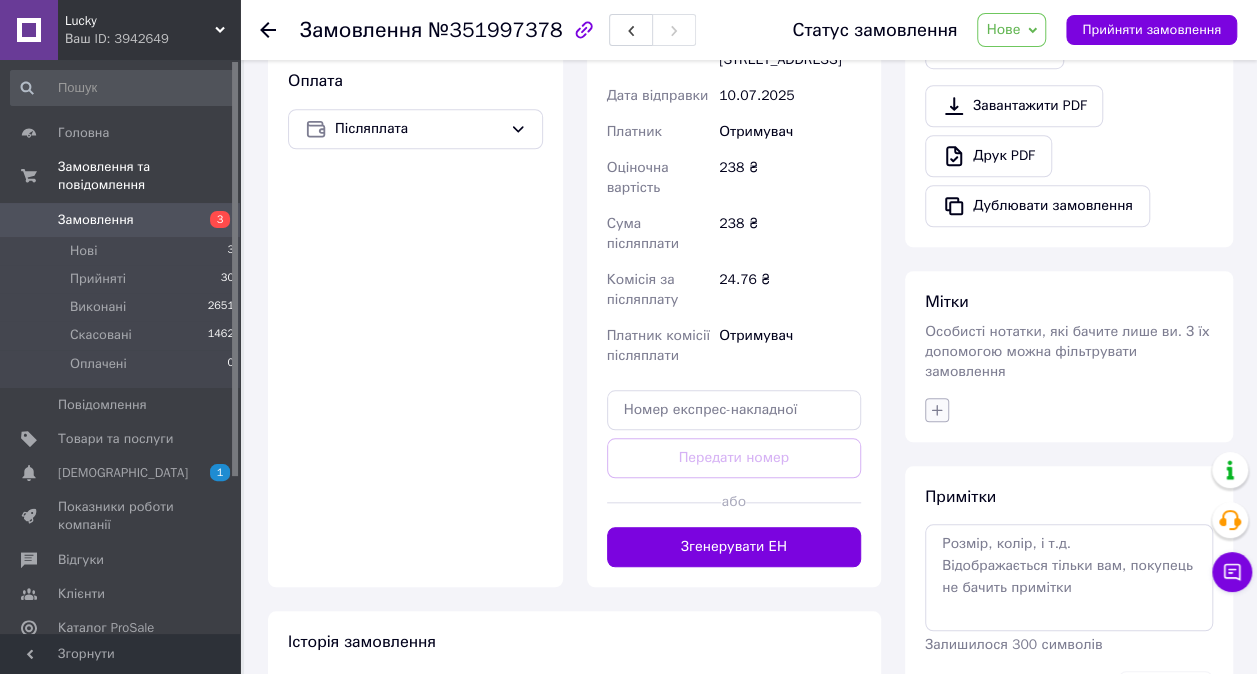 click 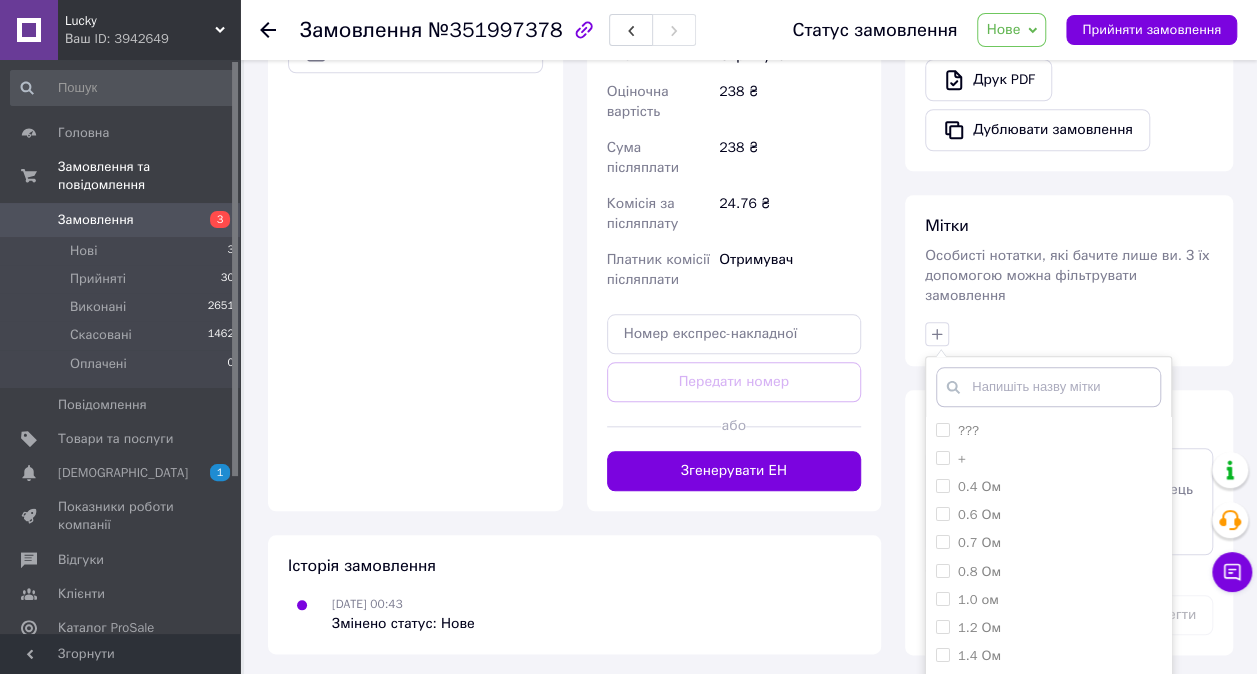 scroll, scrollTop: 859, scrollLeft: 0, axis: vertical 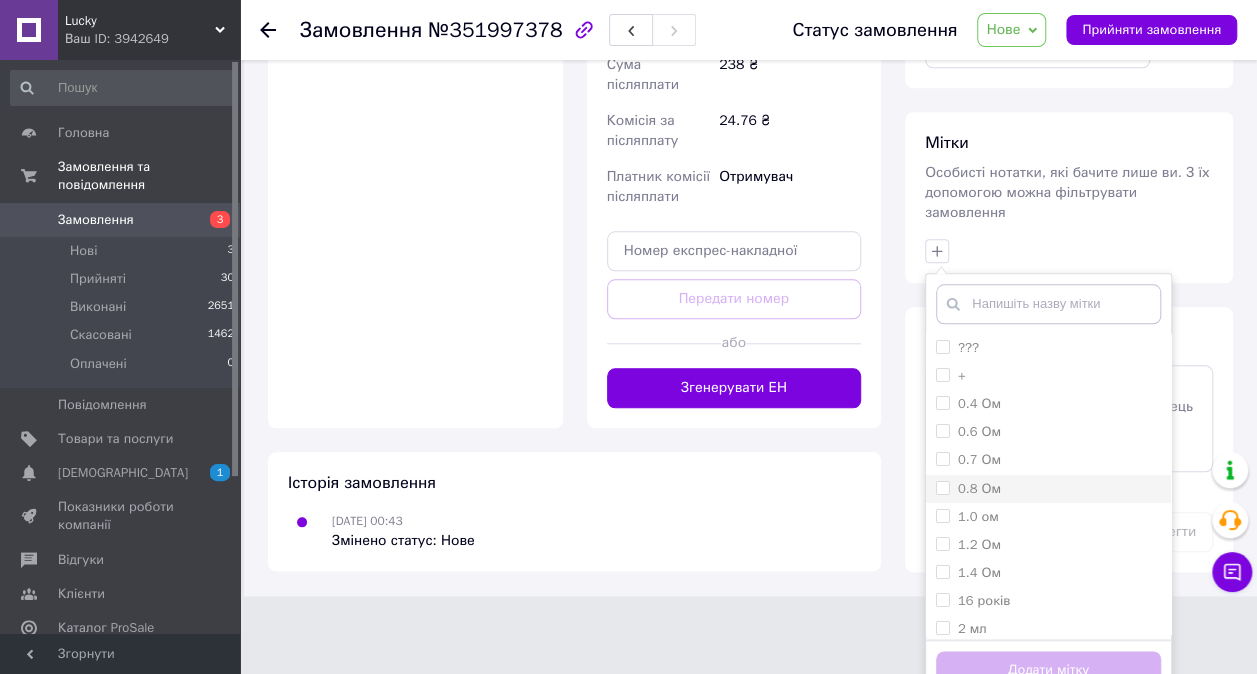 click on "0.8 Ом" at bounding box center [979, 488] 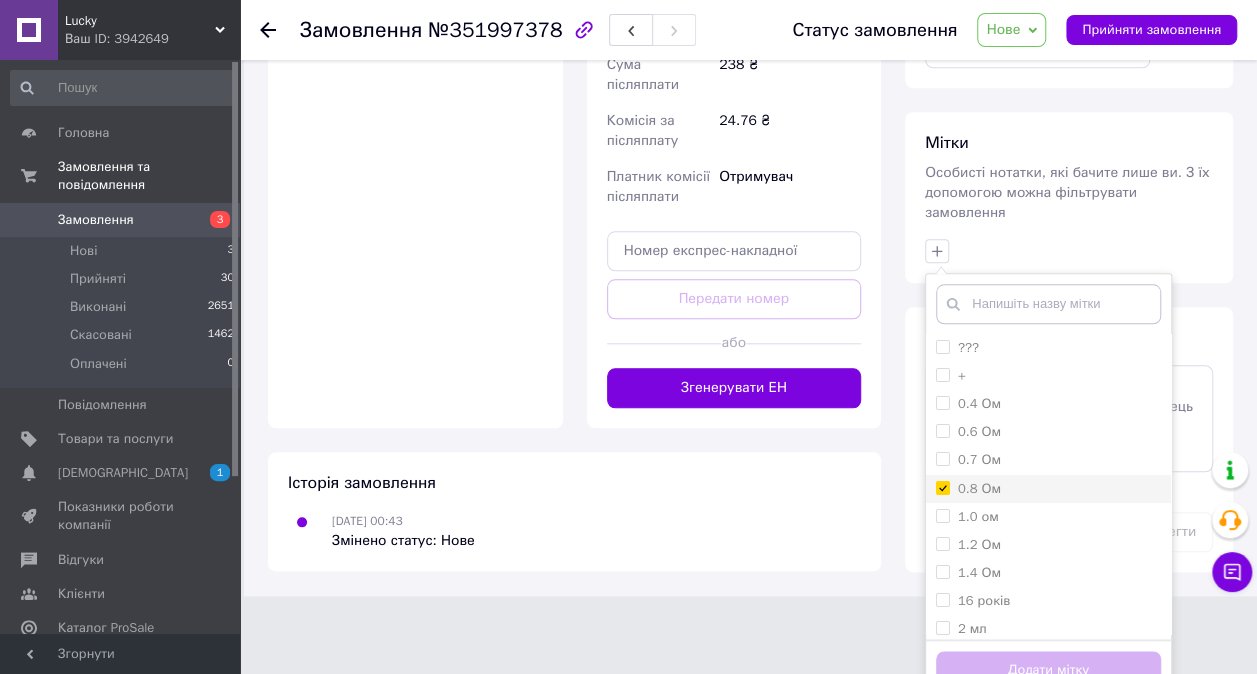 checkbox on "true" 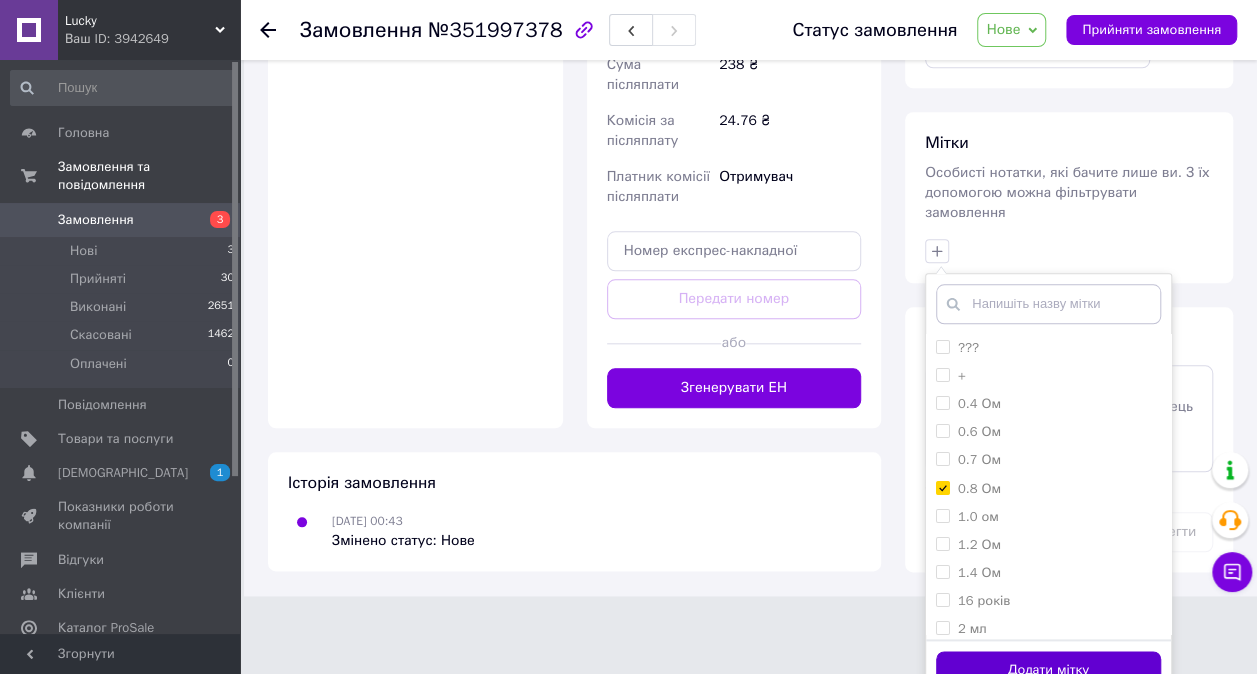 click on "Додати мітку" at bounding box center (1048, 670) 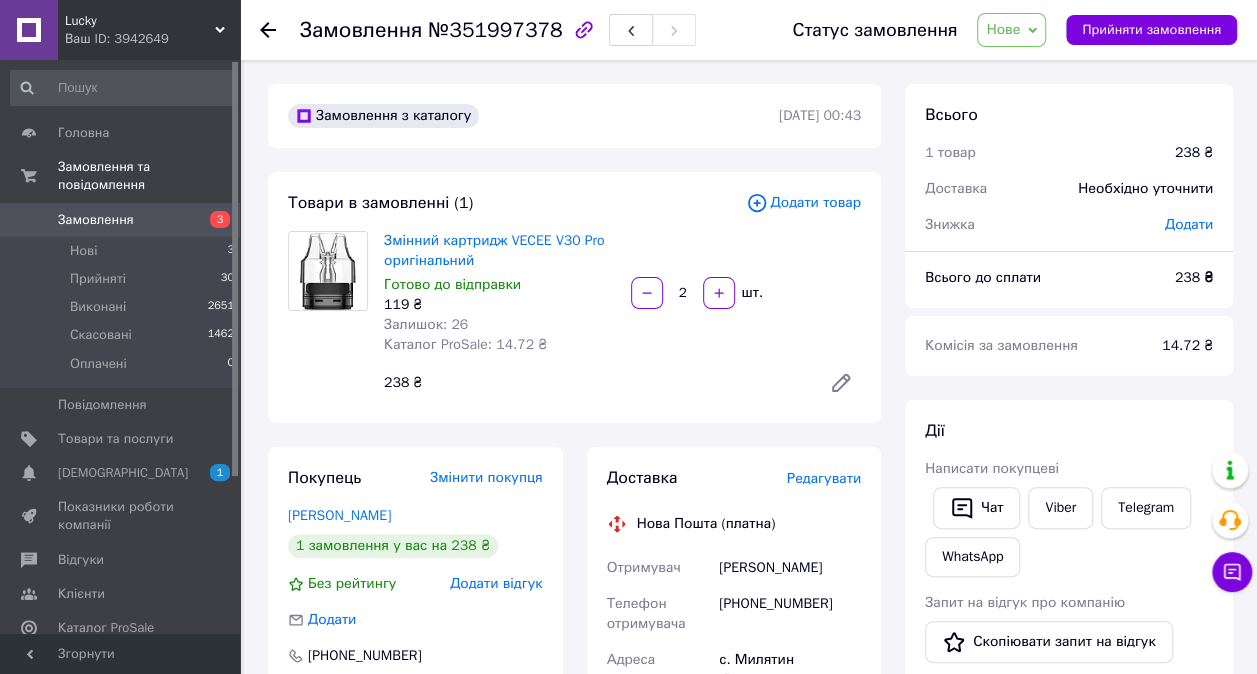 scroll, scrollTop: 0, scrollLeft: 0, axis: both 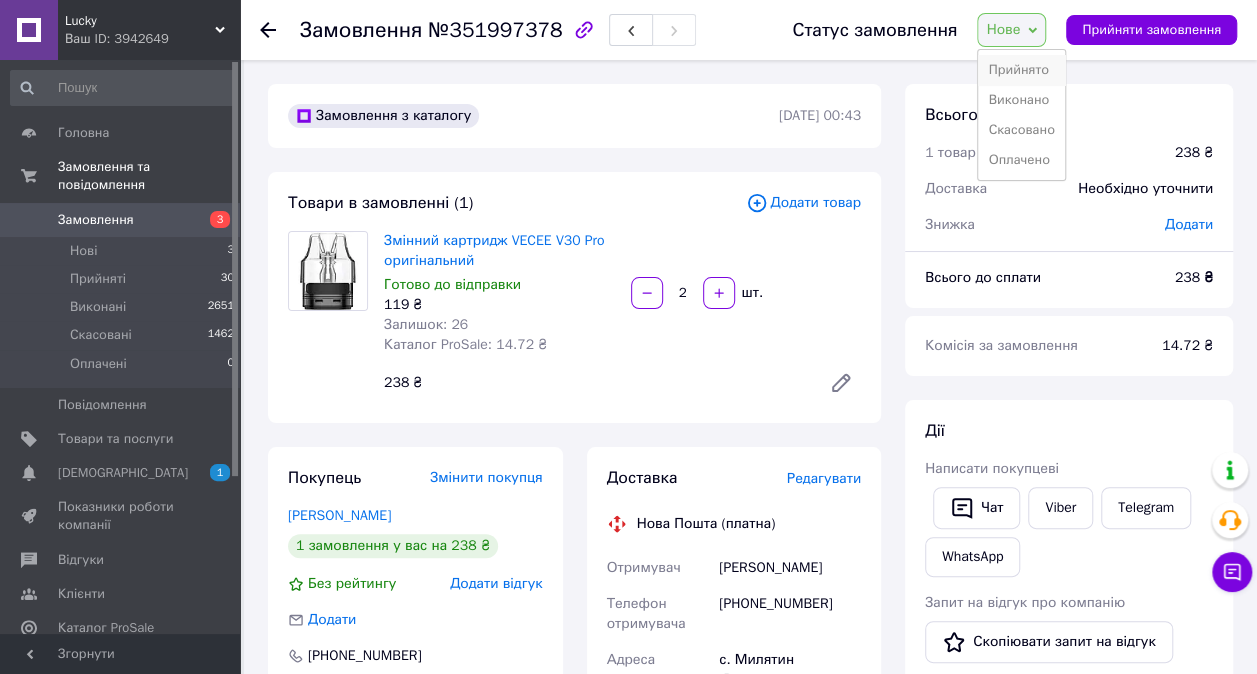 click on "Прийнято" at bounding box center [1021, 70] 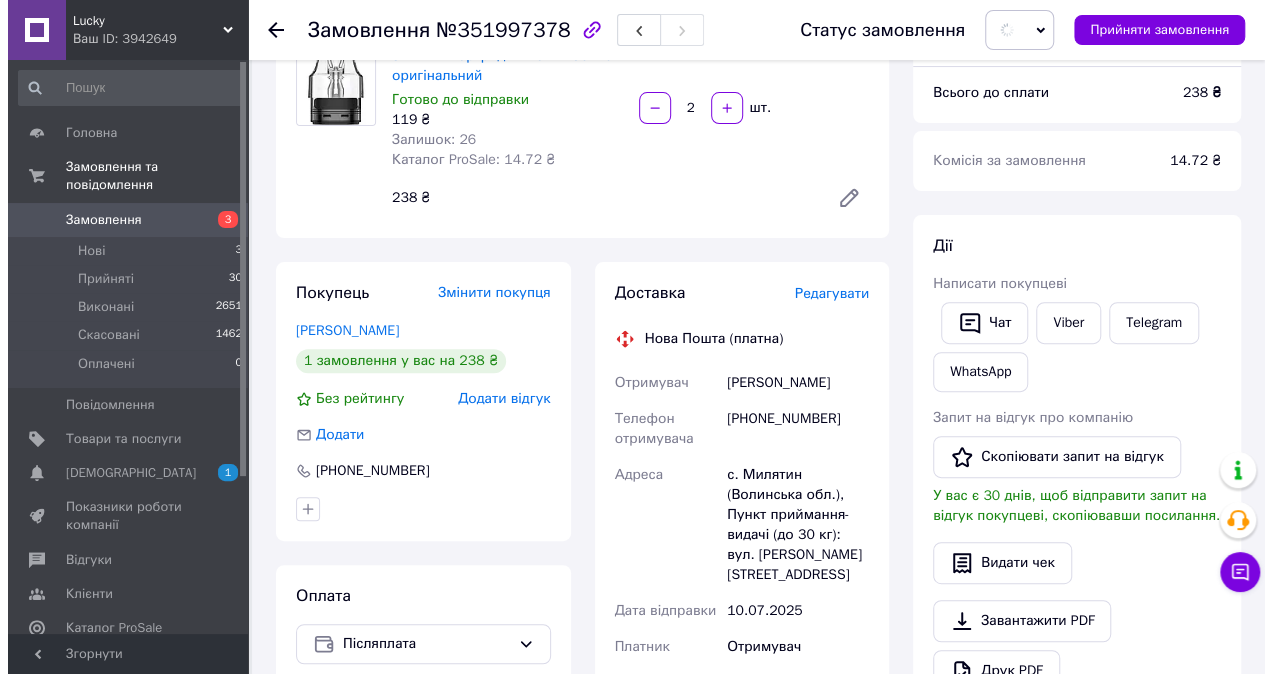 scroll, scrollTop: 100, scrollLeft: 0, axis: vertical 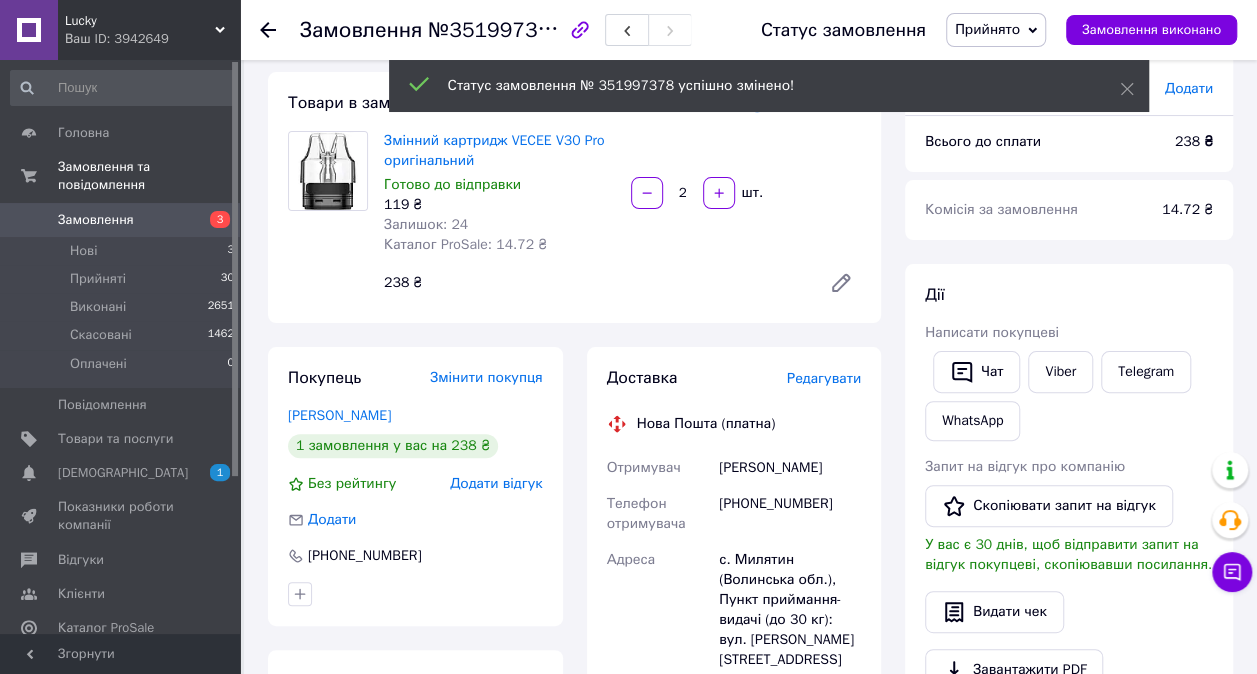 click on "Редагувати" at bounding box center (824, 378) 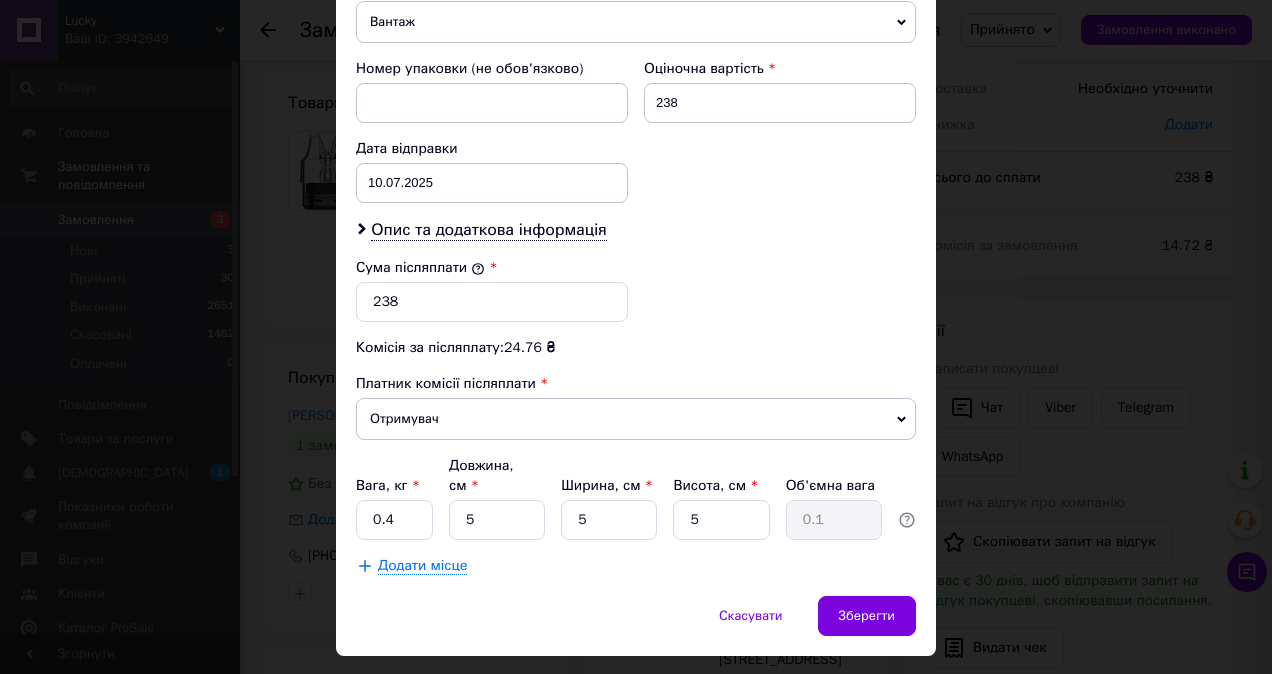 scroll, scrollTop: 862, scrollLeft: 0, axis: vertical 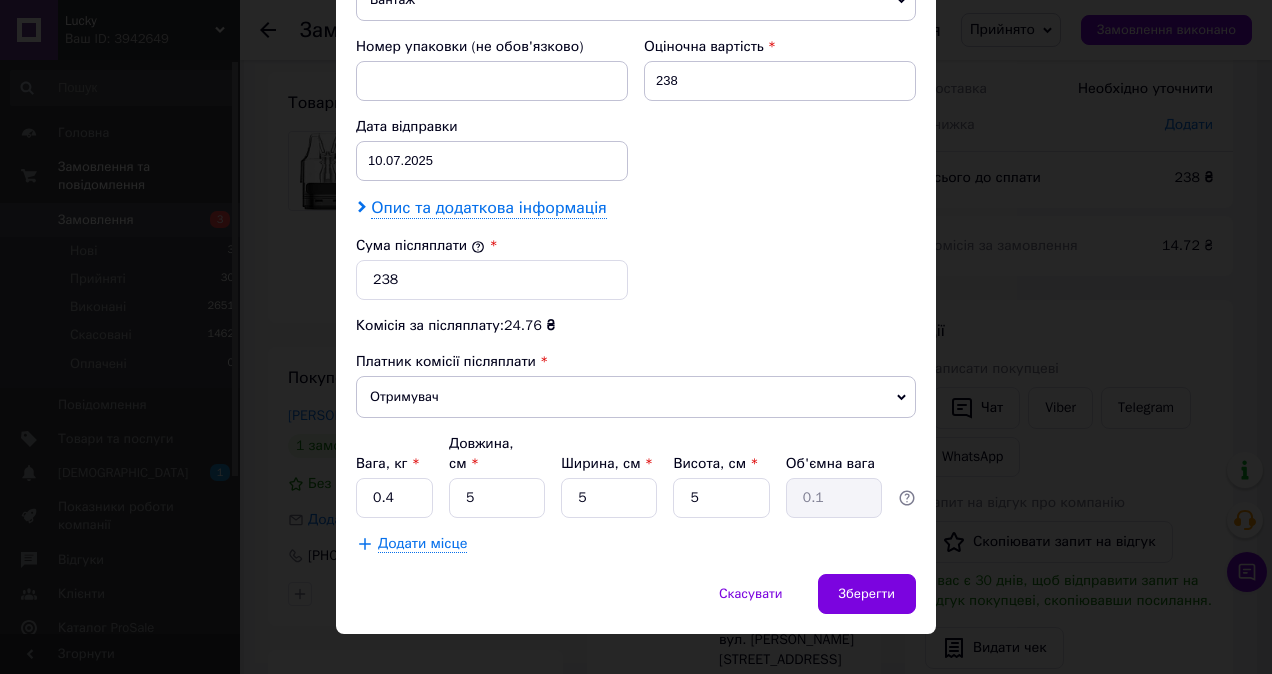 click on "Опис та додаткова інформація" at bounding box center [488, 208] 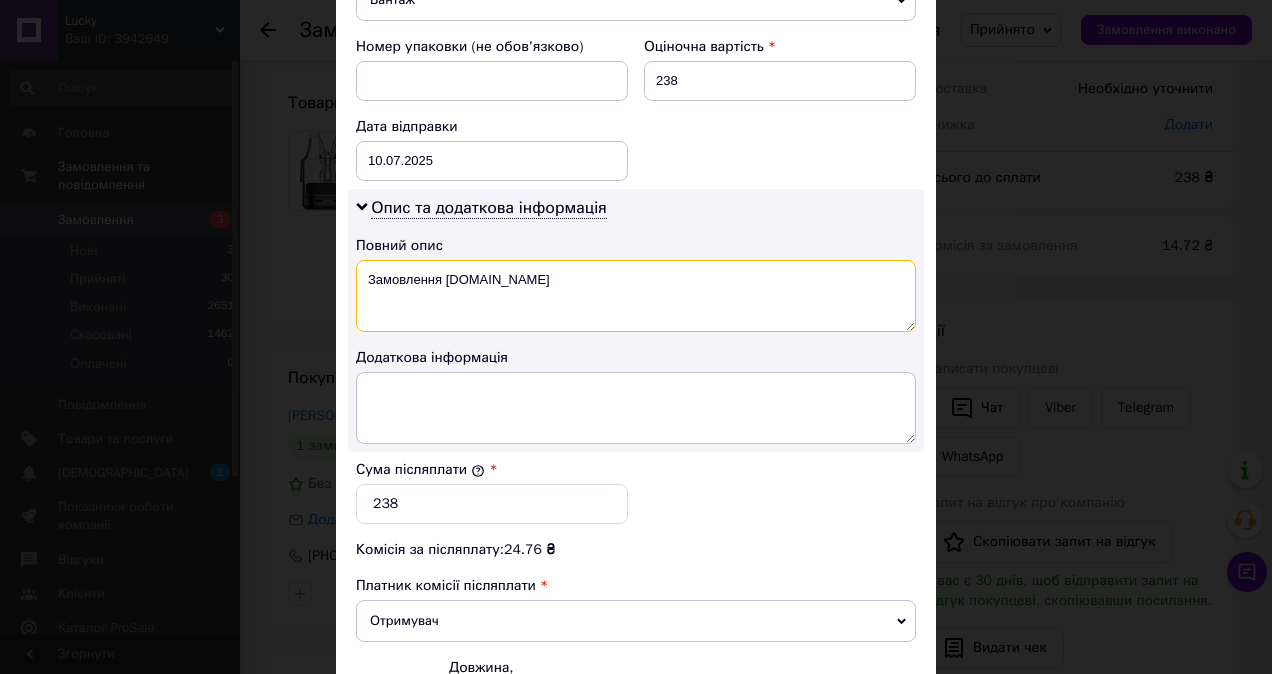 drag, startPoint x: 516, startPoint y: 278, endPoint x: 366, endPoint y: 281, distance: 150.03 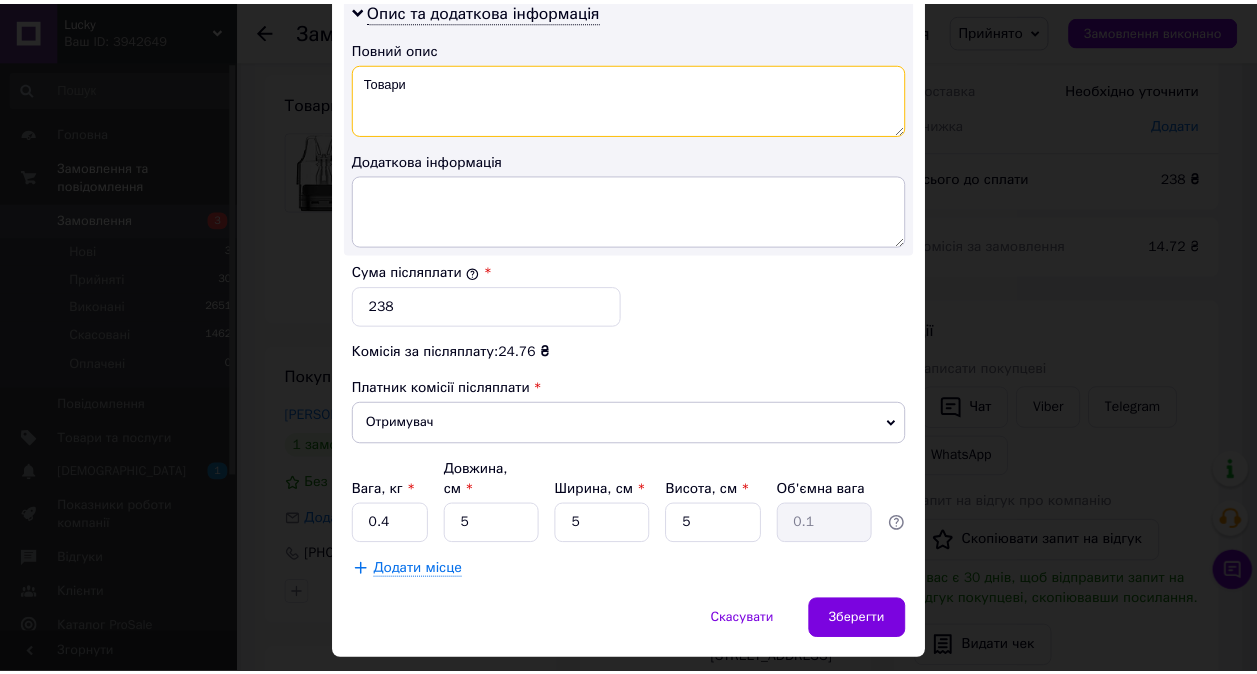 scroll, scrollTop: 1084, scrollLeft: 0, axis: vertical 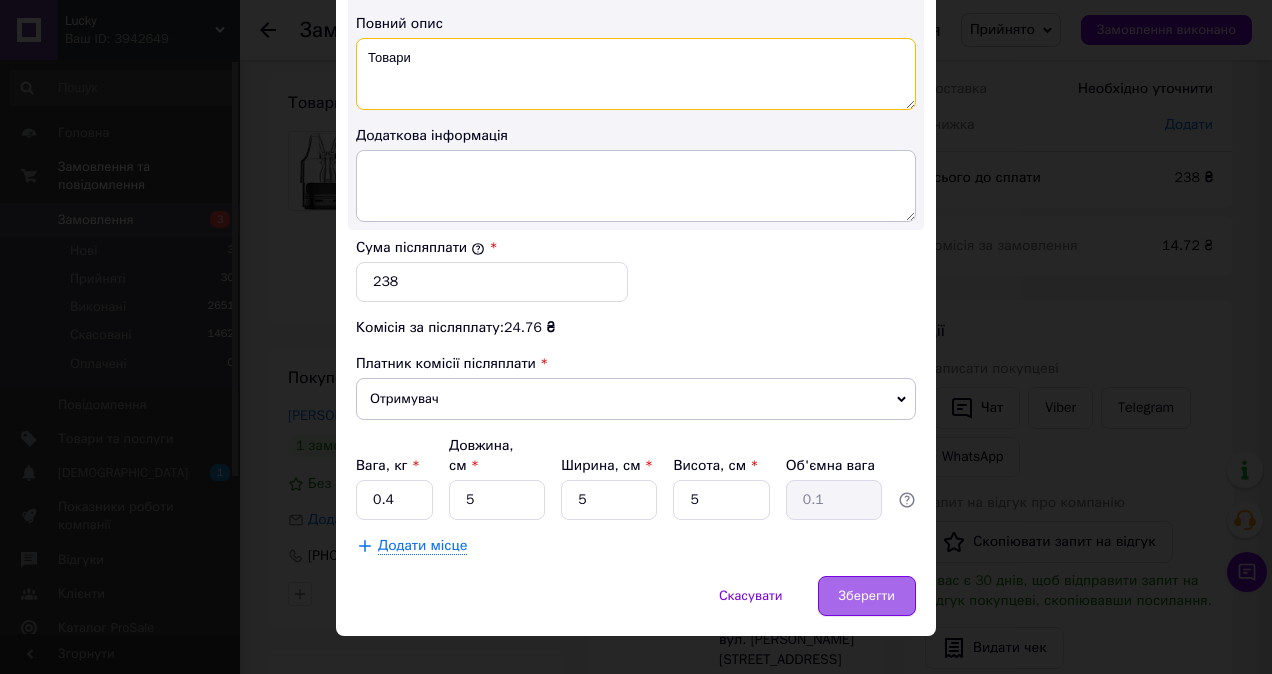type on "Товари" 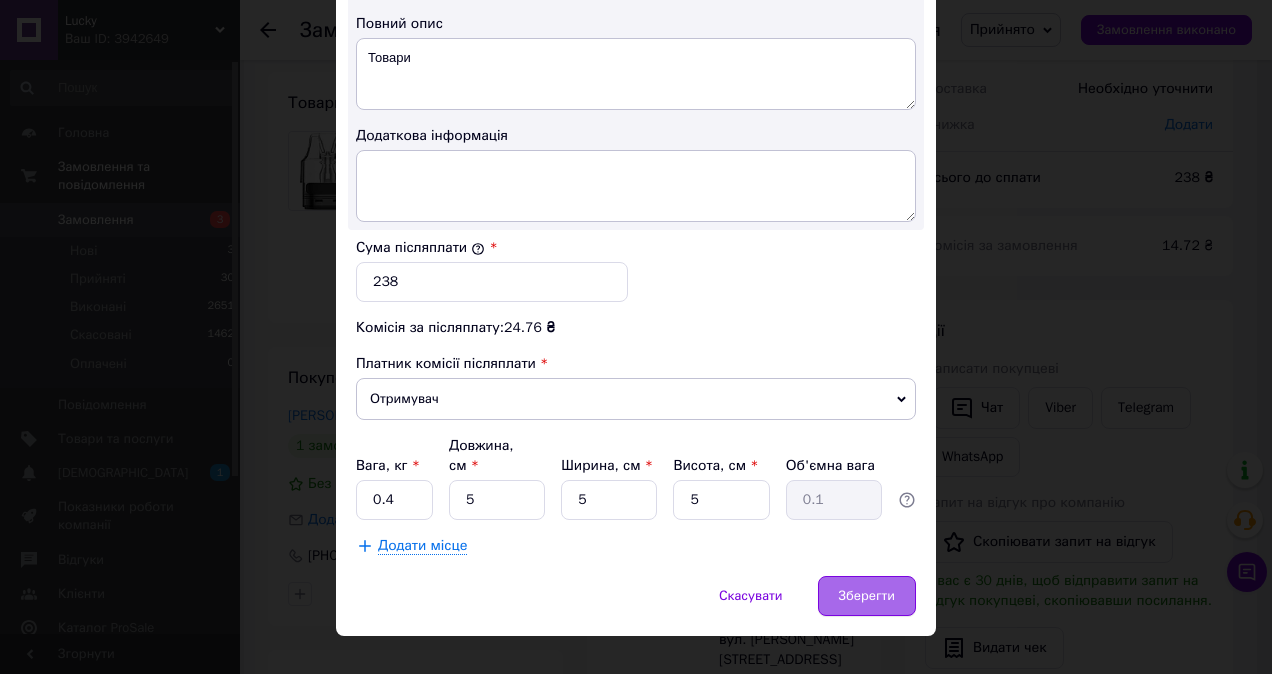 click on "Зберегти" at bounding box center [867, 596] 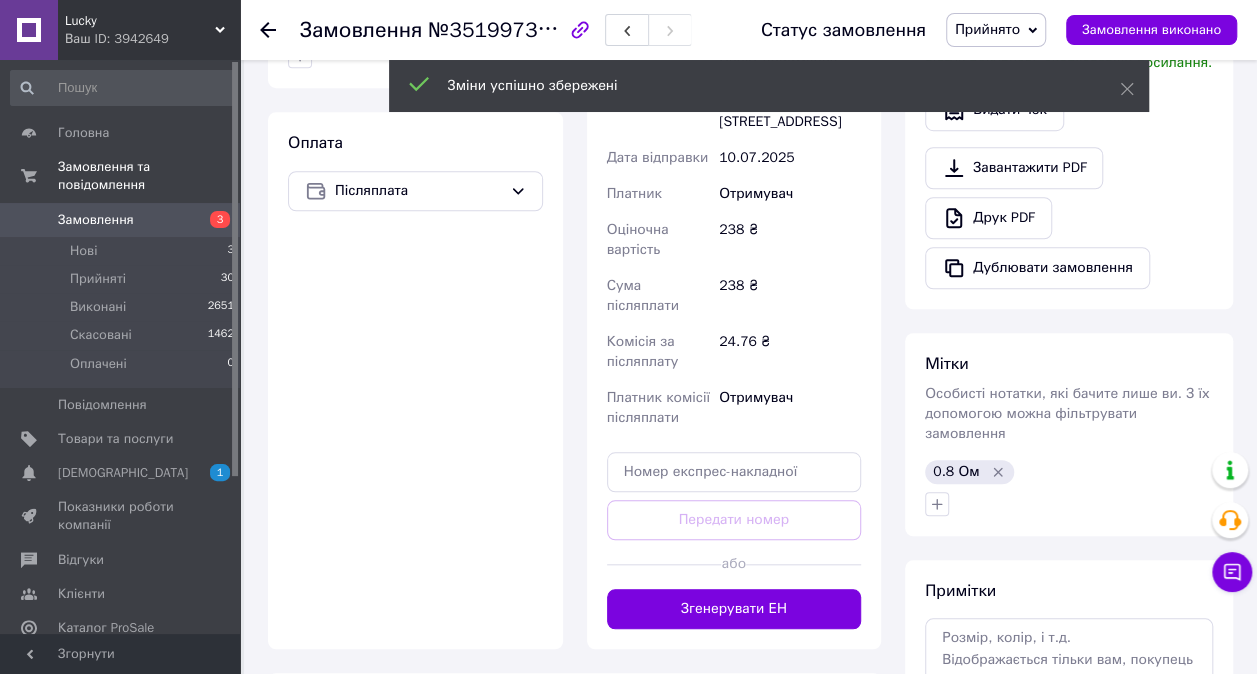 scroll, scrollTop: 700, scrollLeft: 0, axis: vertical 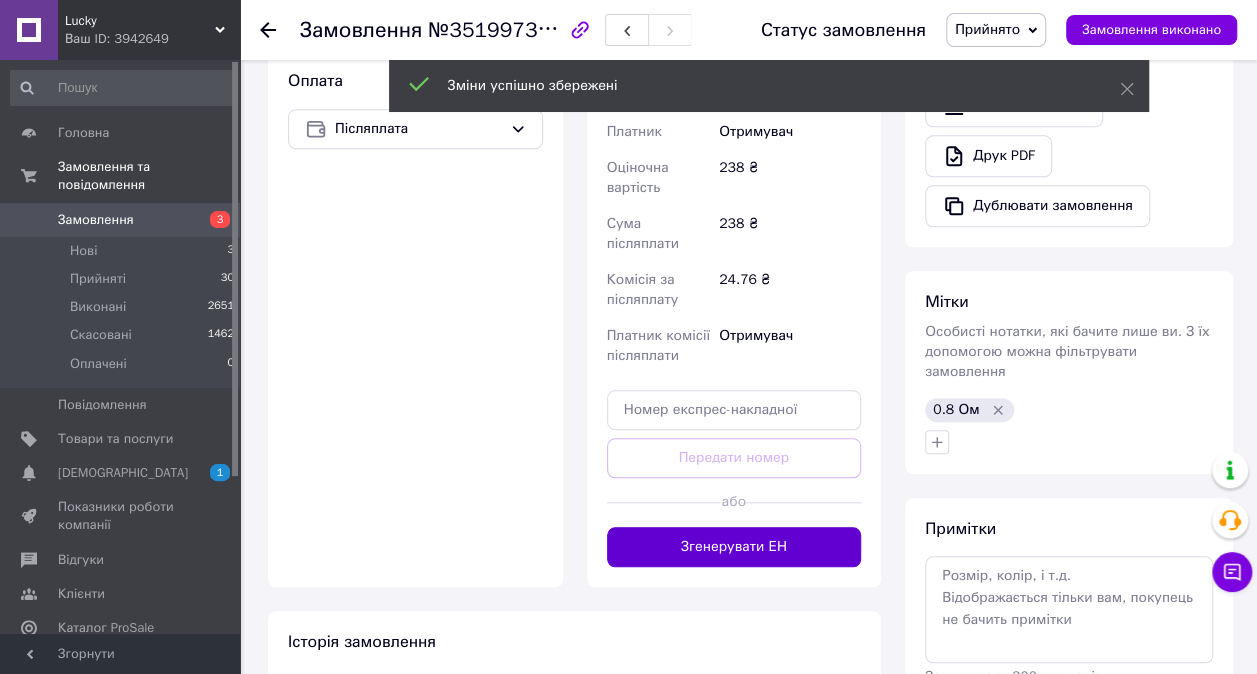 click on "Згенерувати ЕН" at bounding box center [734, 547] 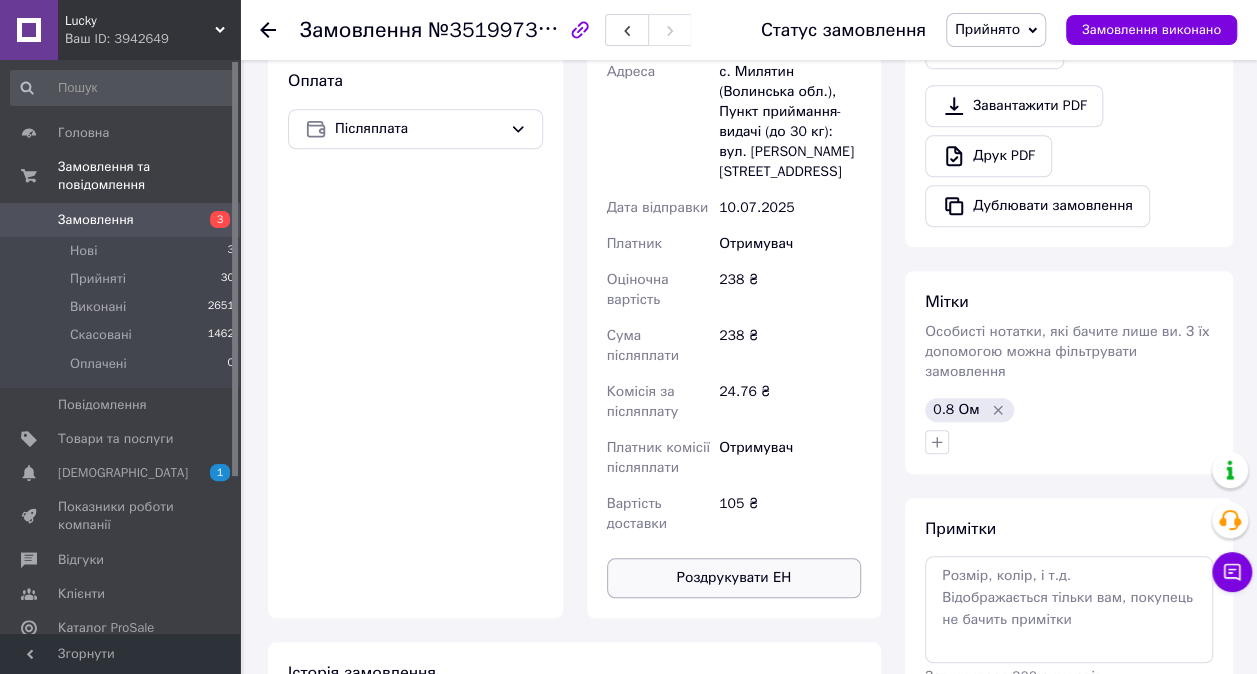 click on "Роздрукувати ЕН" at bounding box center (734, 578) 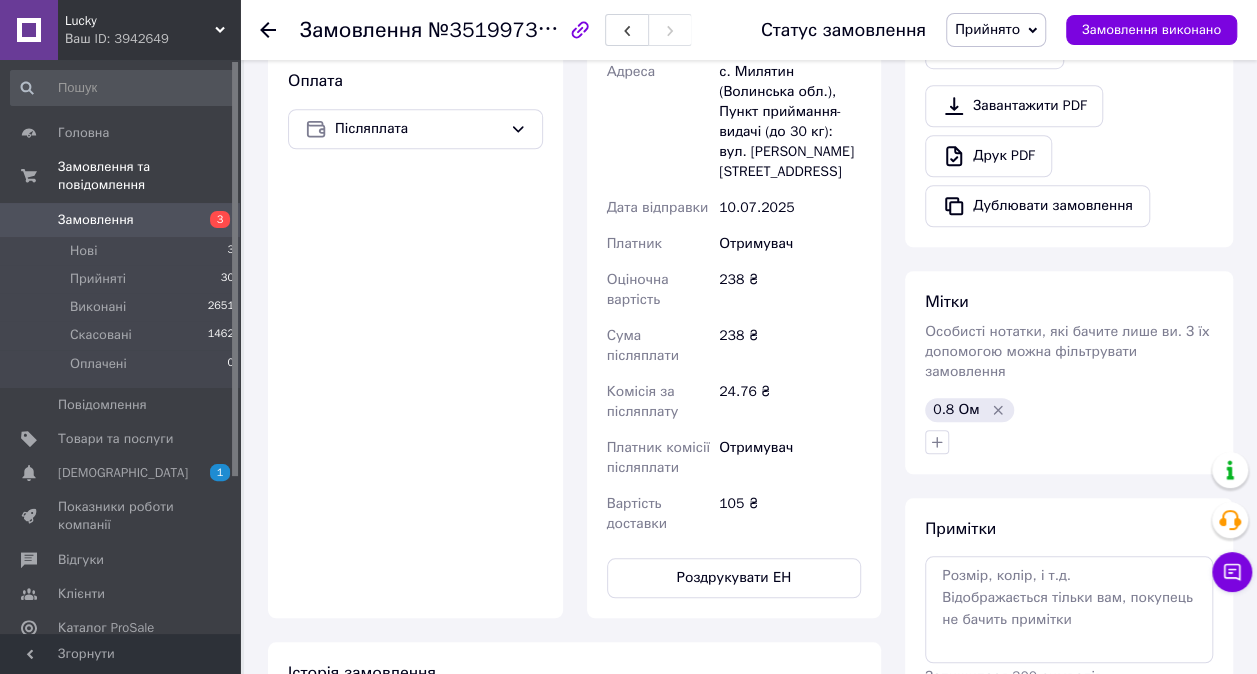 scroll, scrollTop: 0, scrollLeft: 0, axis: both 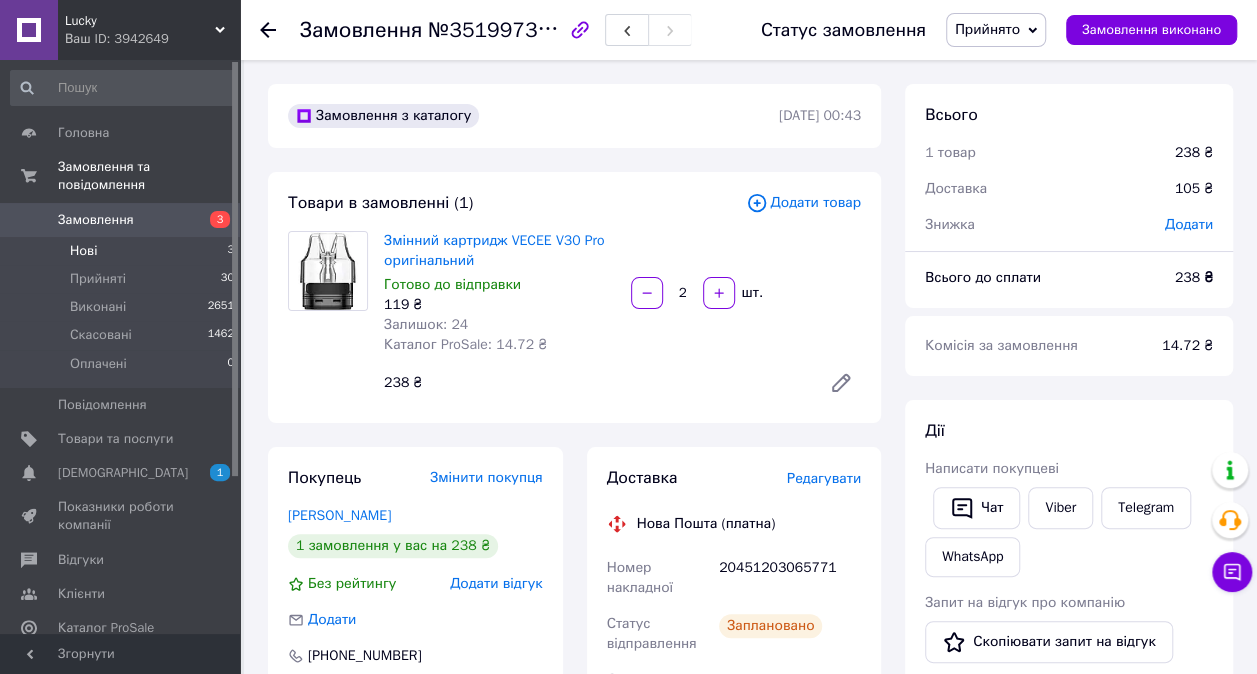 click on "Нові 3" at bounding box center (123, 251) 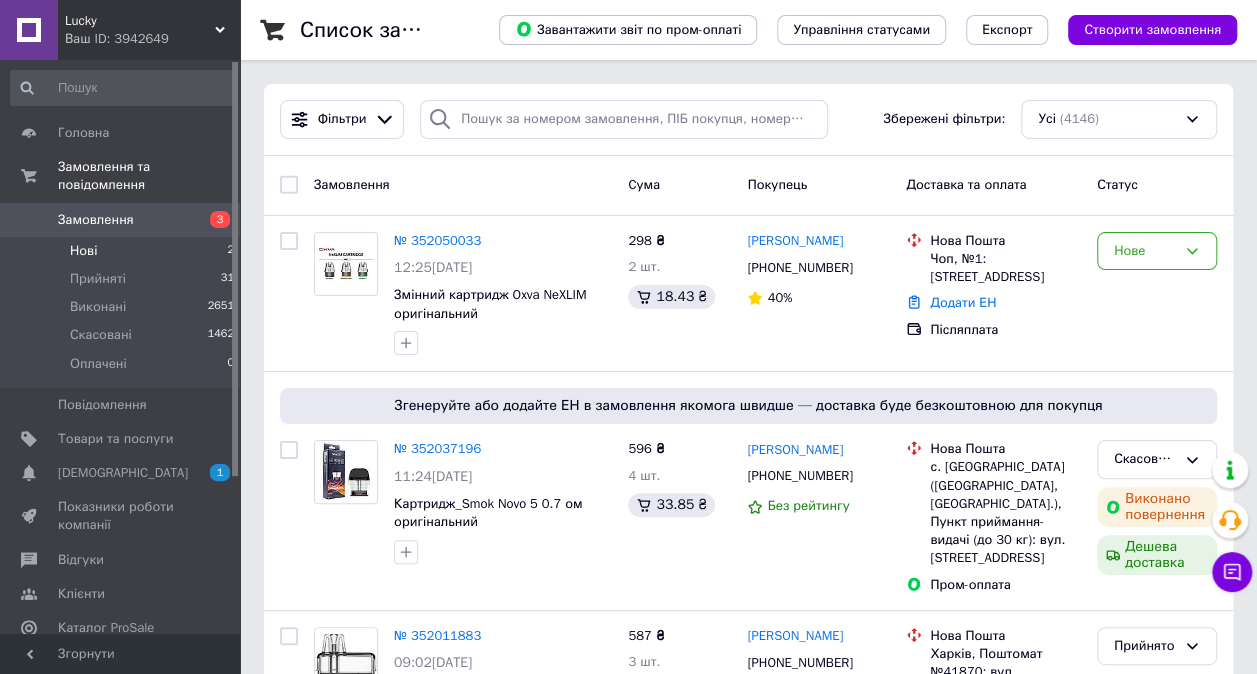 click on "Нові 2" at bounding box center [123, 251] 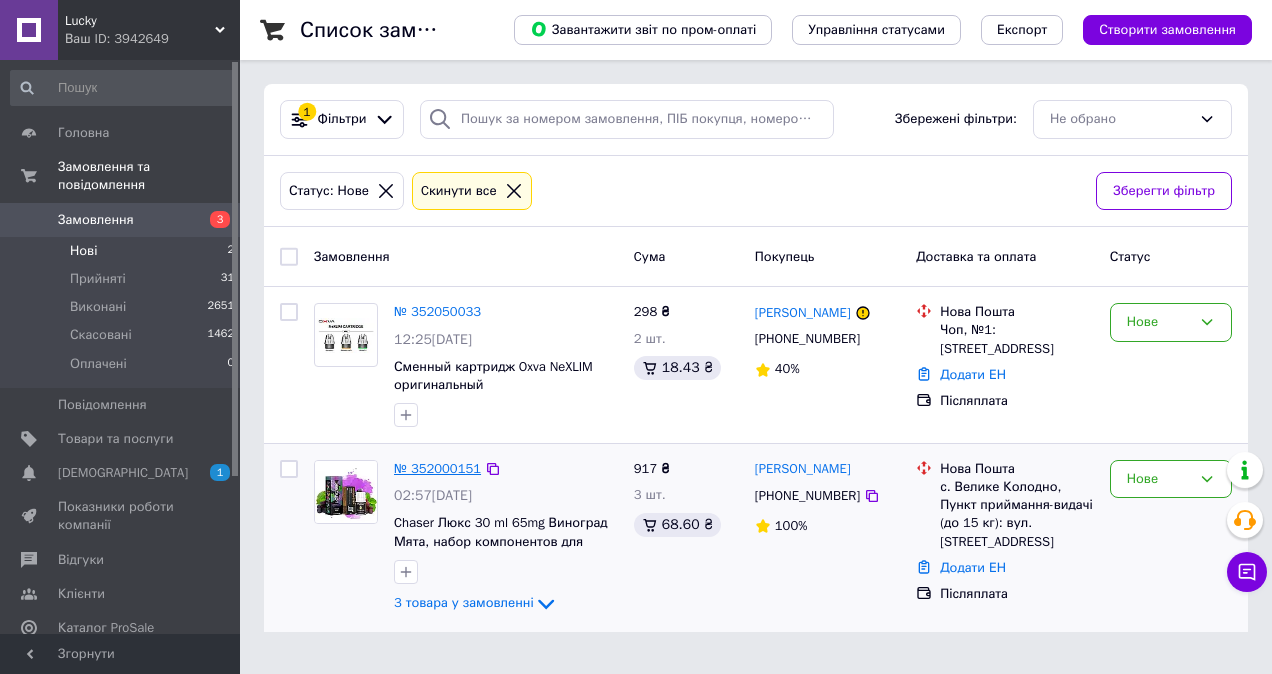 click on "№ 352000151" at bounding box center (437, 468) 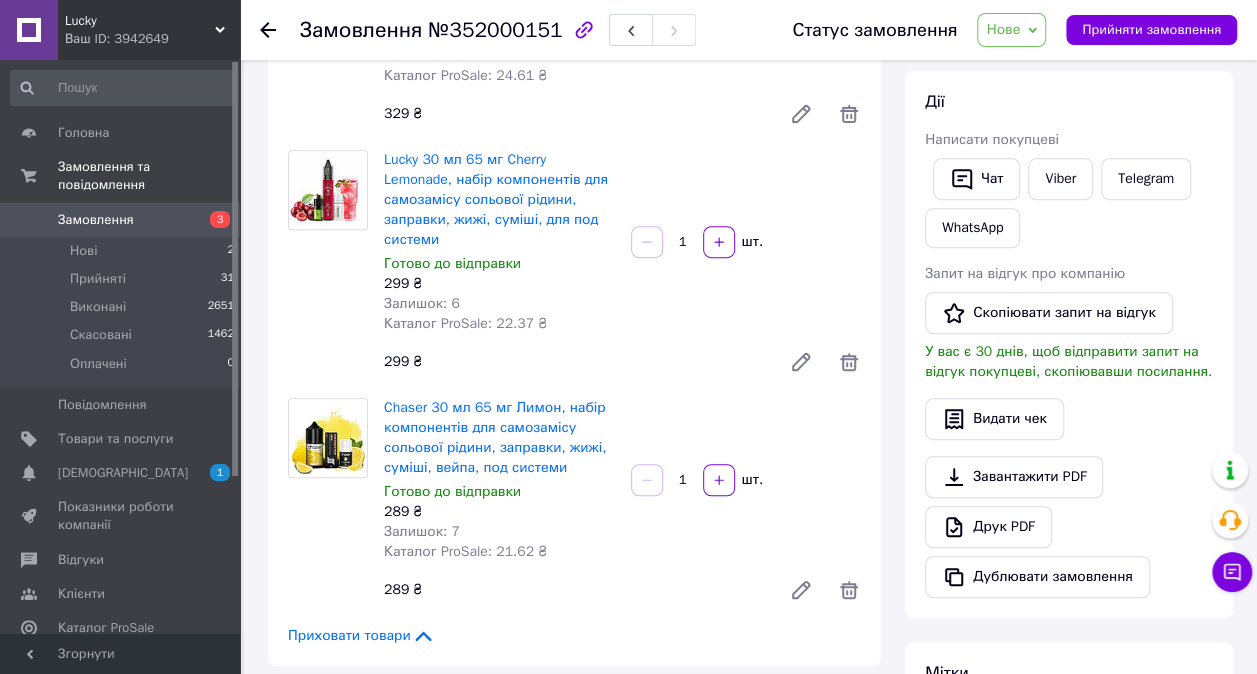 scroll, scrollTop: 500, scrollLeft: 0, axis: vertical 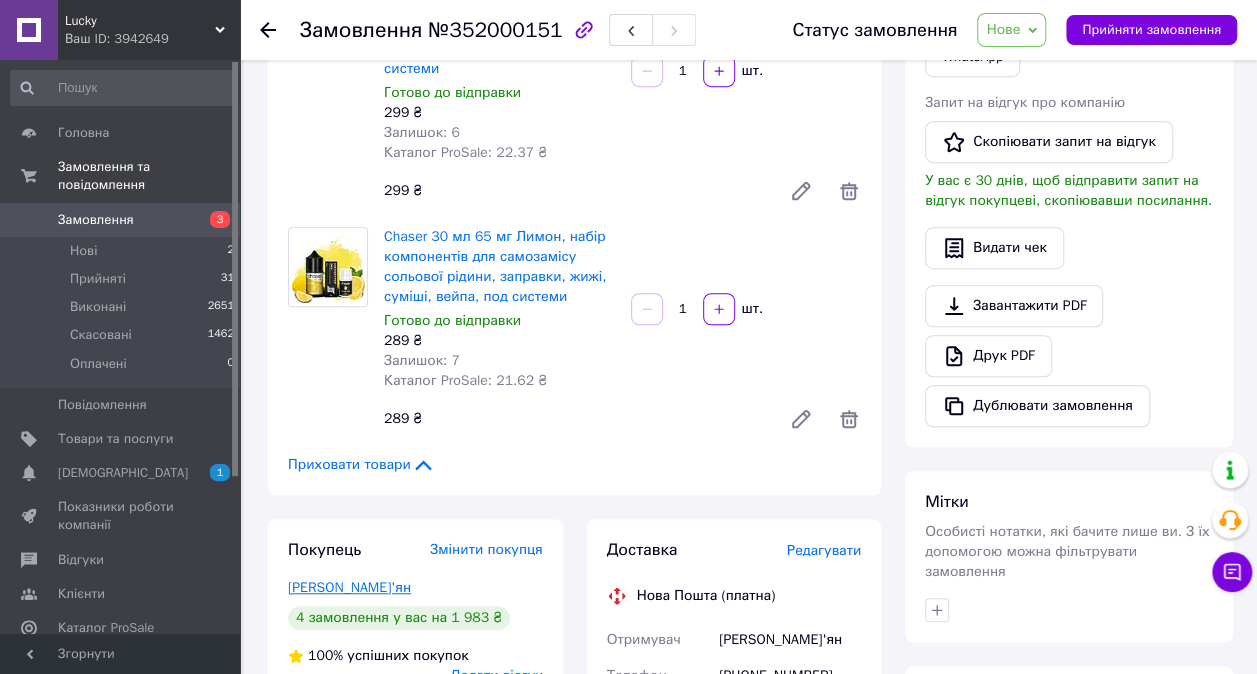 click on "[PERSON_NAME]'ян" at bounding box center (349, 587) 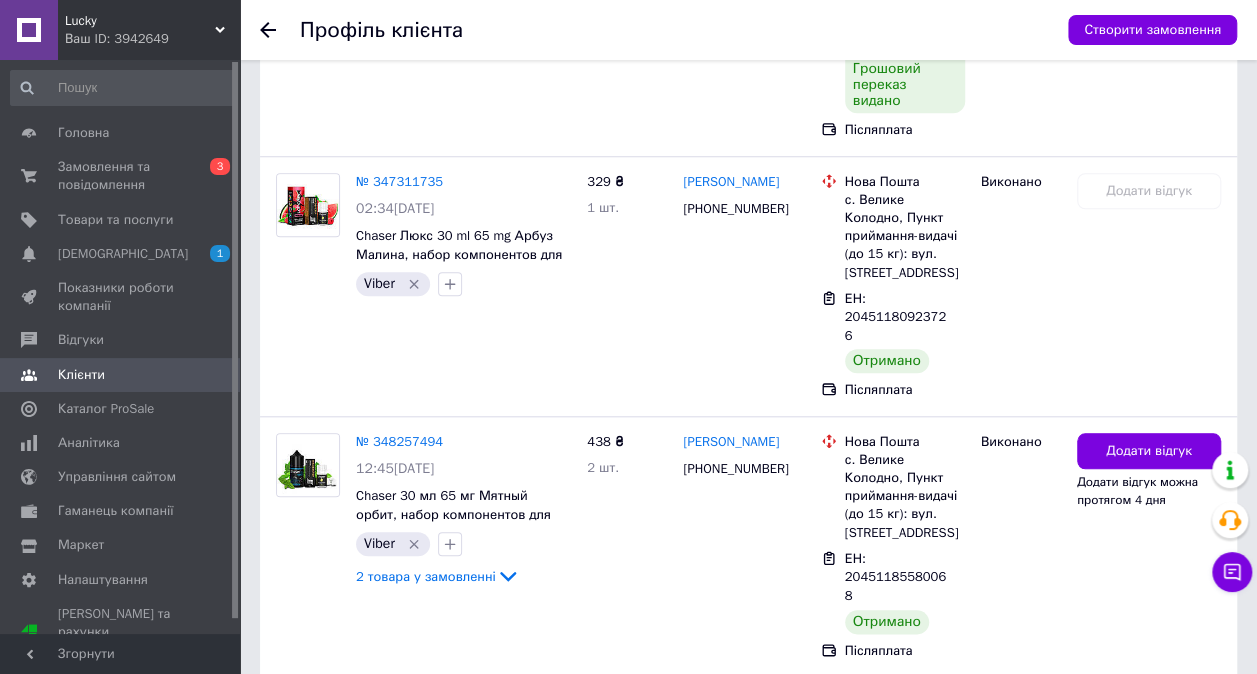 scroll, scrollTop: 926, scrollLeft: 0, axis: vertical 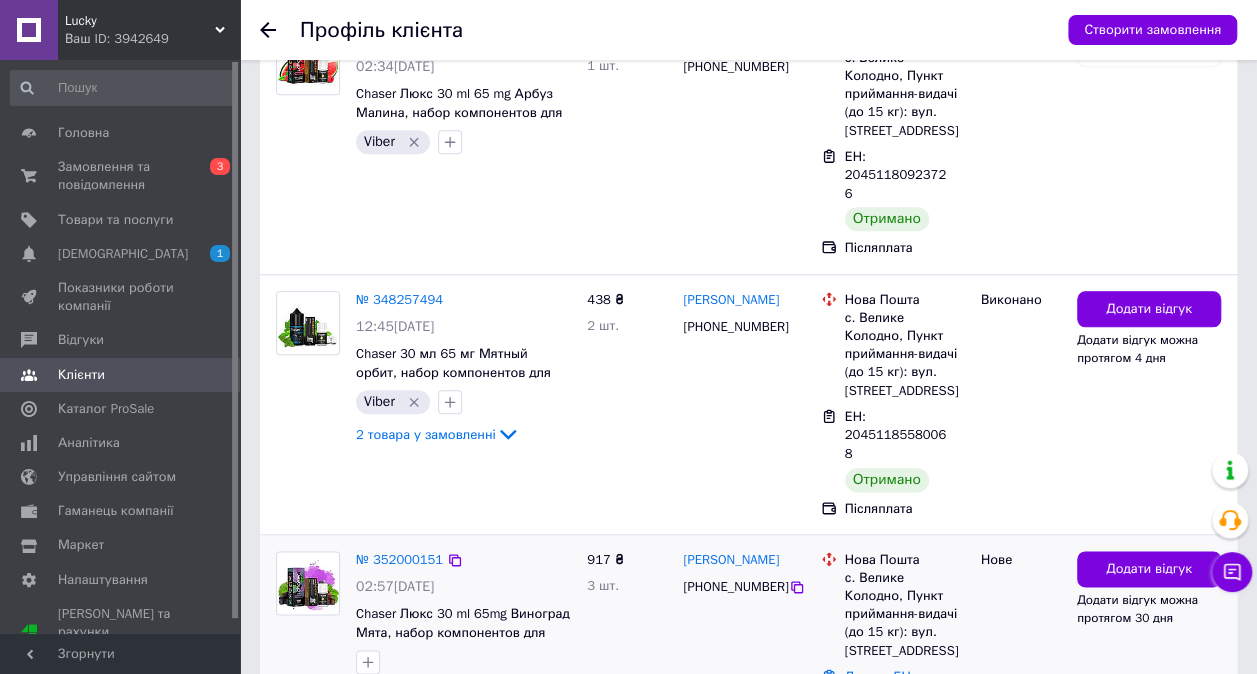 click on "3 товара у замовленні" at bounding box center (426, 693) 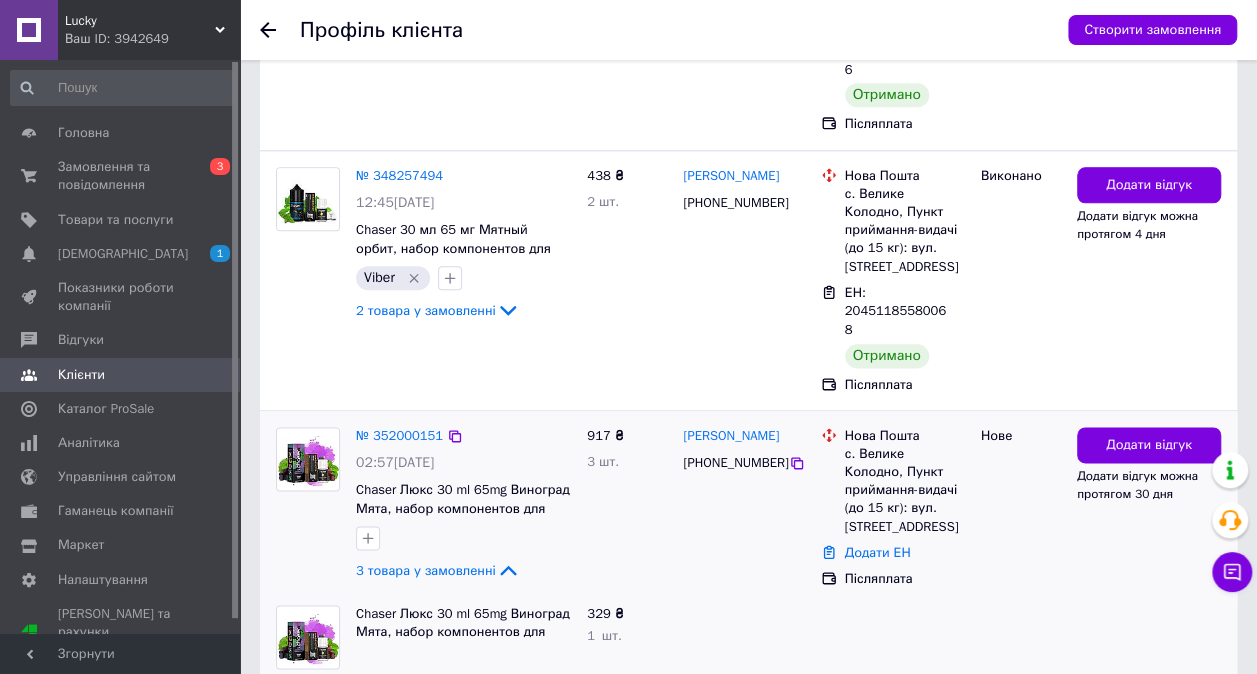 scroll, scrollTop: 1167, scrollLeft: 0, axis: vertical 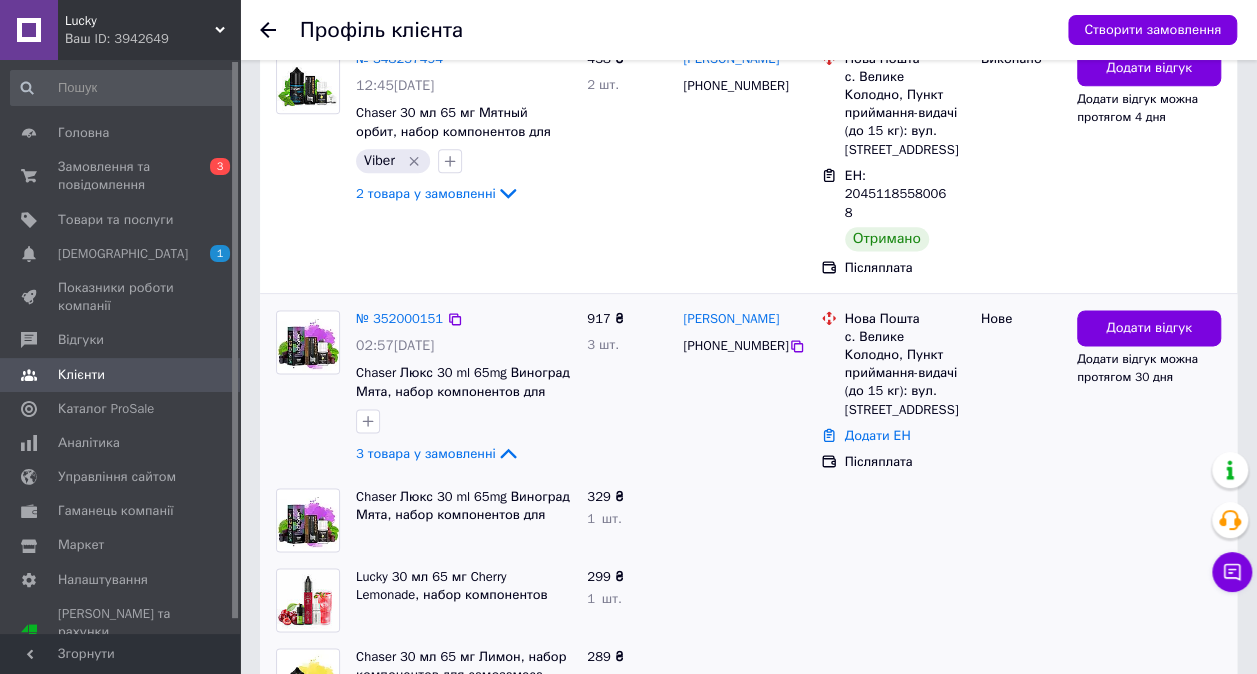 click at bounding box center (368, 421) 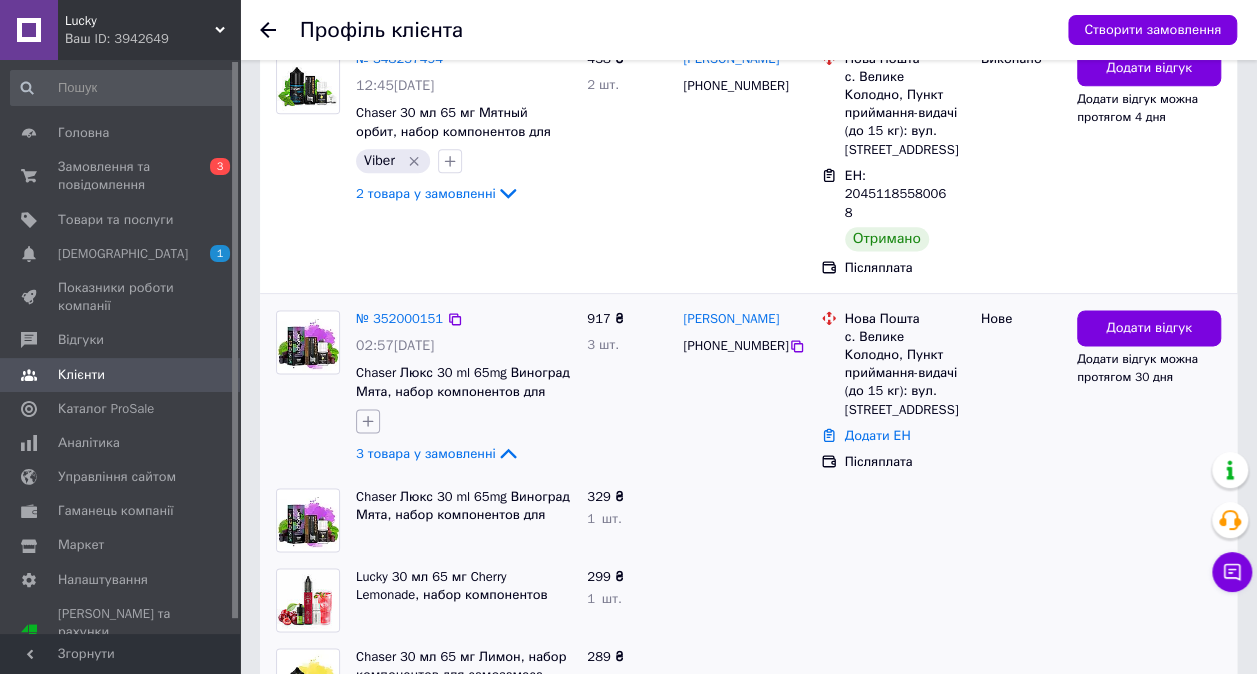 click at bounding box center [368, 421] 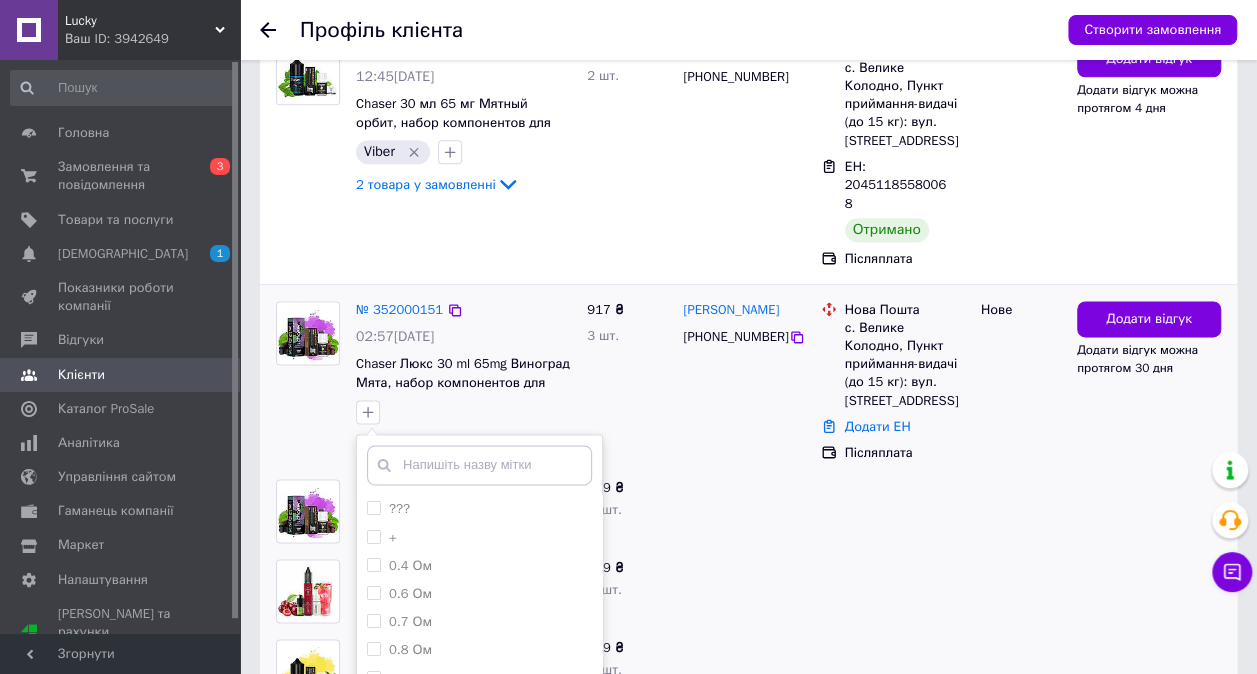 scroll, scrollTop: 1235, scrollLeft: 0, axis: vertical 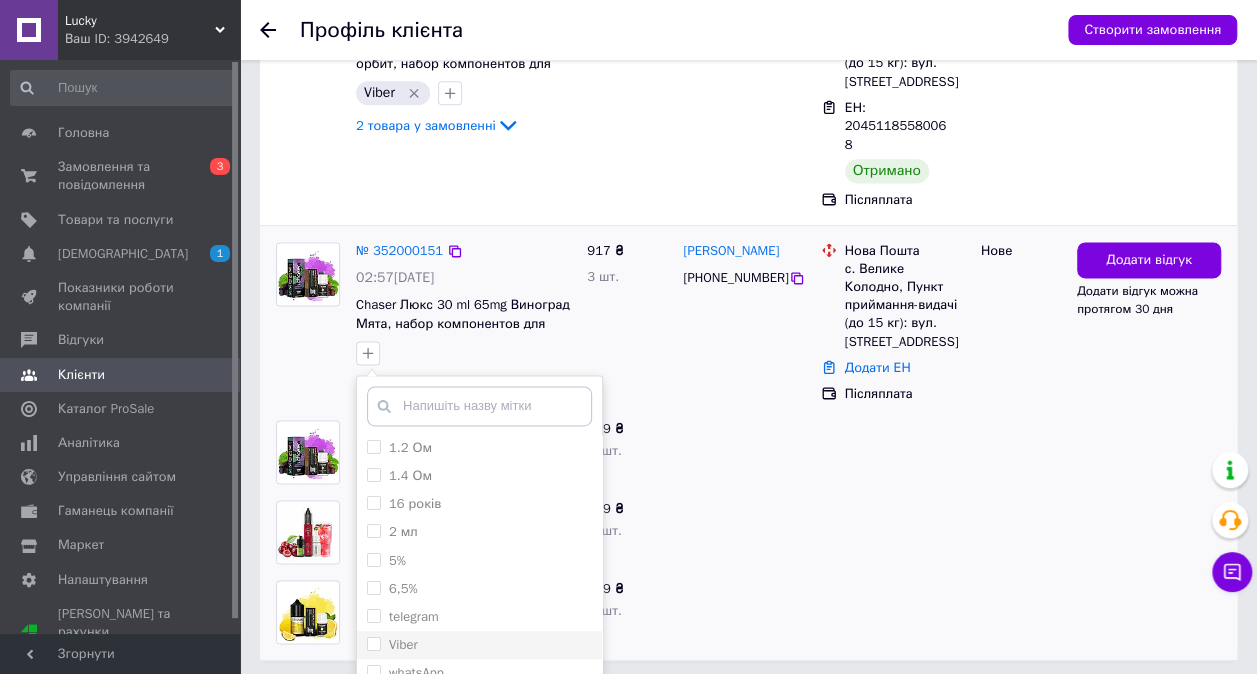 click on "Viber" at bounding box center (479, 645) 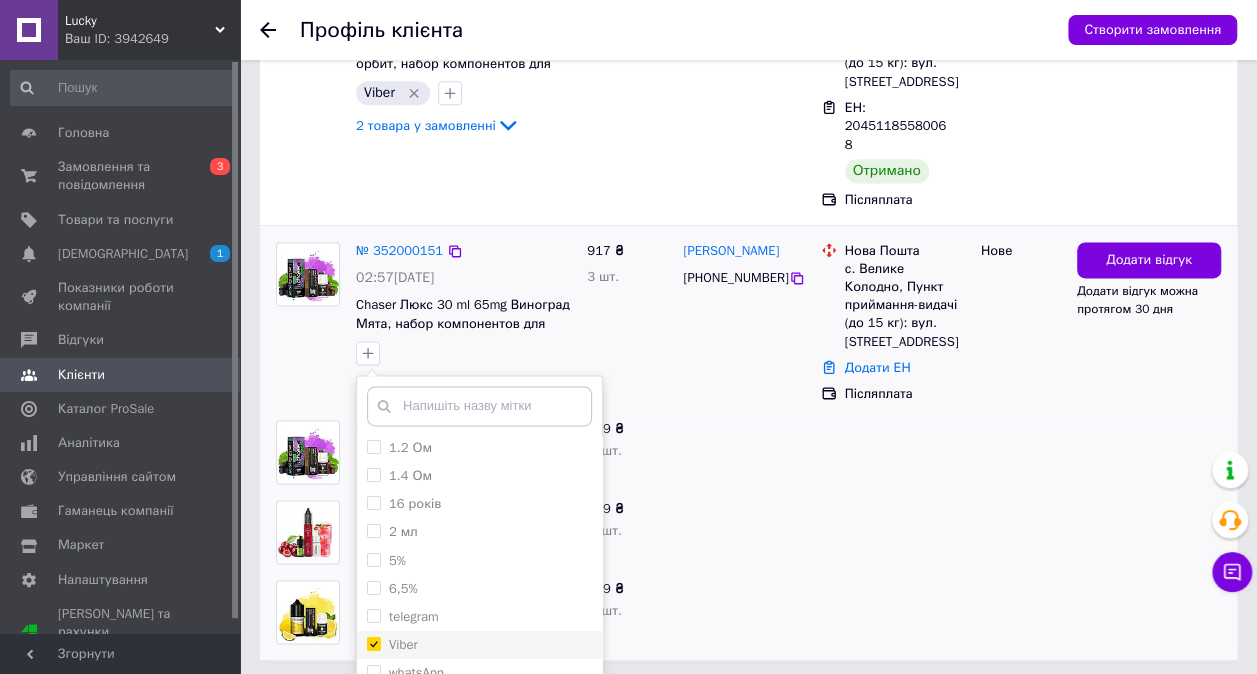 checkbox on "true" 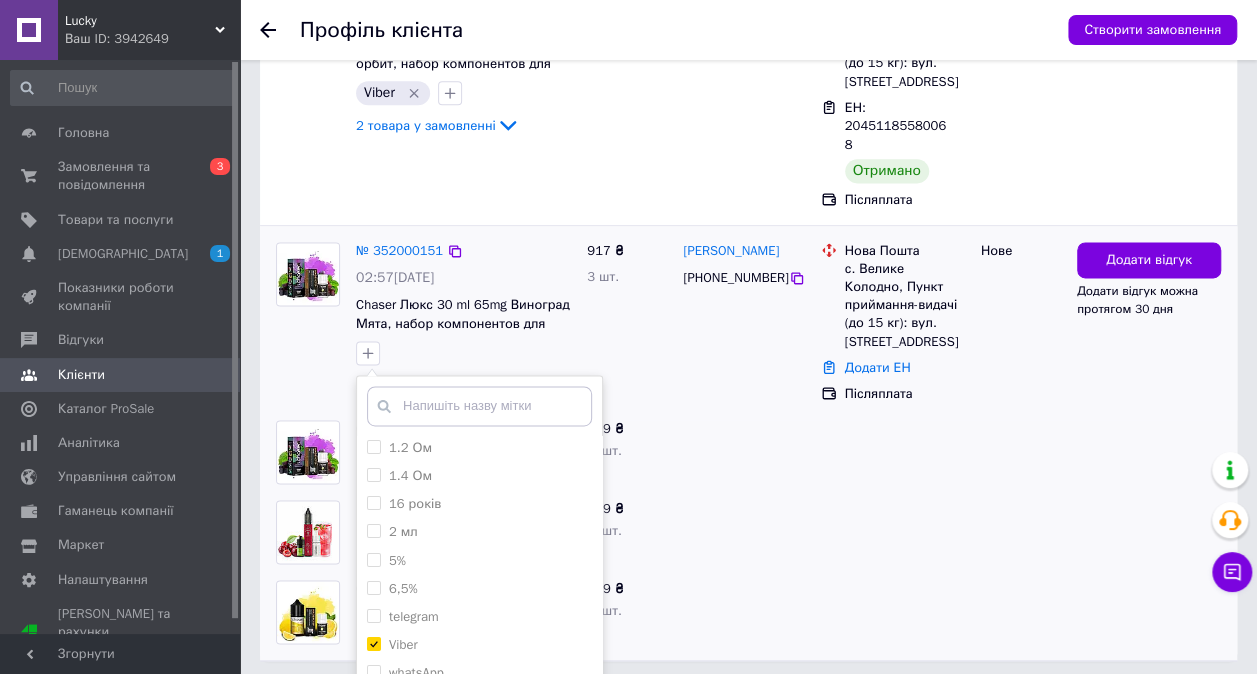 click on "Додати мітку" at bounding box center [479, 772] 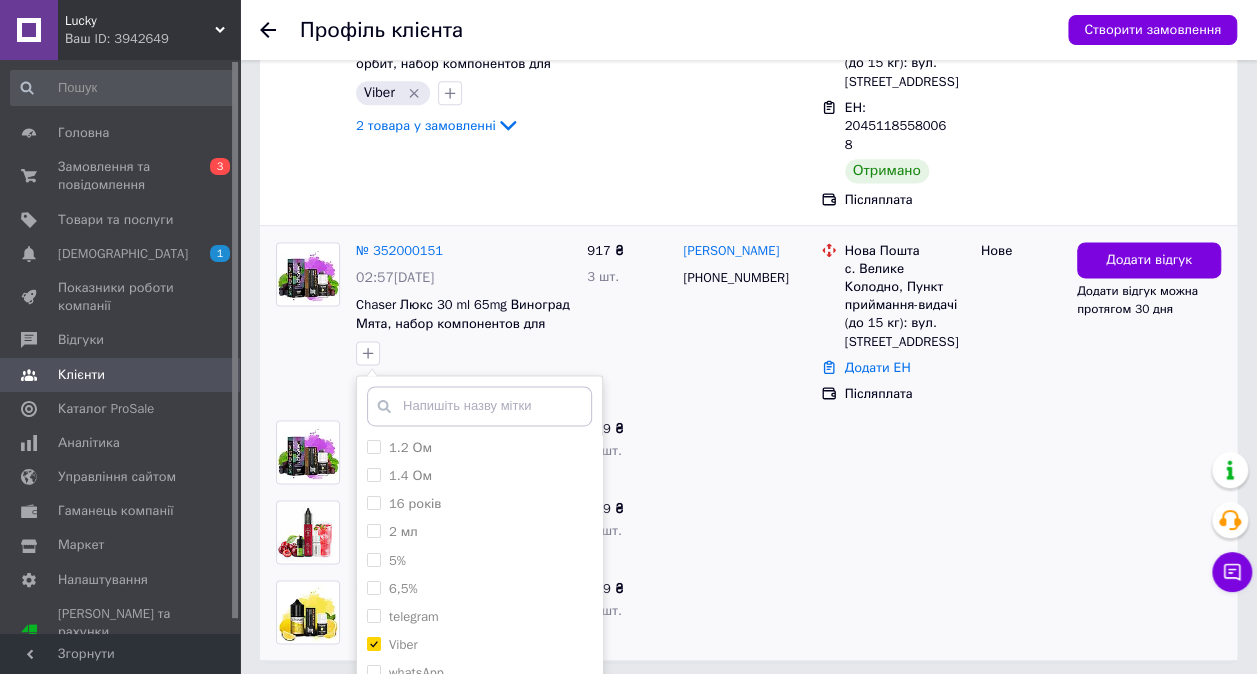 scroll, scrollTop: 1167, scrollLeft: 0, axis: vertical 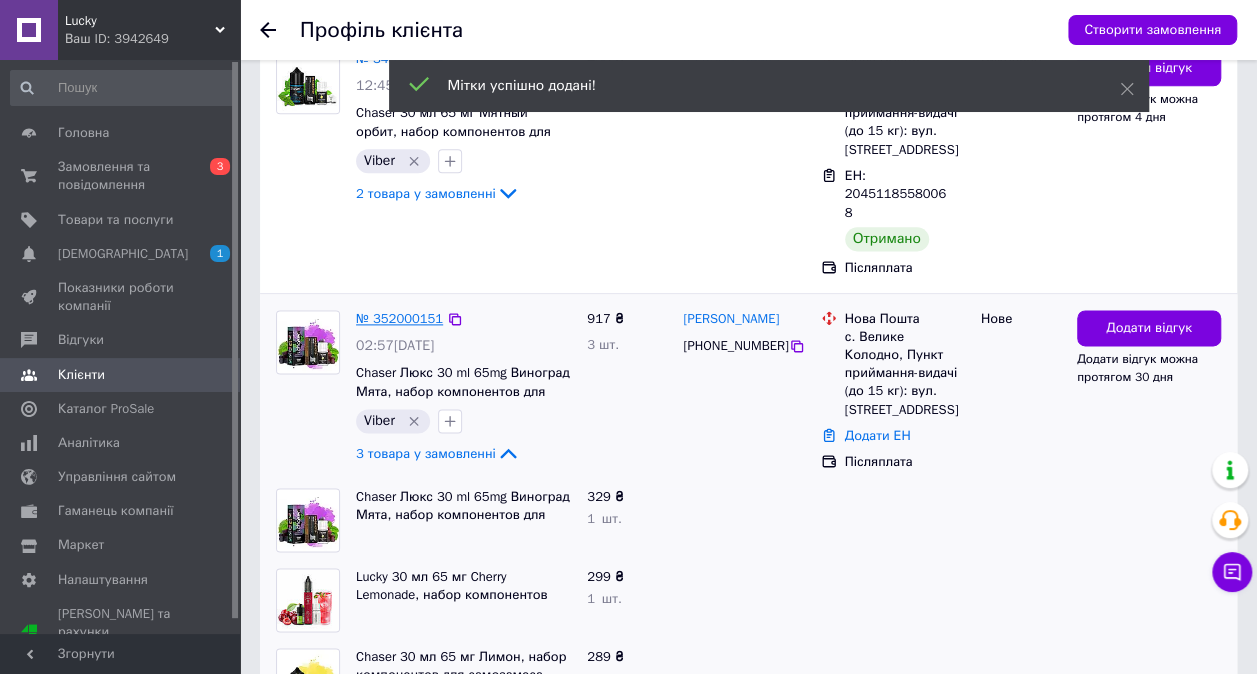 click on "№ 352000151" at bounding box center (399, 318) 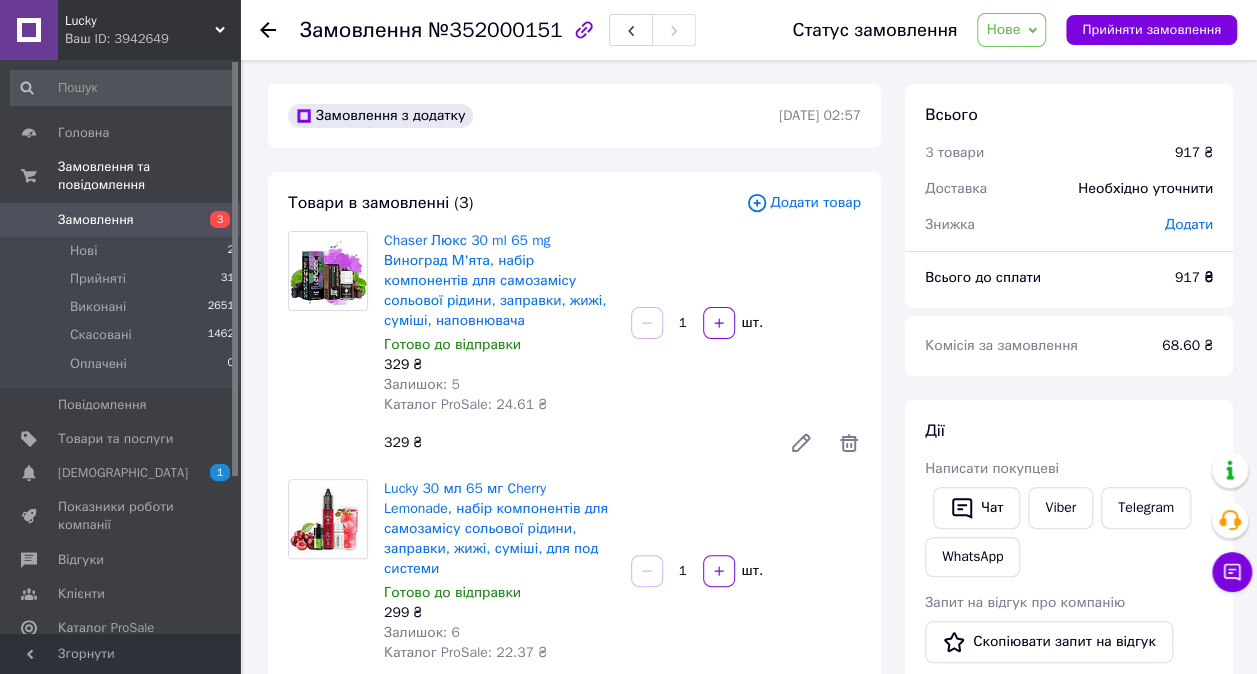click on "Нове" at bounding box center (1011, 30) 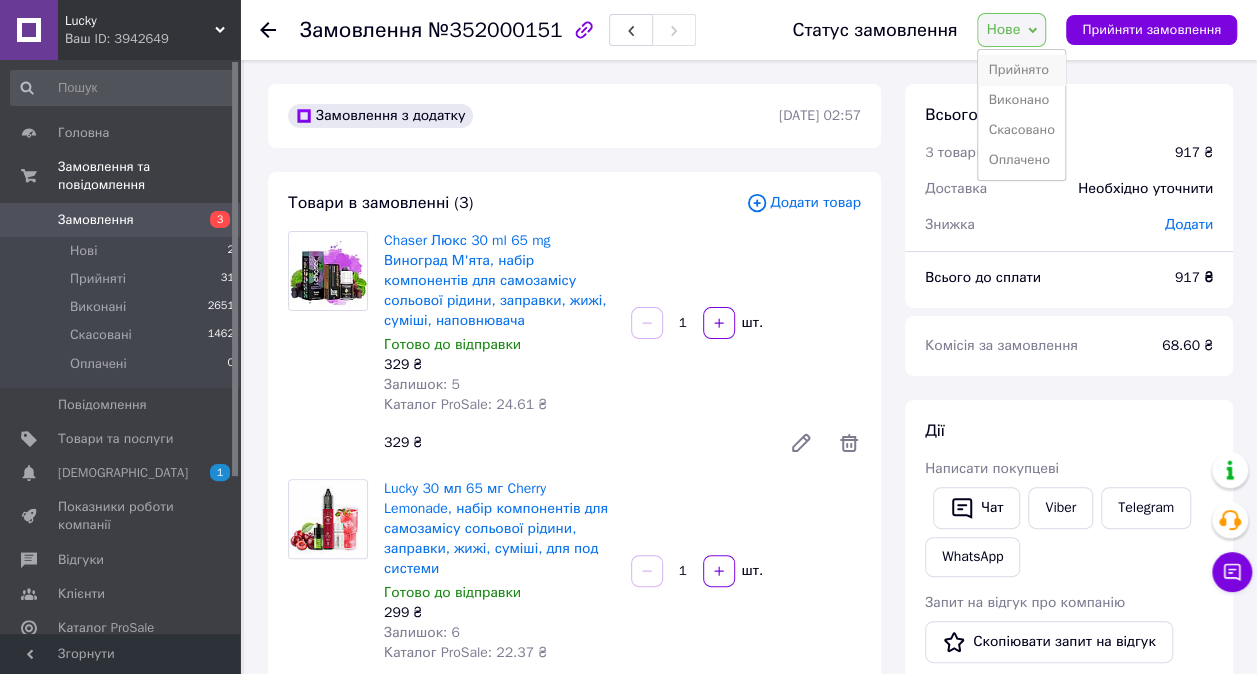 click on "Прийнято" at bounding box center (1021, 70) 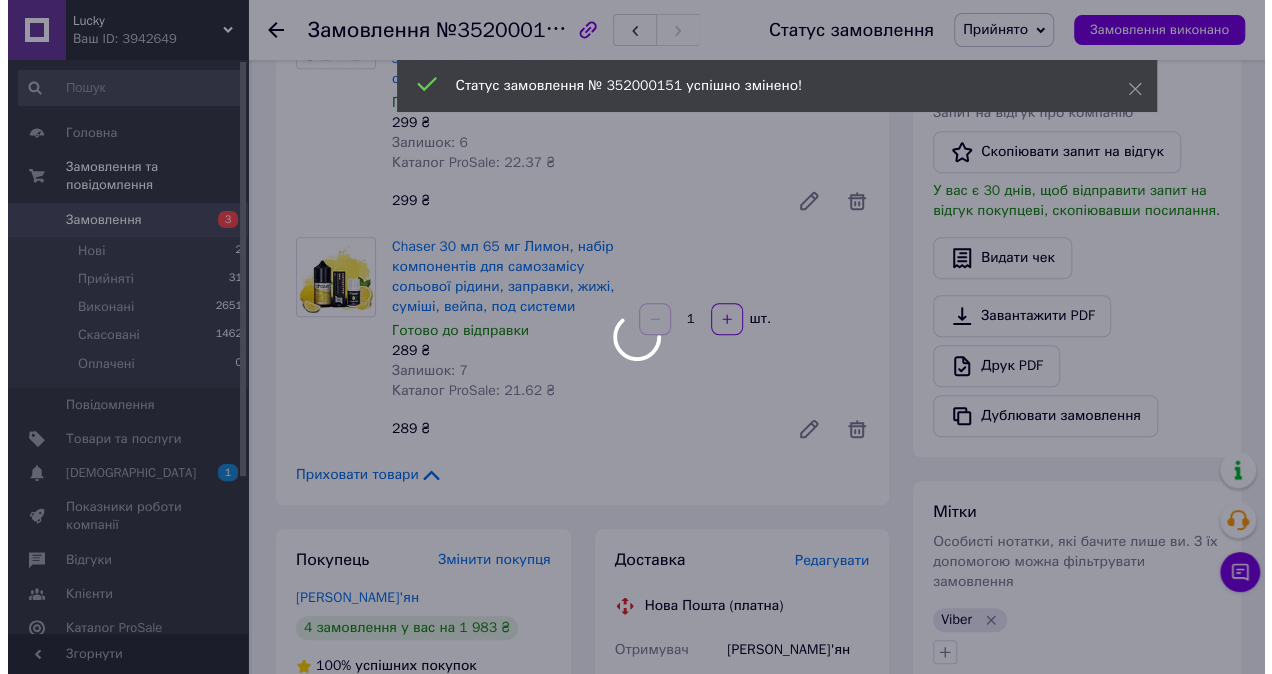 scroll, scrollTop: 700, scrollLeft: 0, axis: vertical 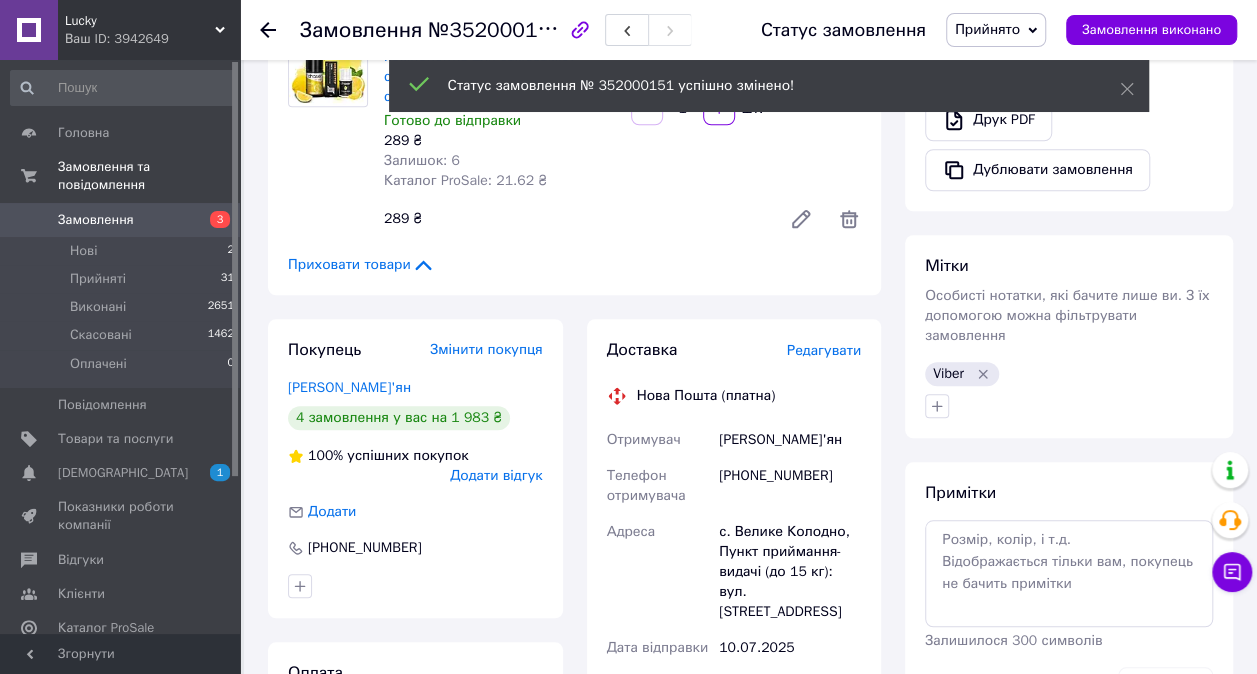 click on "Редагувати" at bounding box center [824, 350] 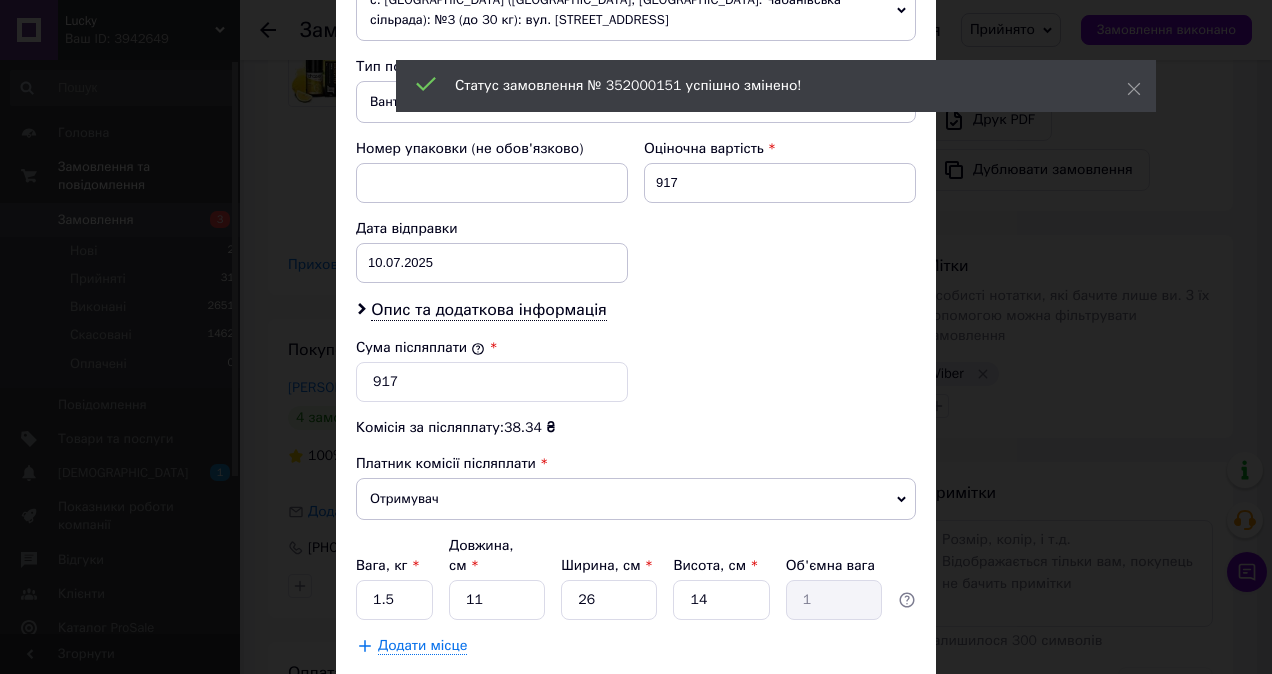 scroll, scrollTop: 800, scrollLeft: 0, axis: vertical 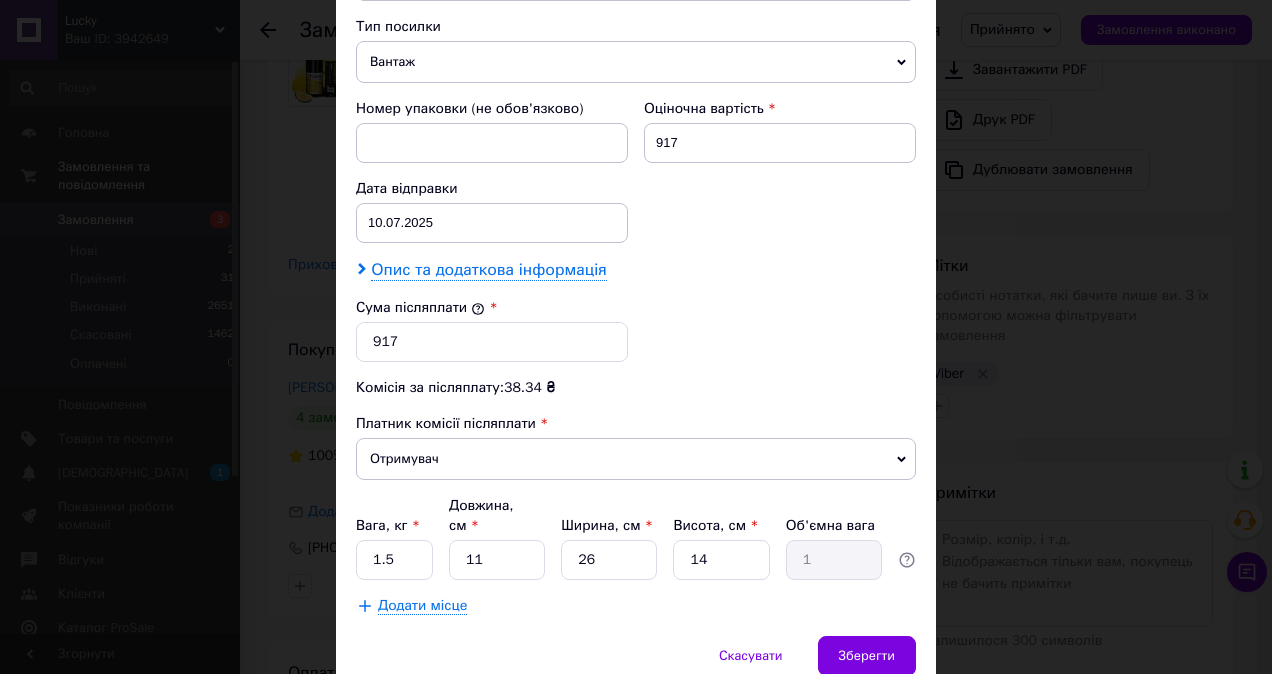 click on "Опис та додаткова інформація" at bounding box center [488, 270] 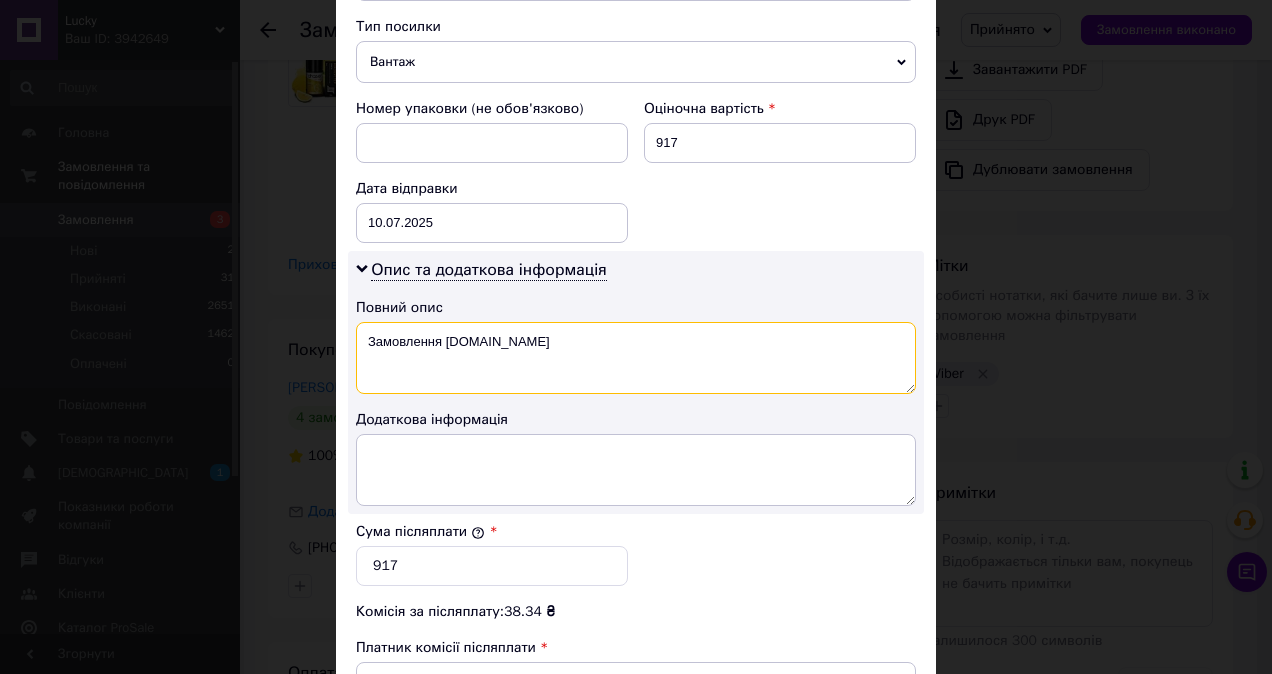 drag, startPoint x: 512, startPoint y: 336, endPoint x: 350, endPoint y: 338, distance: 162.01234 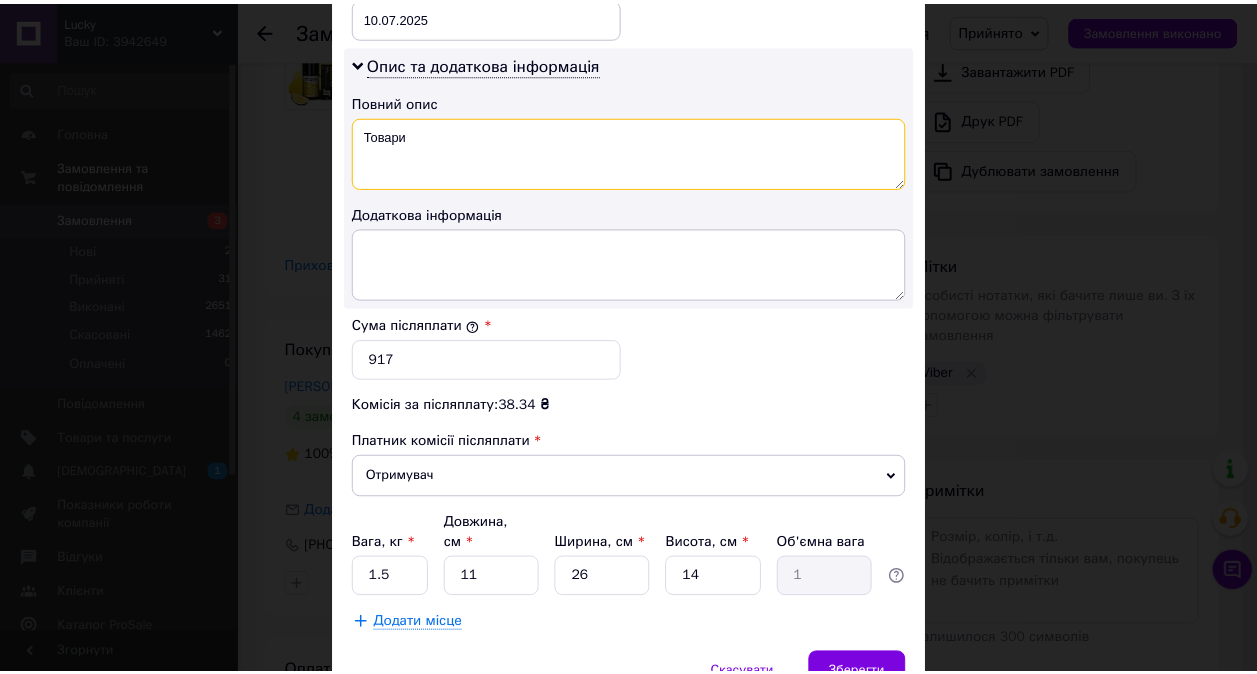 scroll, scrollTop: 1084, scrollLeft: 0, axis: vertical 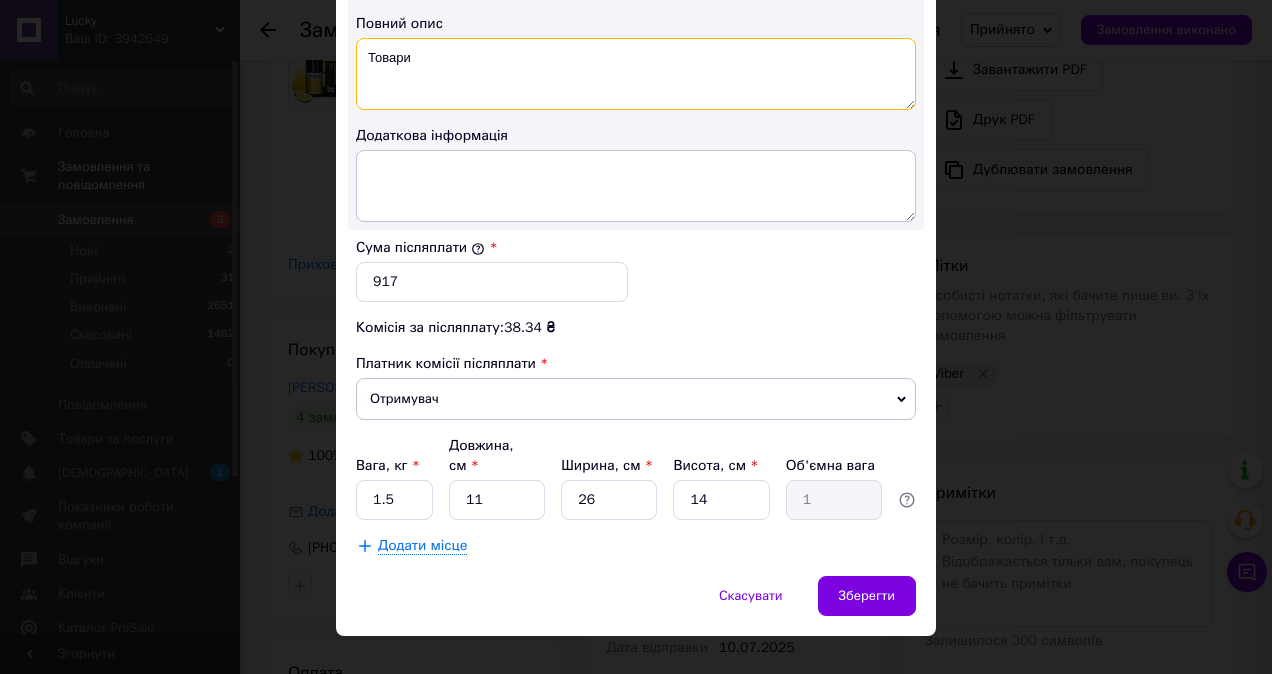 type on "Товари" 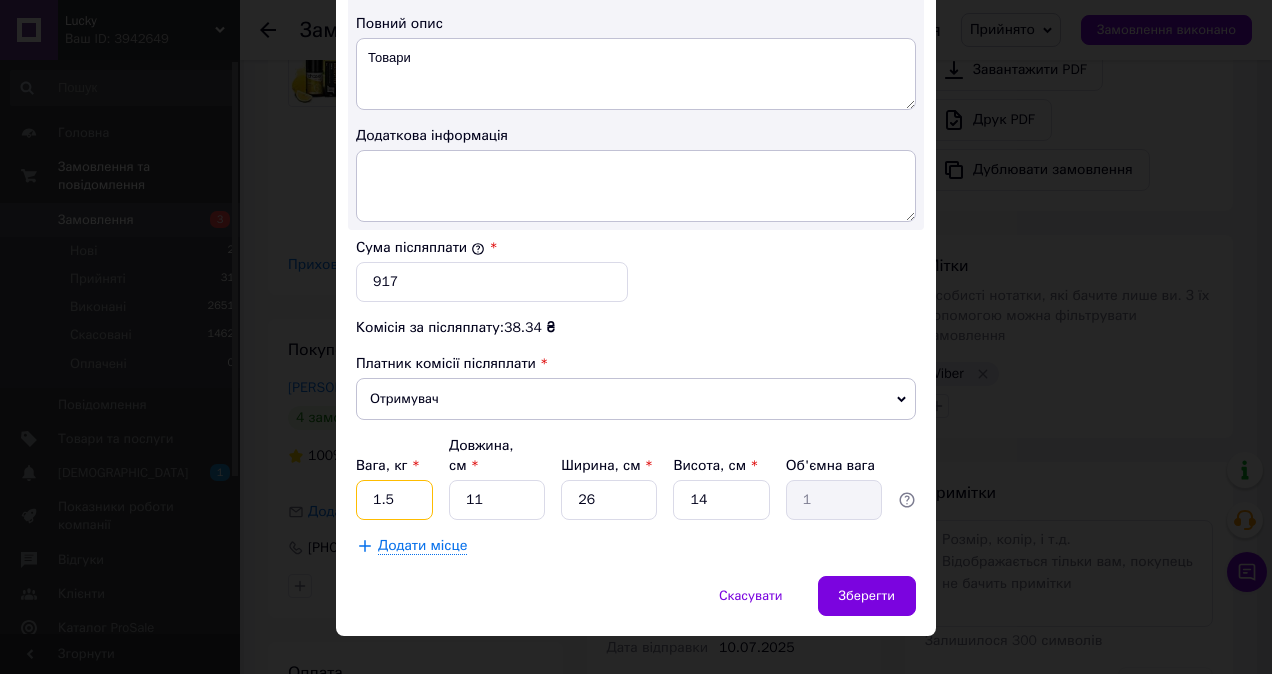 click on "1.5" at bounding box center (394, 500) 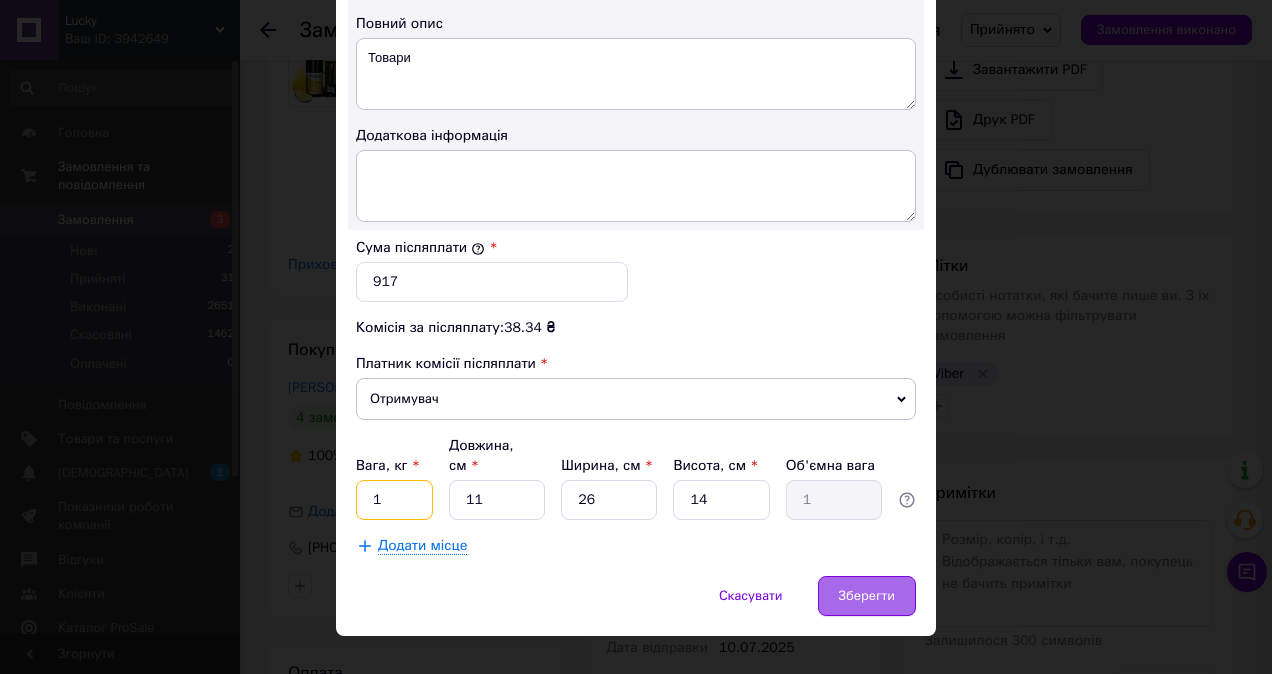 type on "1" 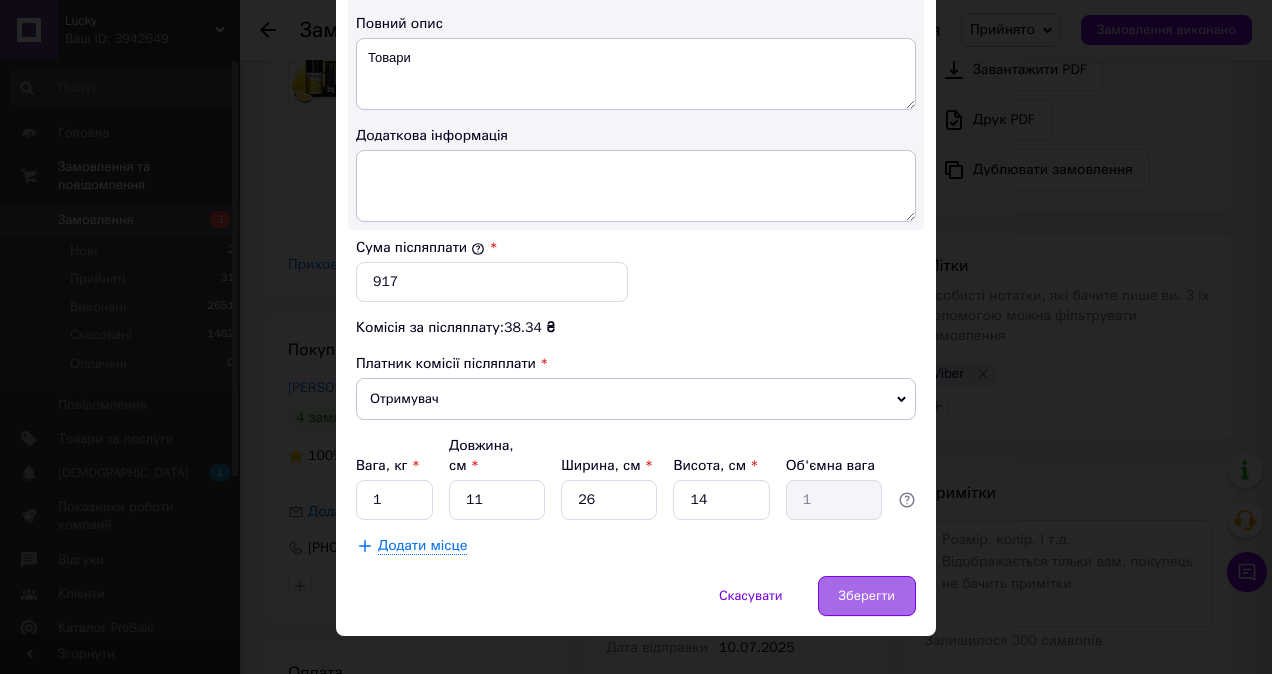 click on "Зберегти" at bounding box center [867, 596] 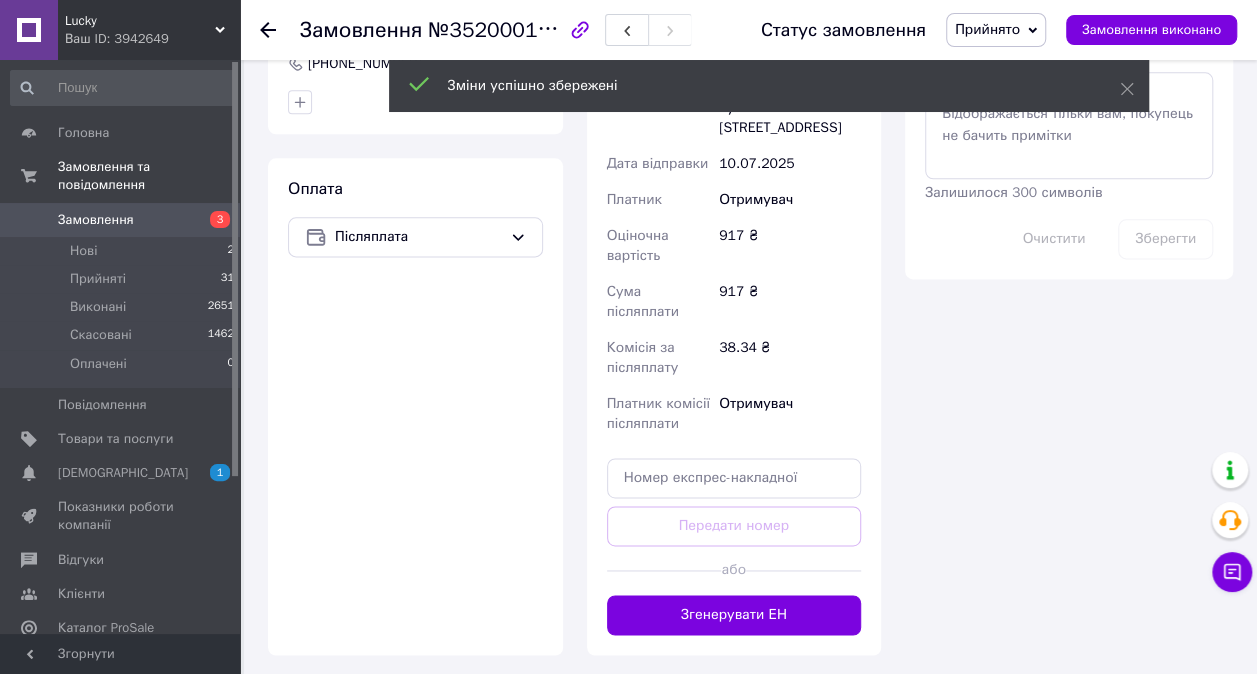 scroll, scrollTop: 1300, scrollLeft: 0, axis: vertical 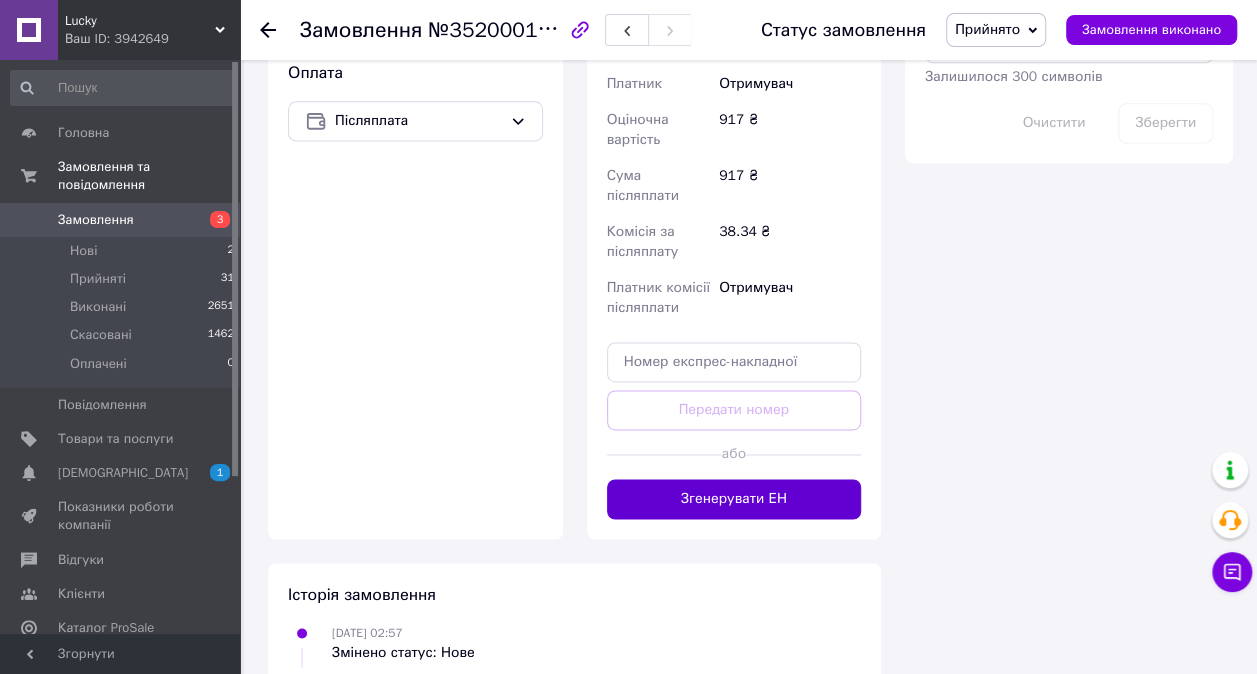 click on "Згенерувати ЕН" at bounding box center [734, 499] 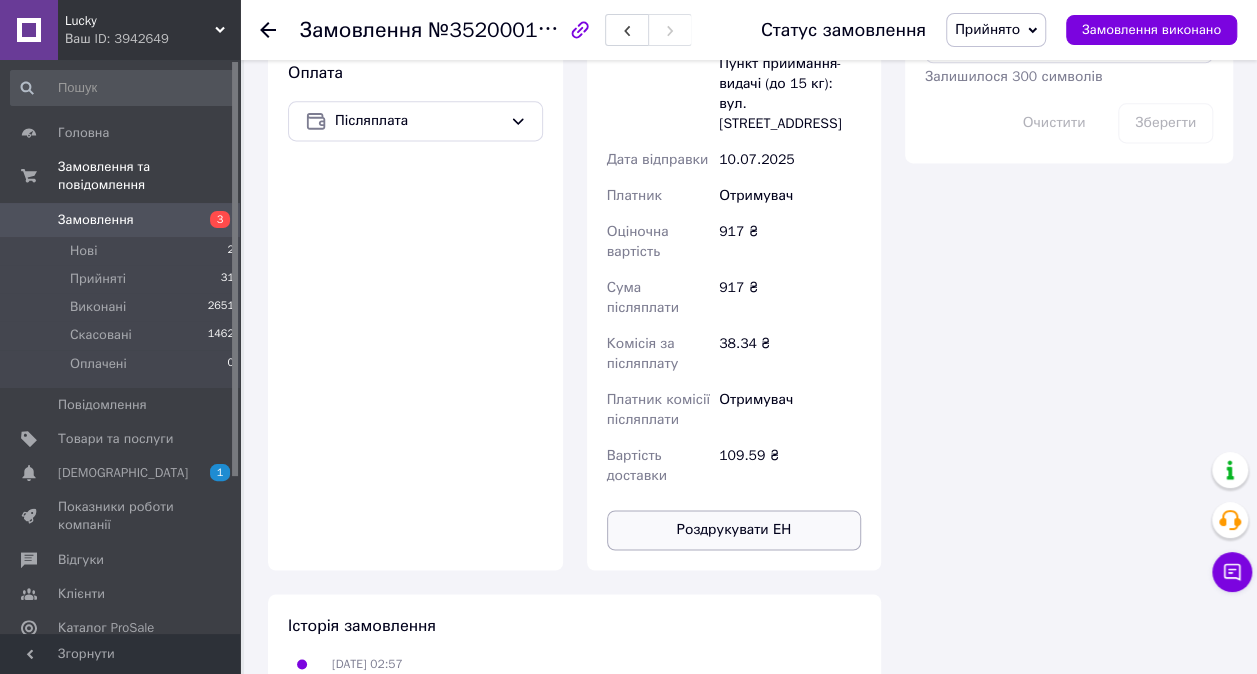 click on "Роздрукувати ЕН" at bounding box center [734, 530] 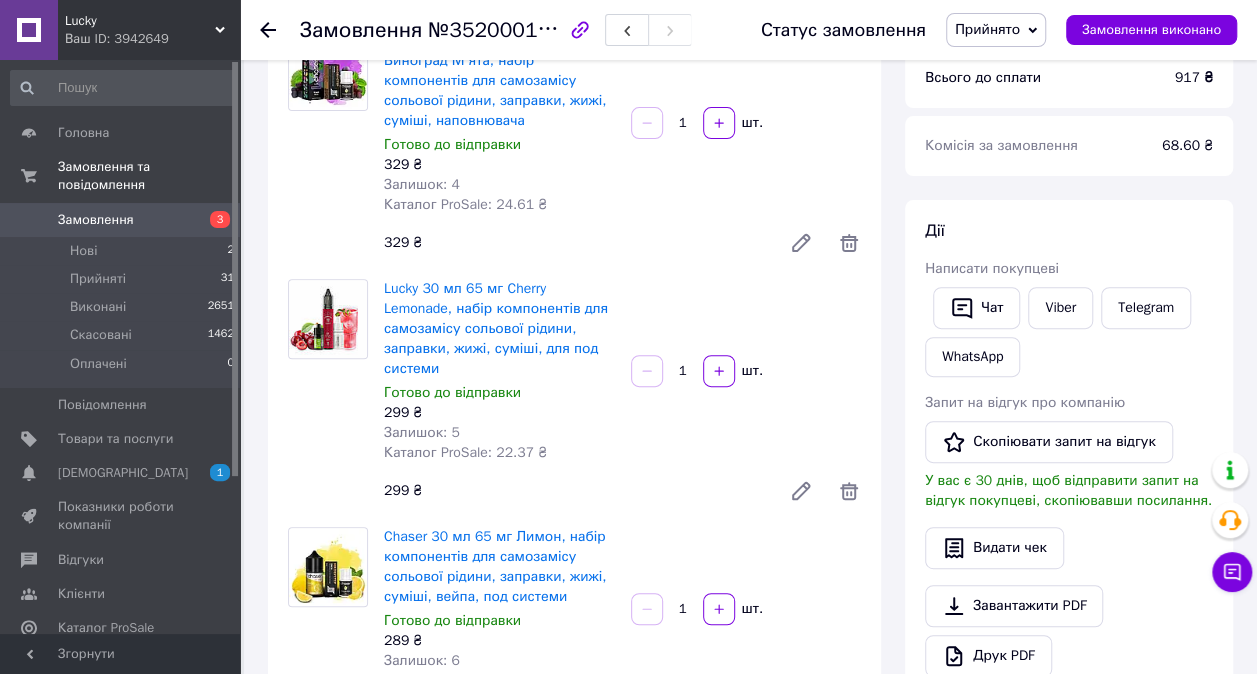 scroll, scrollTop: 0, scrollLeft: 0, axis: both 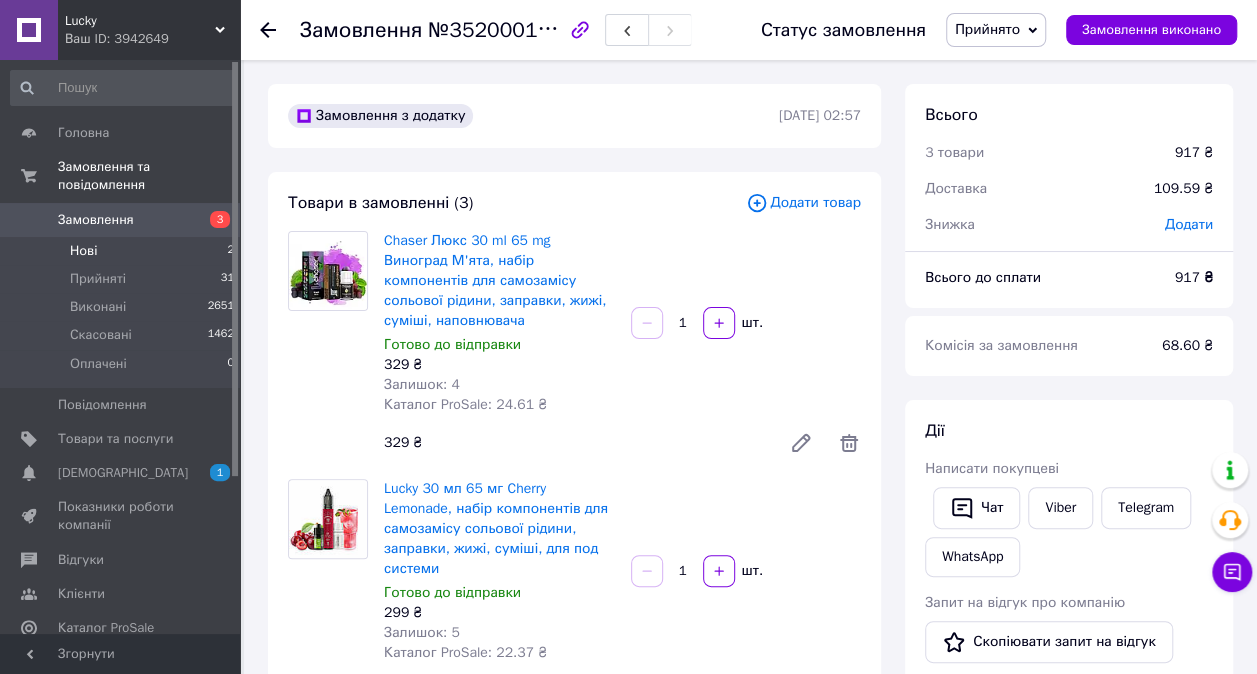 click on "Нові 2" at bounding box center (123, 251) 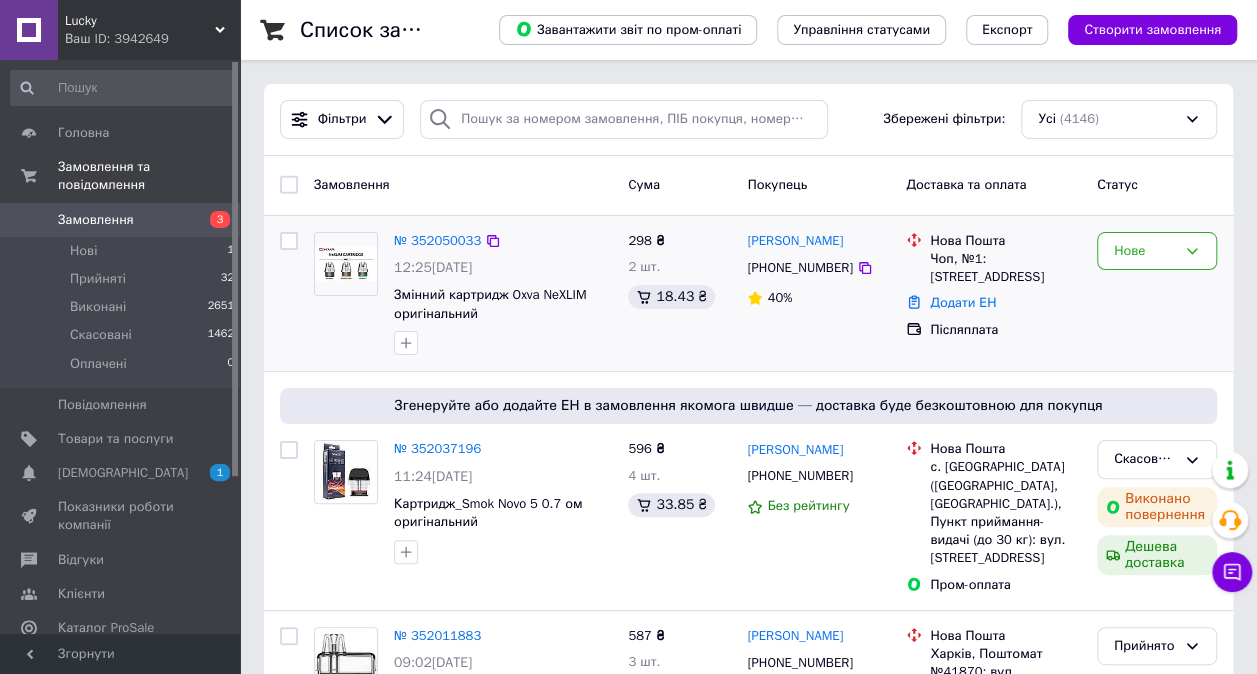 click on "№ 352050033" at bounding box center [437, 241] 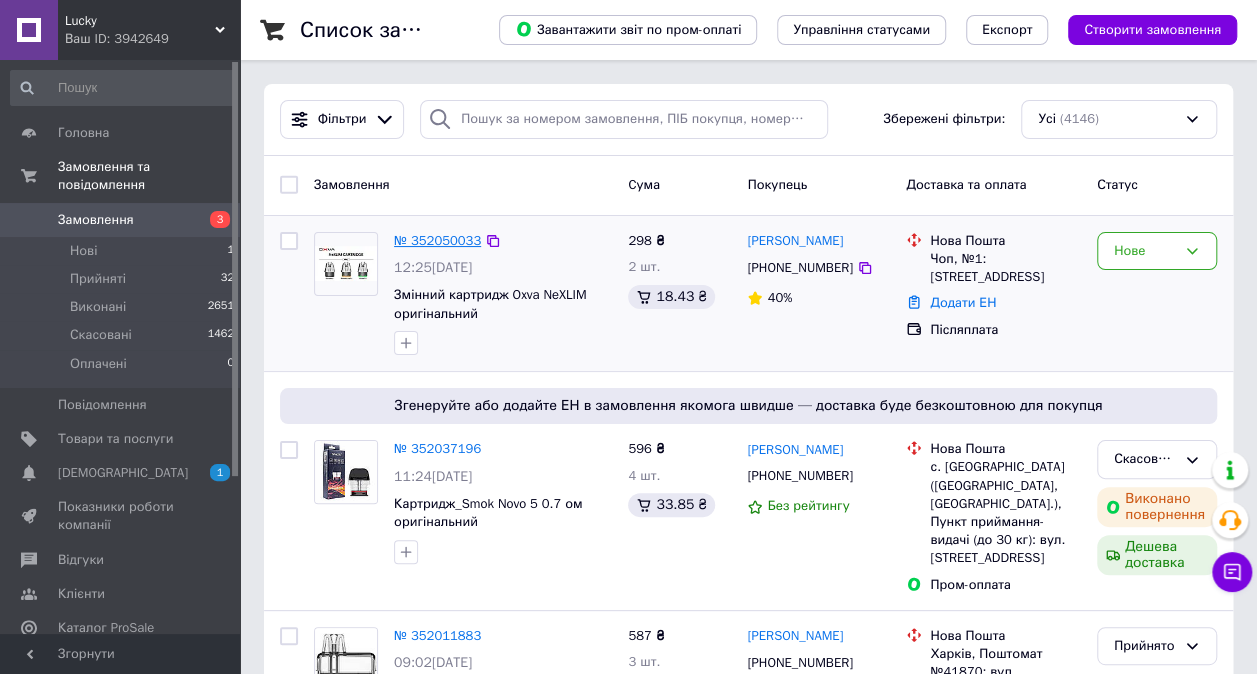 click on "№ 352050033" at bounding box center (437, 240) 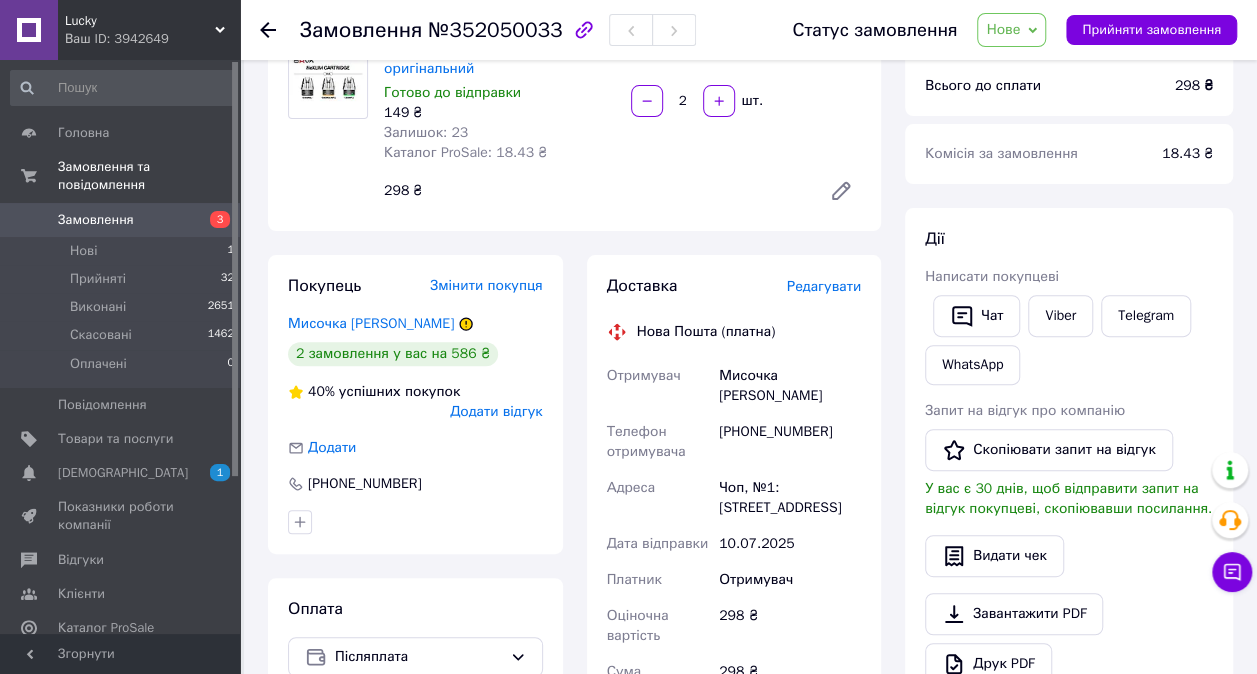 scroll, scrollTop: 200, scrollLeft: 0, axis: vertical 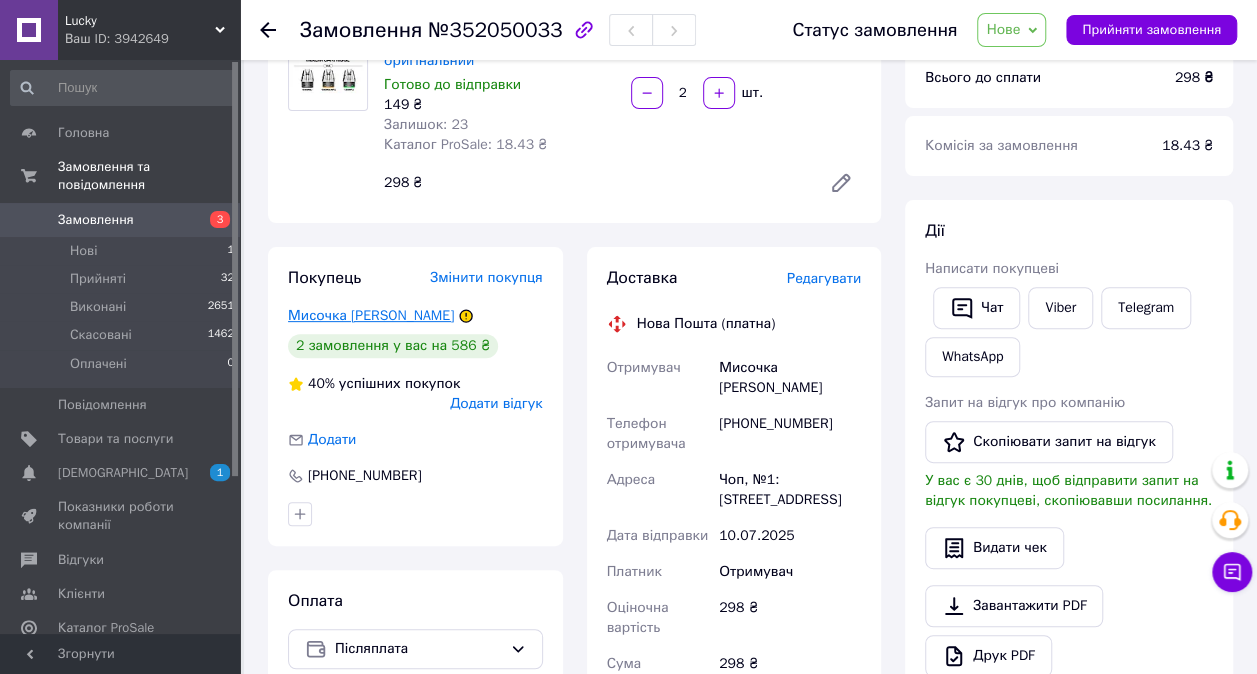 click on "Мисочка [PERSON_NAME]" at bounding box center [371, 315] 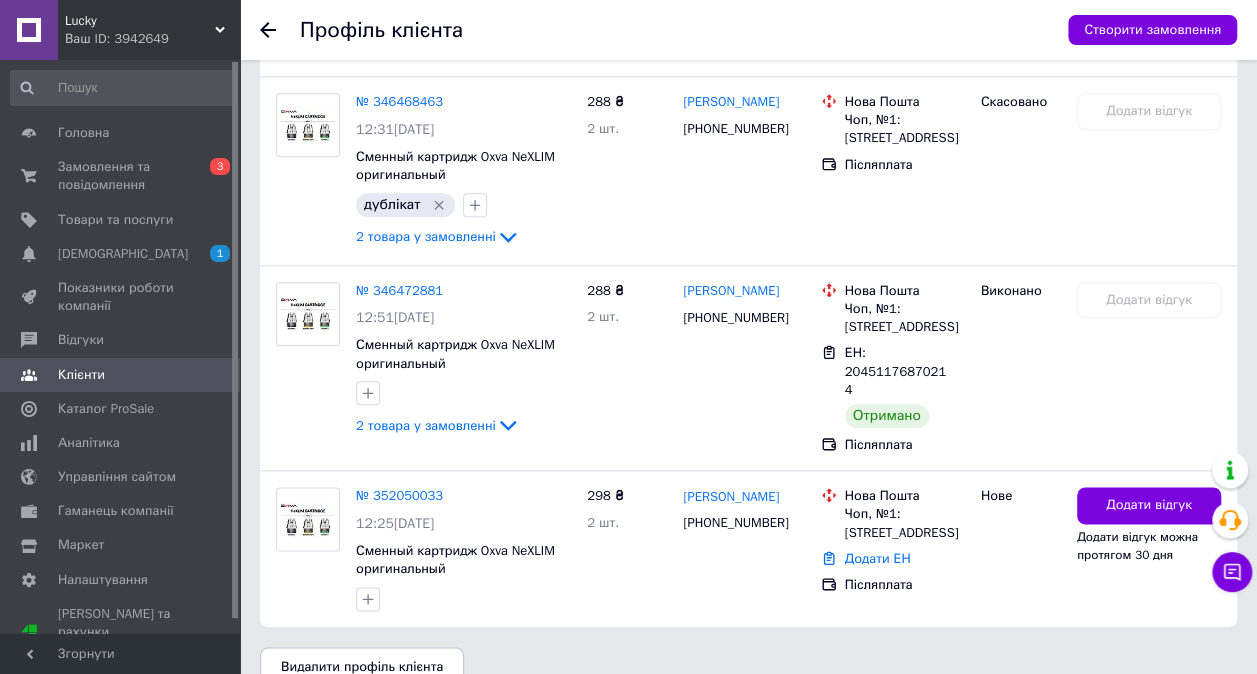 scroll, scrollTop: 980, scrollLeft: 0, axis: vertical 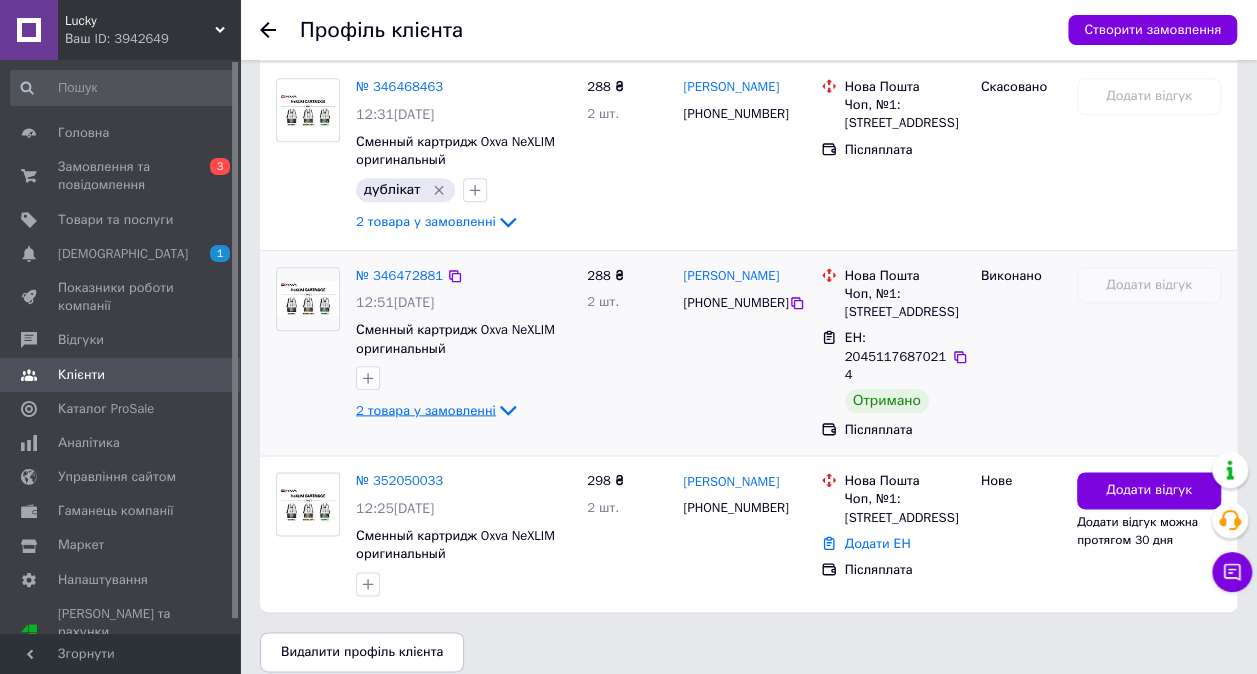 click on "2 товара у замовленні" at bounding box center (426, 409) 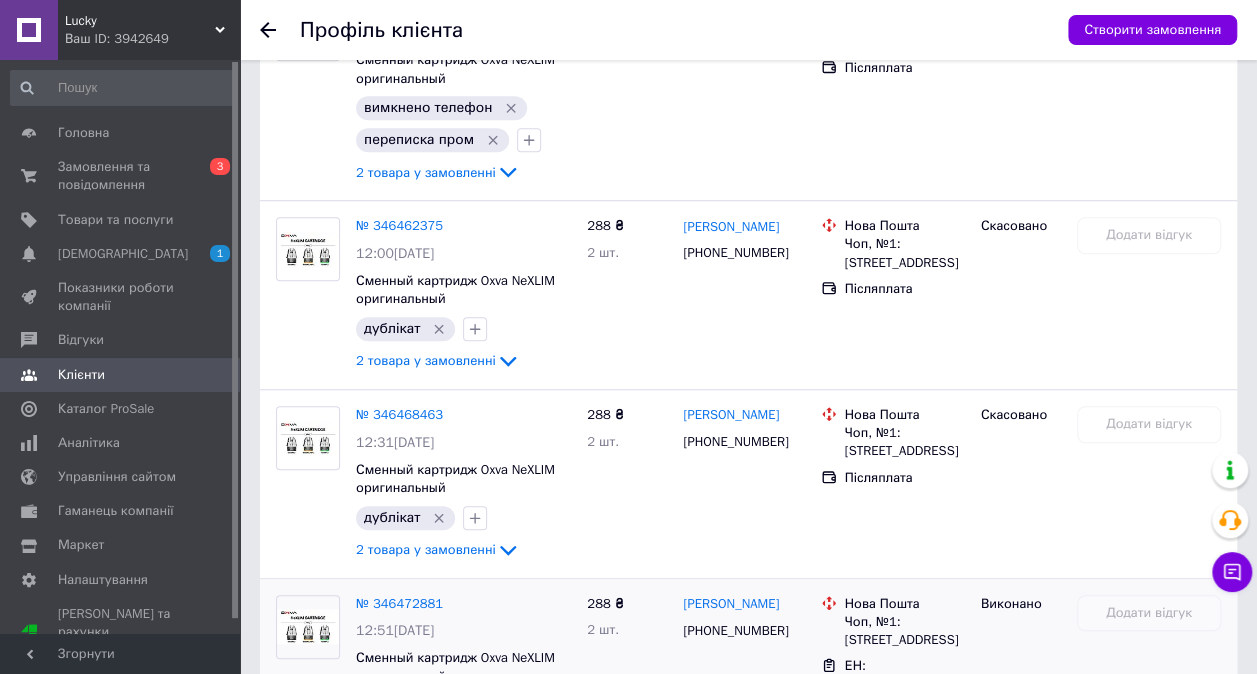 scroll, scrollTop: 540, scrollLeft: 0, axis: vertical 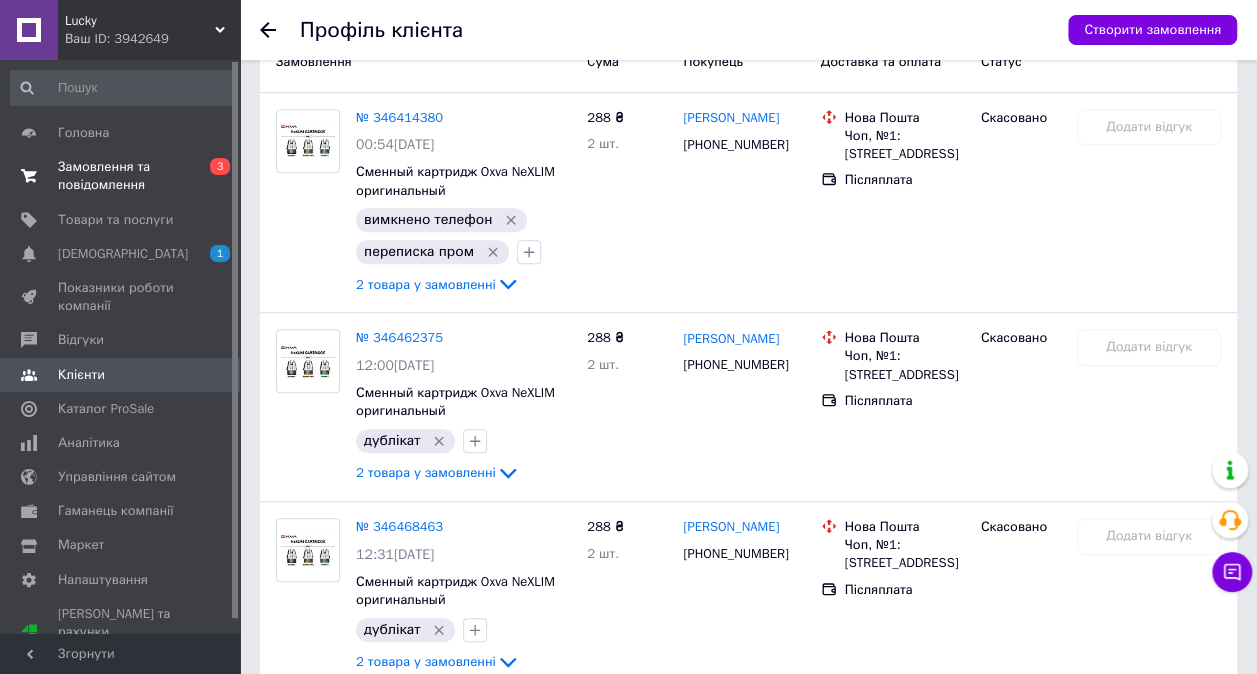 click on "Замовлення та повідомлення" at bounding box center [121, 176] 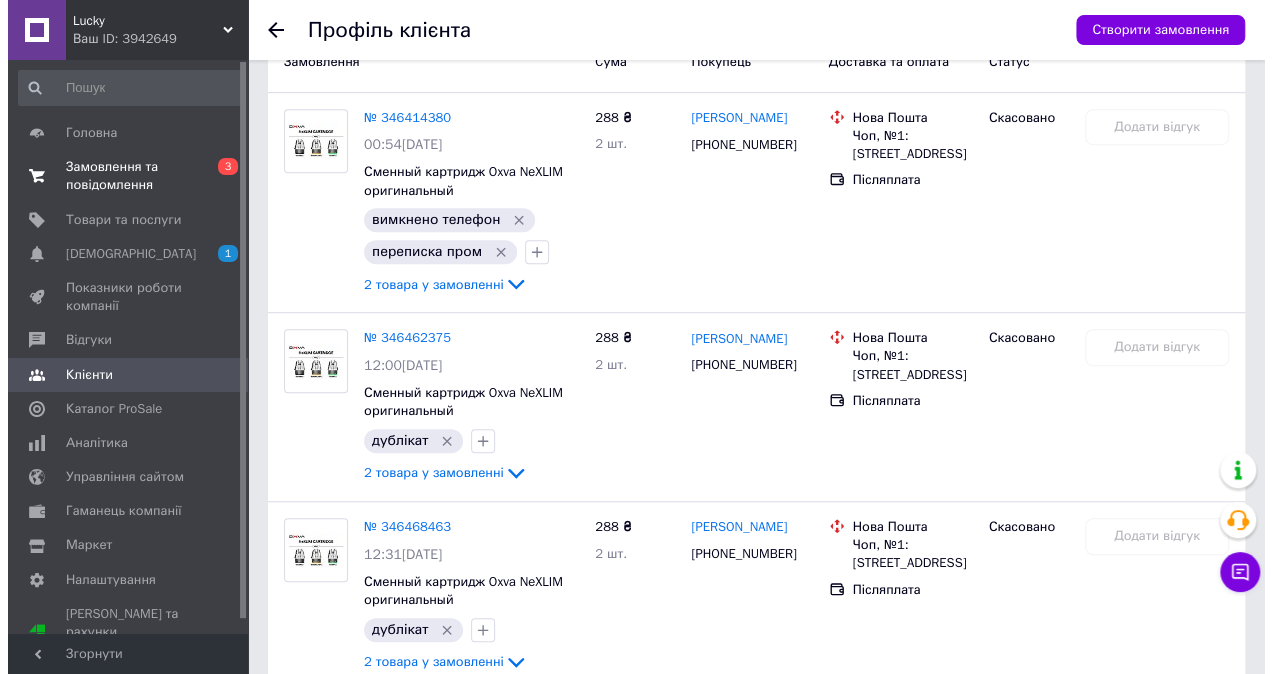 scroll, scrollTop: 0, scrollLeft: 0, axis: both 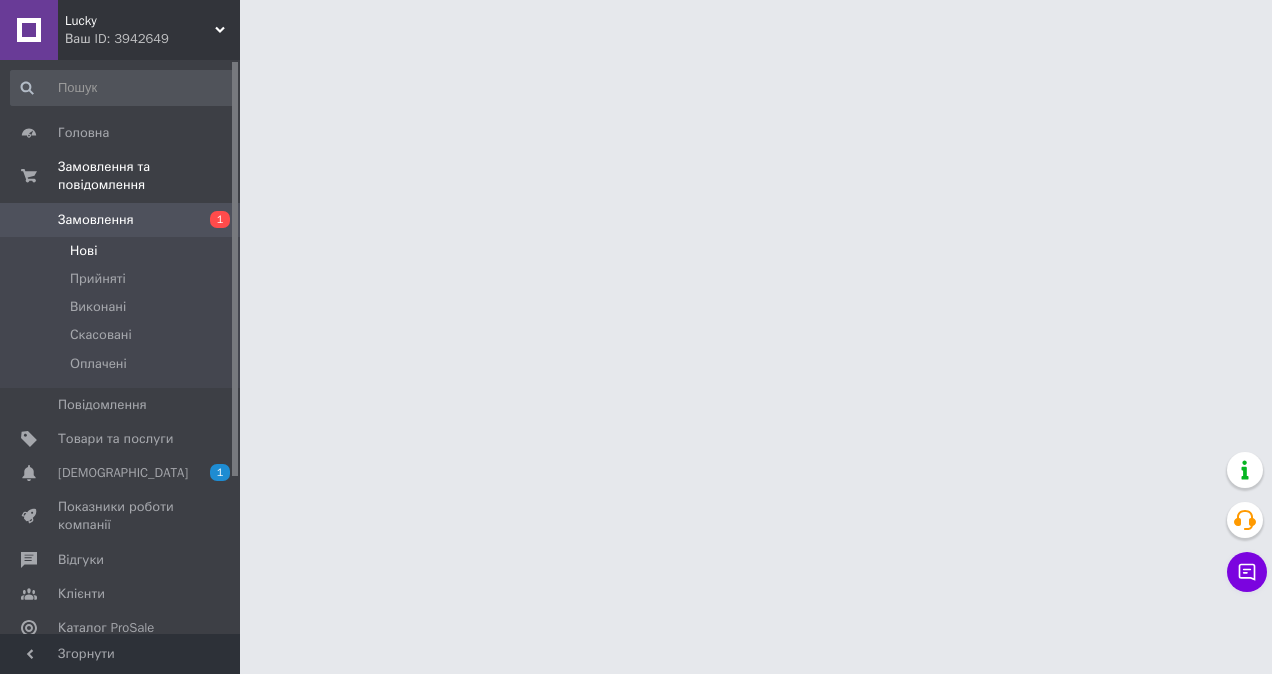 click on "Нові" at bounding box center [123, 251] 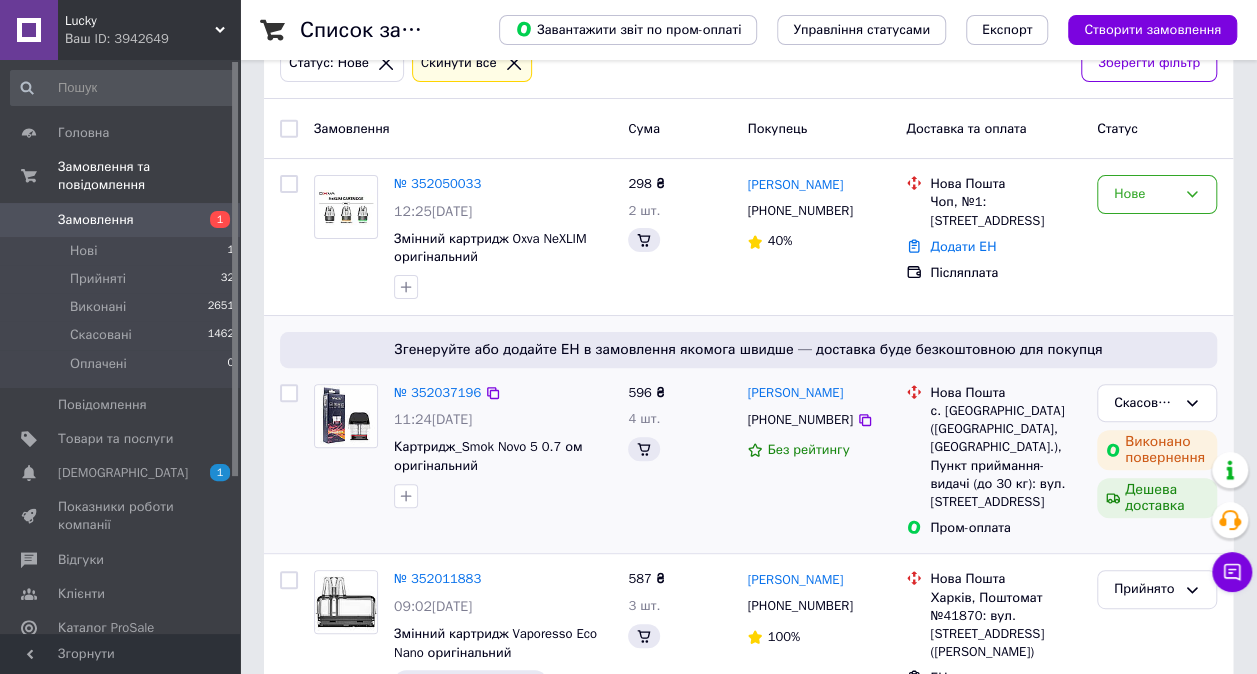 scroll, scrollTop: 100, scrollLeft: 0, axis: vertical 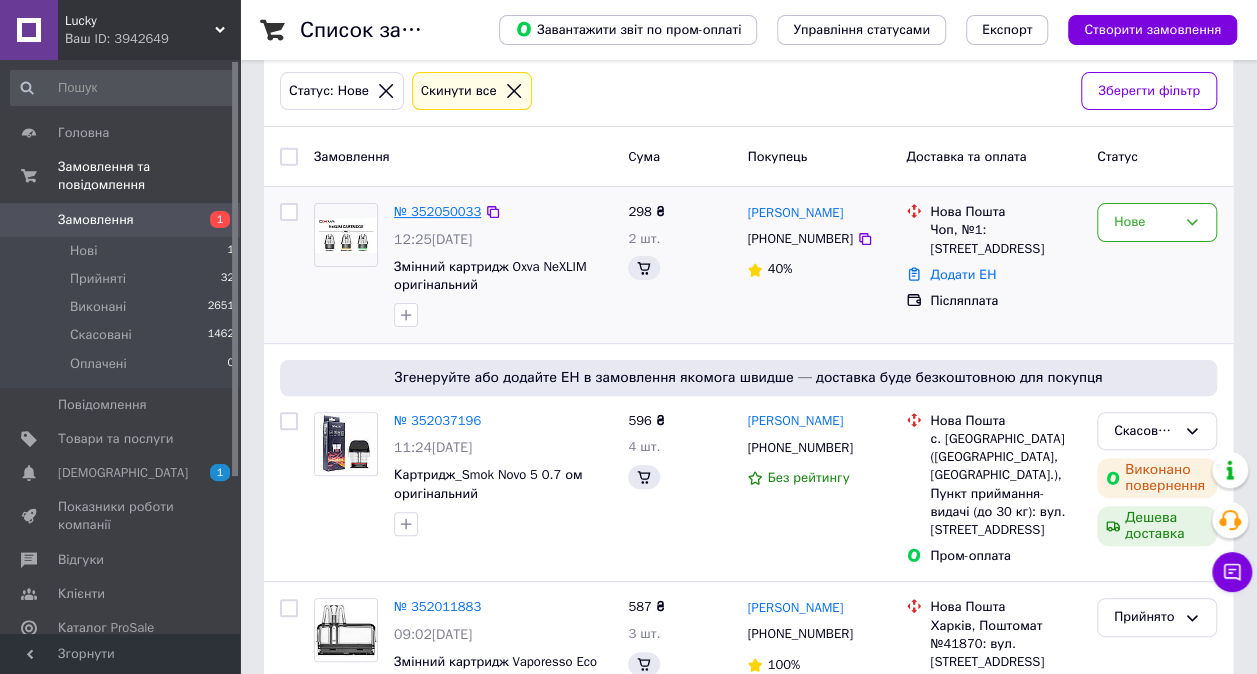 click on "№ 352050033" at bounding box center [437, 211] 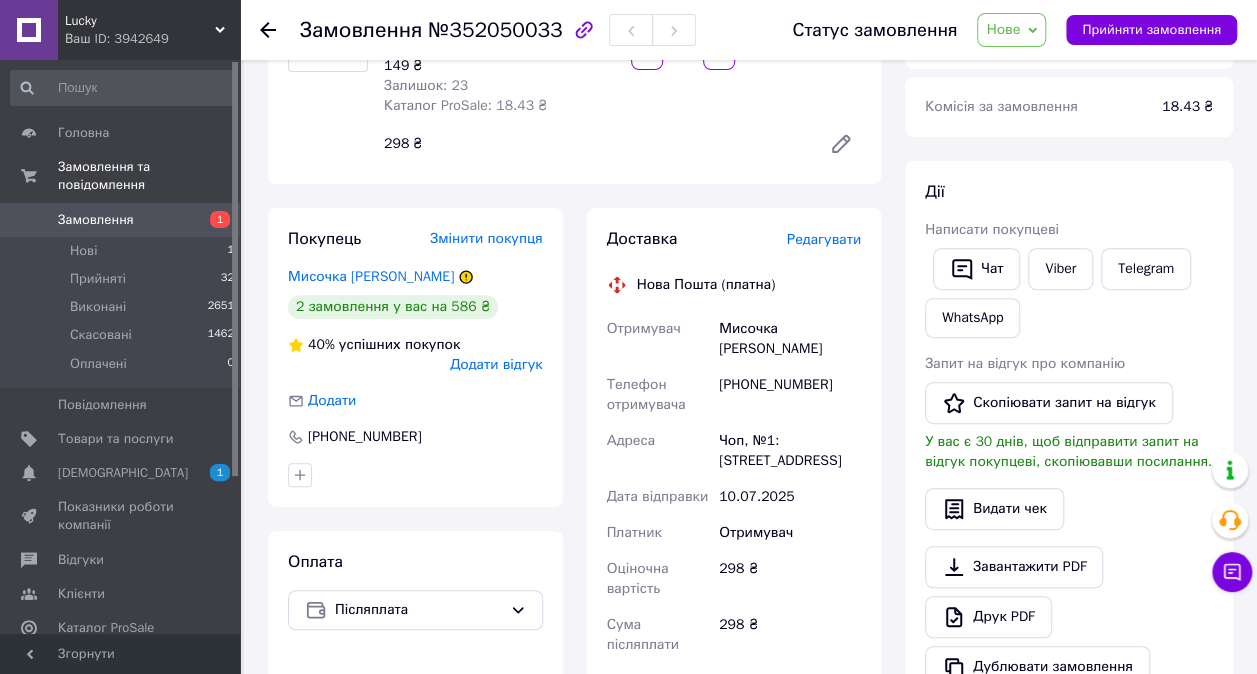 scroll, scrollTop: 300, scrollLeft: 0, axis: vertical 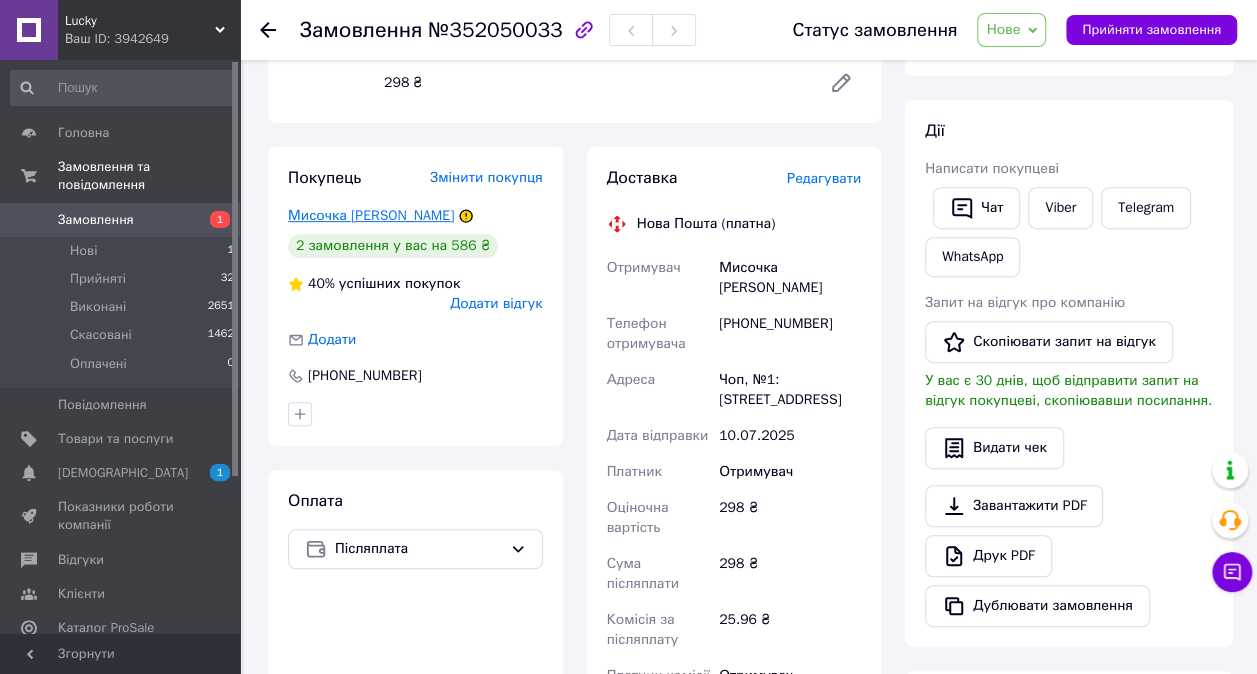 click on "Мисочка [PERSON_NAME]" at bounding box center (371, 215) 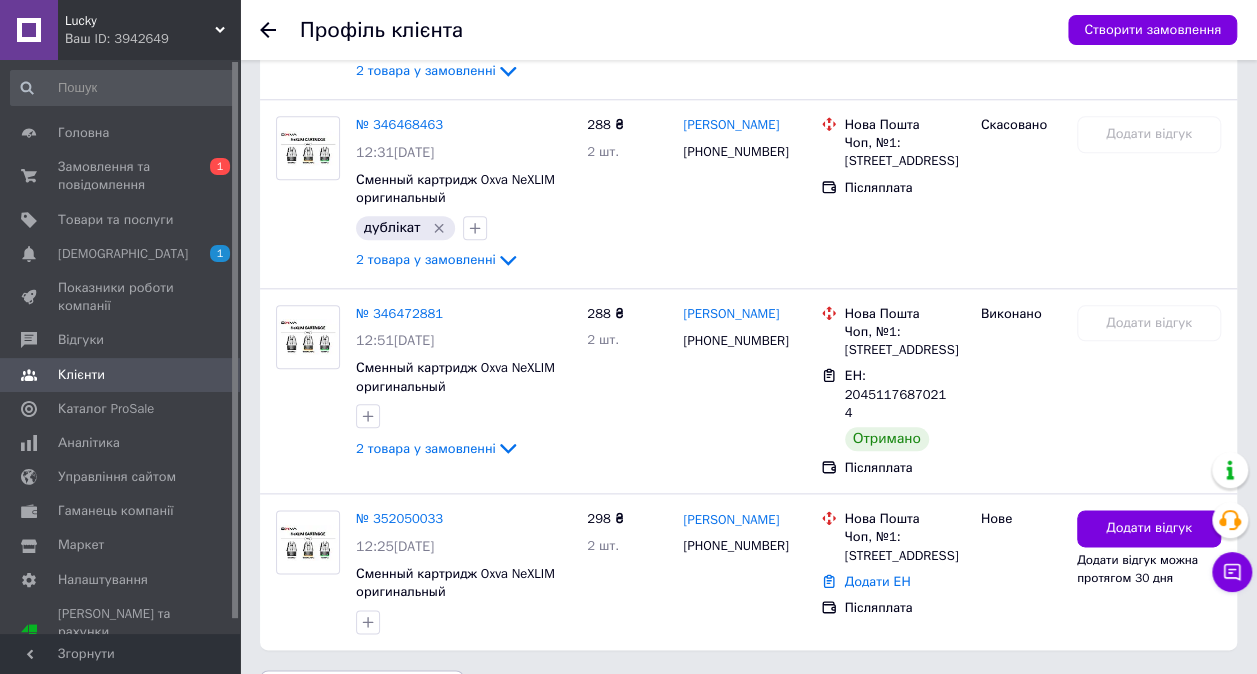 scroll, scrollTop: 980, scrollLeft: 0, axis: vertical 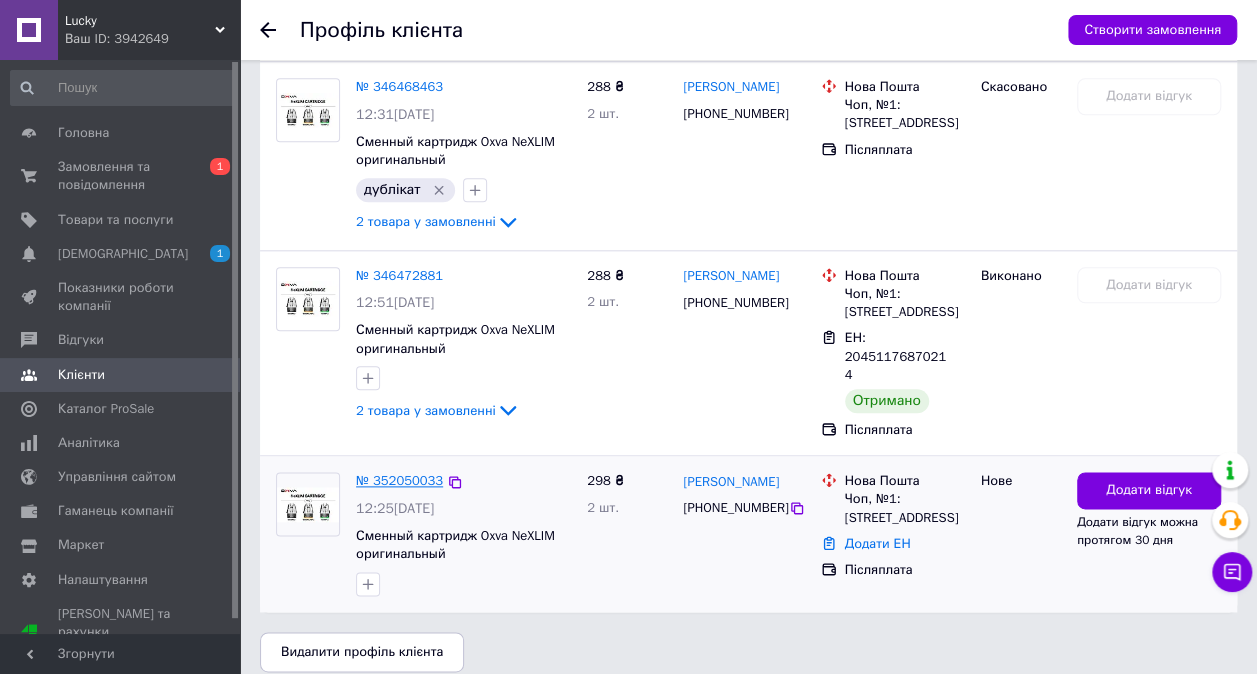 click on "№ 352050033" at bounding box center [399, 480] 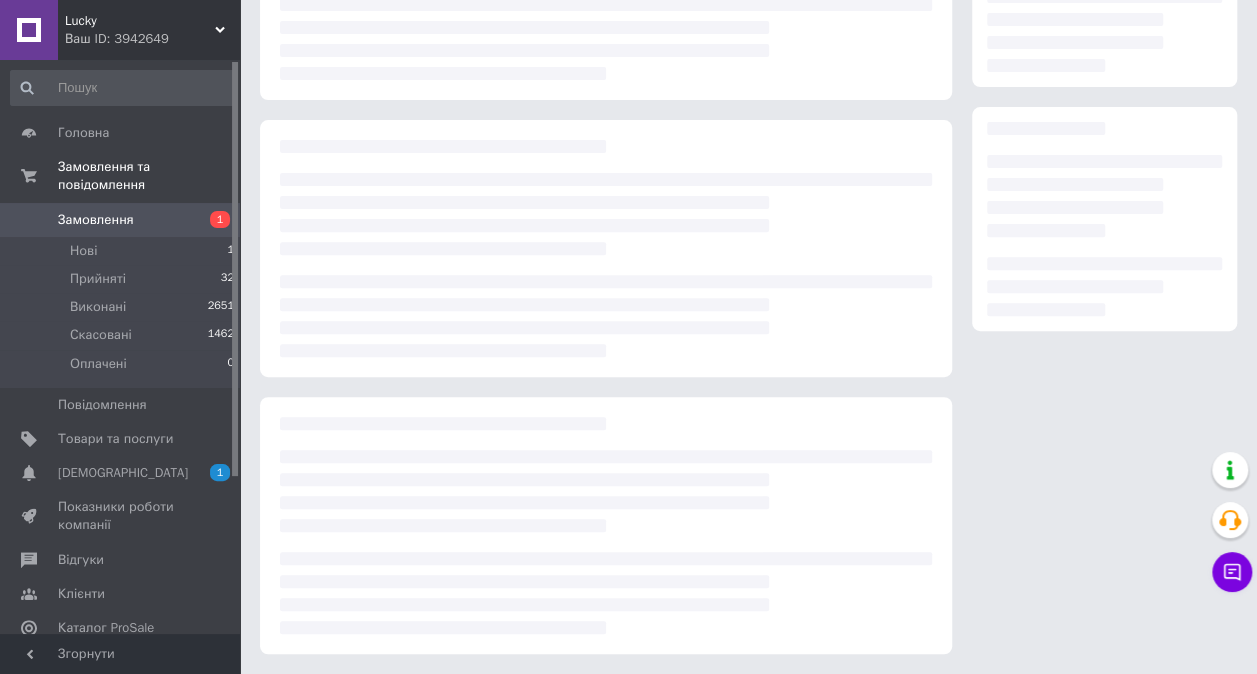 scroll, scrollTop: 0, scrollLeft: 0, axis: both 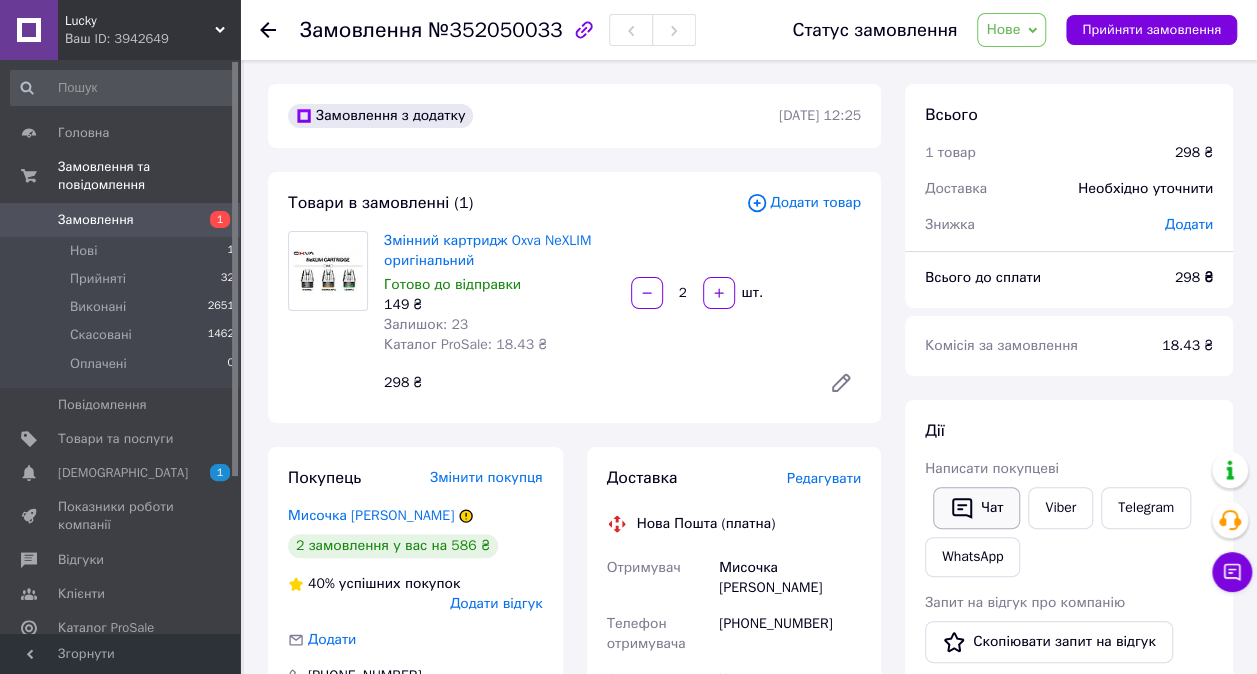 click on "Чат" at bounding box center (976, 508) 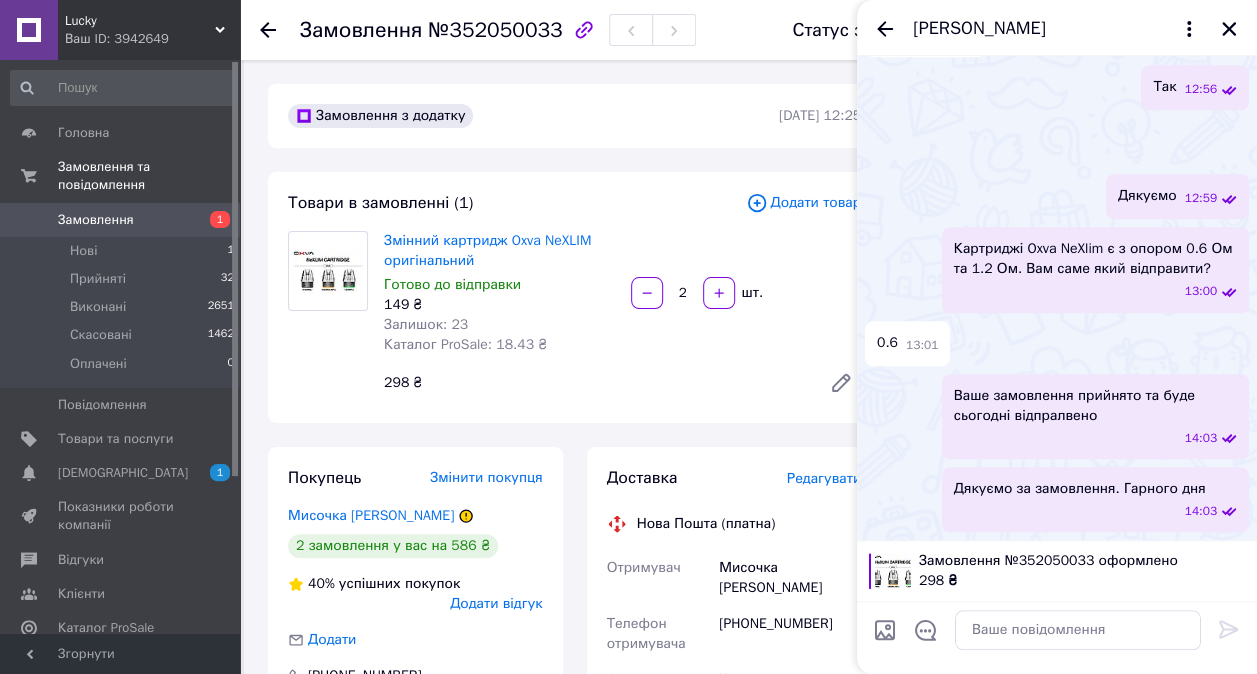 scroll, scrollTop: 1329, scrollLeft: 0, axis: vertical 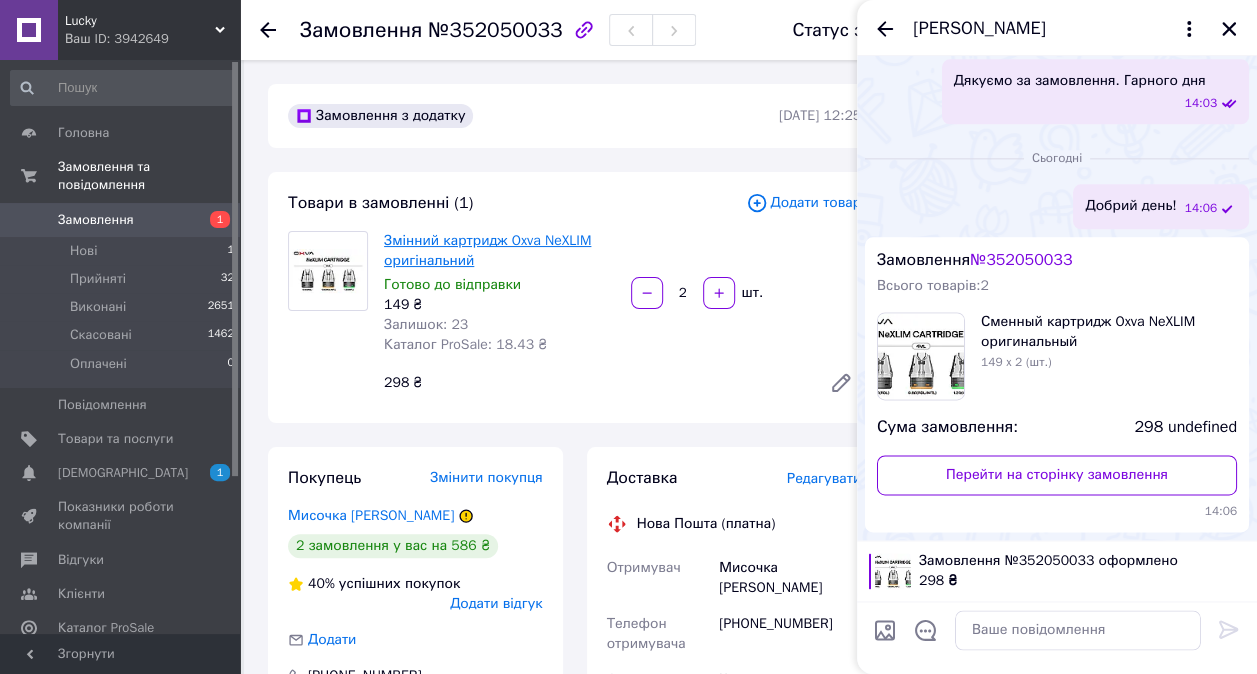 click on "Змінний картридж Oxva NeXLIM оригінальний" at bounding box center (487, 250) 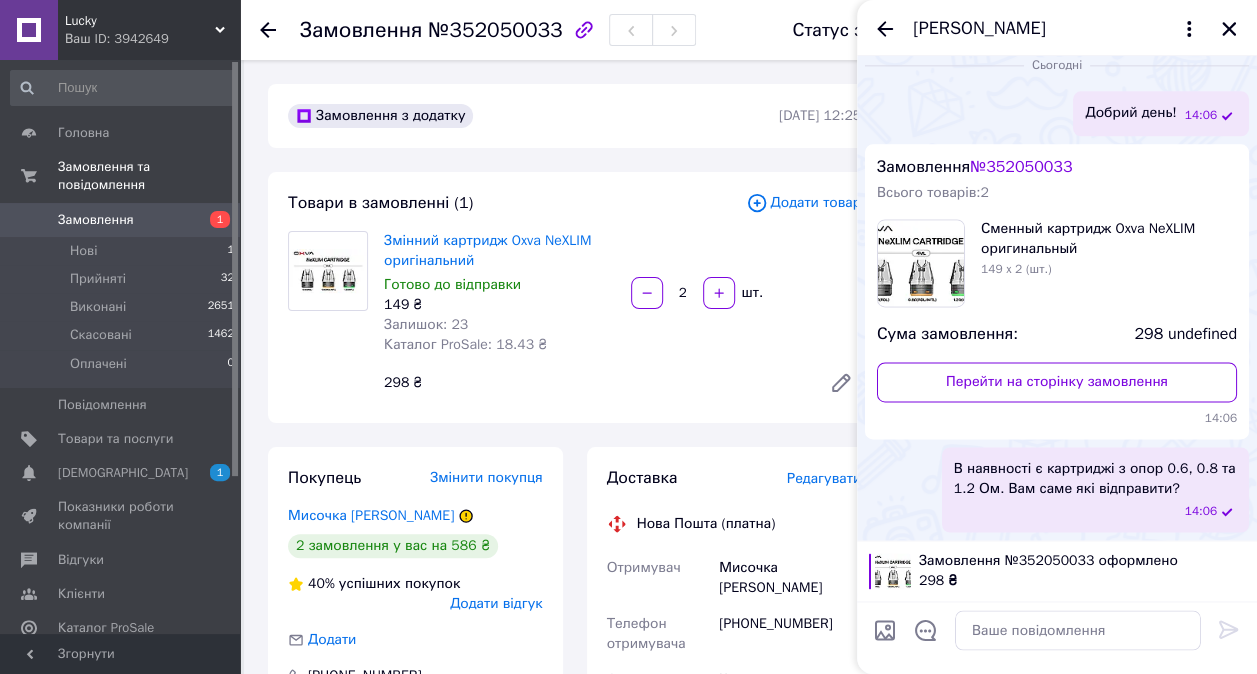scroll, scrollTop: 1830, scrollLeft: 0, axis: vertical 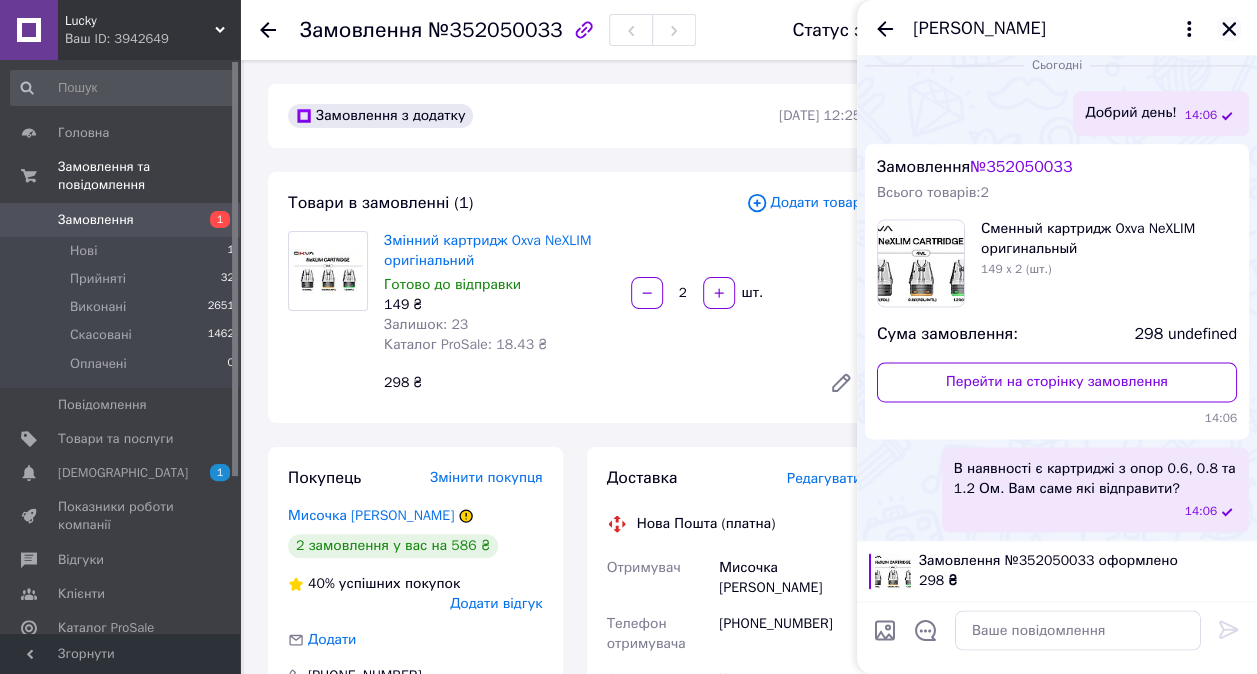 click 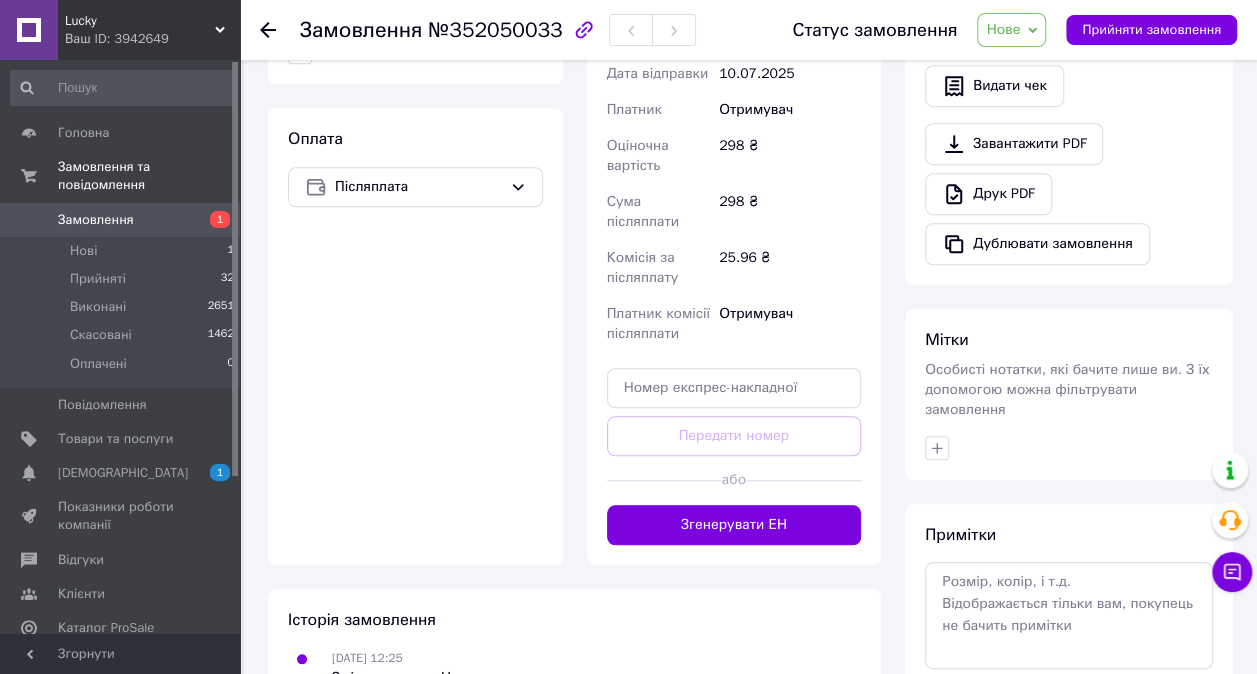 scroll, scrollTop: 700, scrollLeft: 0, axis: vertical 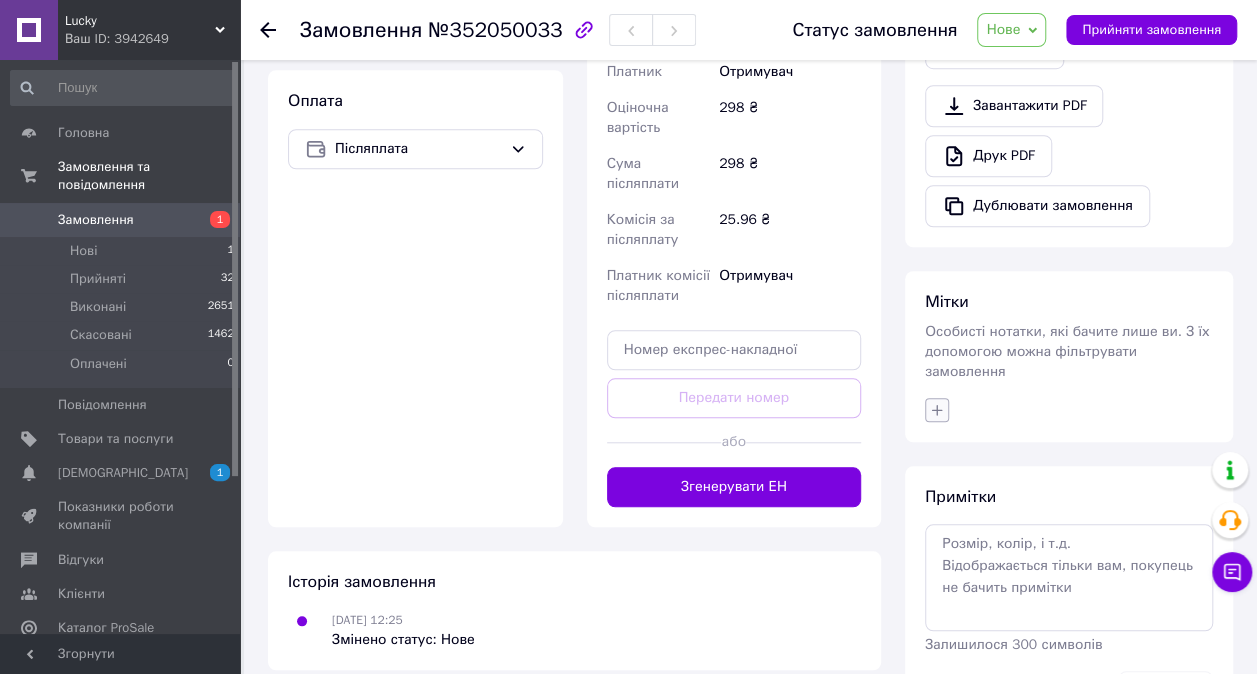 click 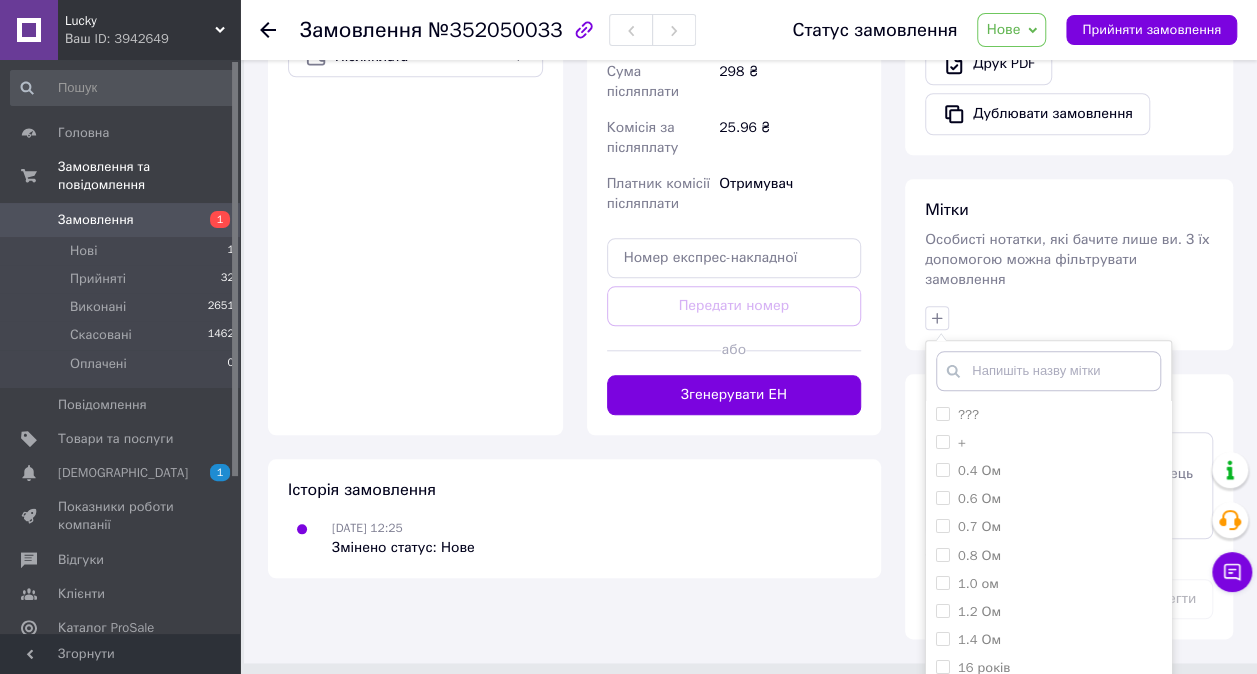scroll, scrollTop: 859, scrollLeft: 0, axis: vertical 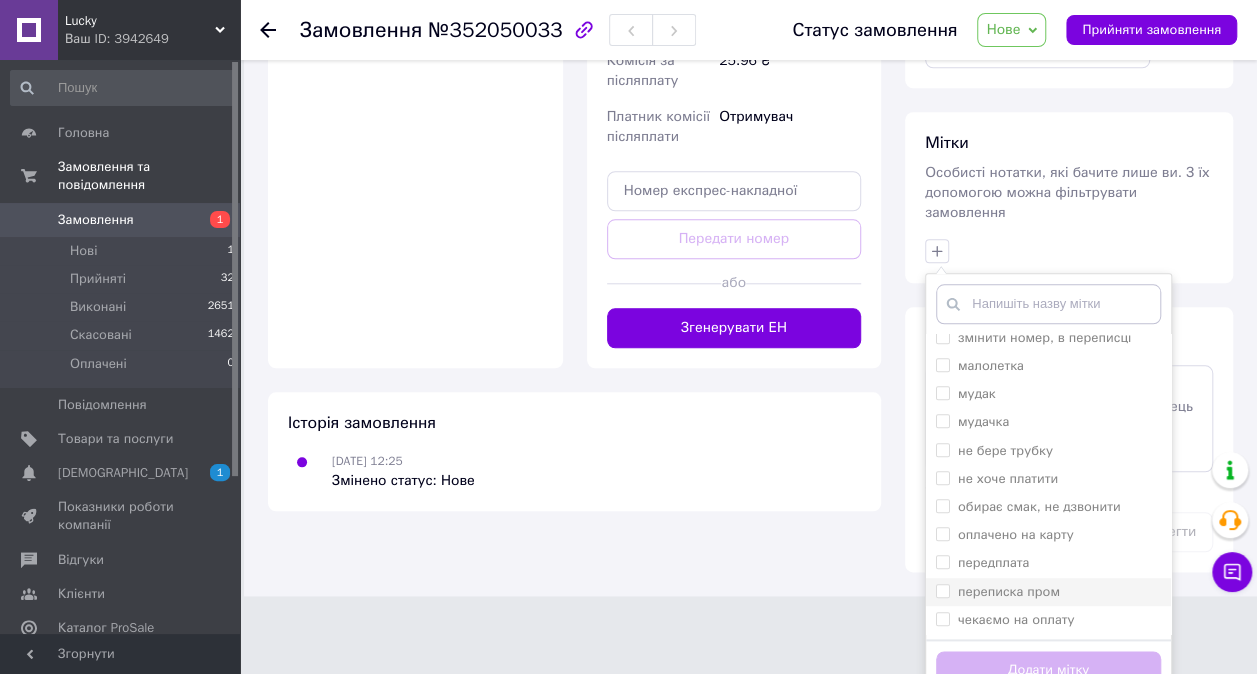 click on "переписка пром" at bounding box center [1009, 591] 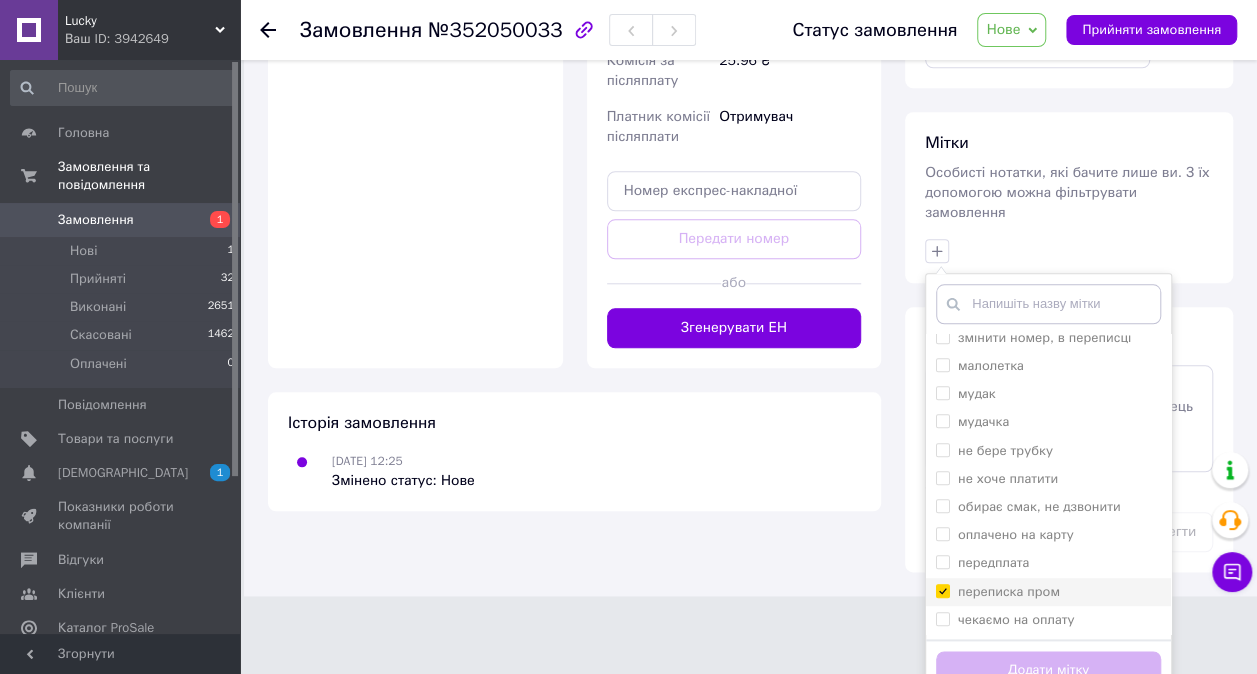 checkbox on "true" 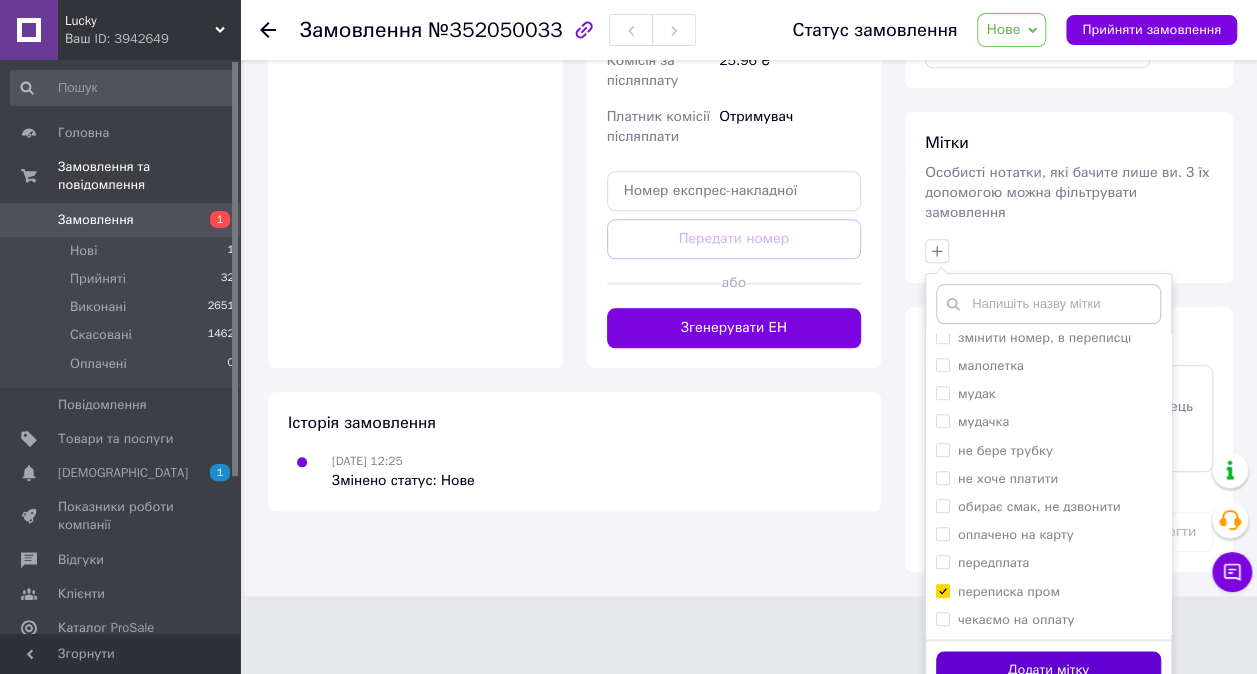 click on "Додати мітку" at bounding box center [1048, 670] 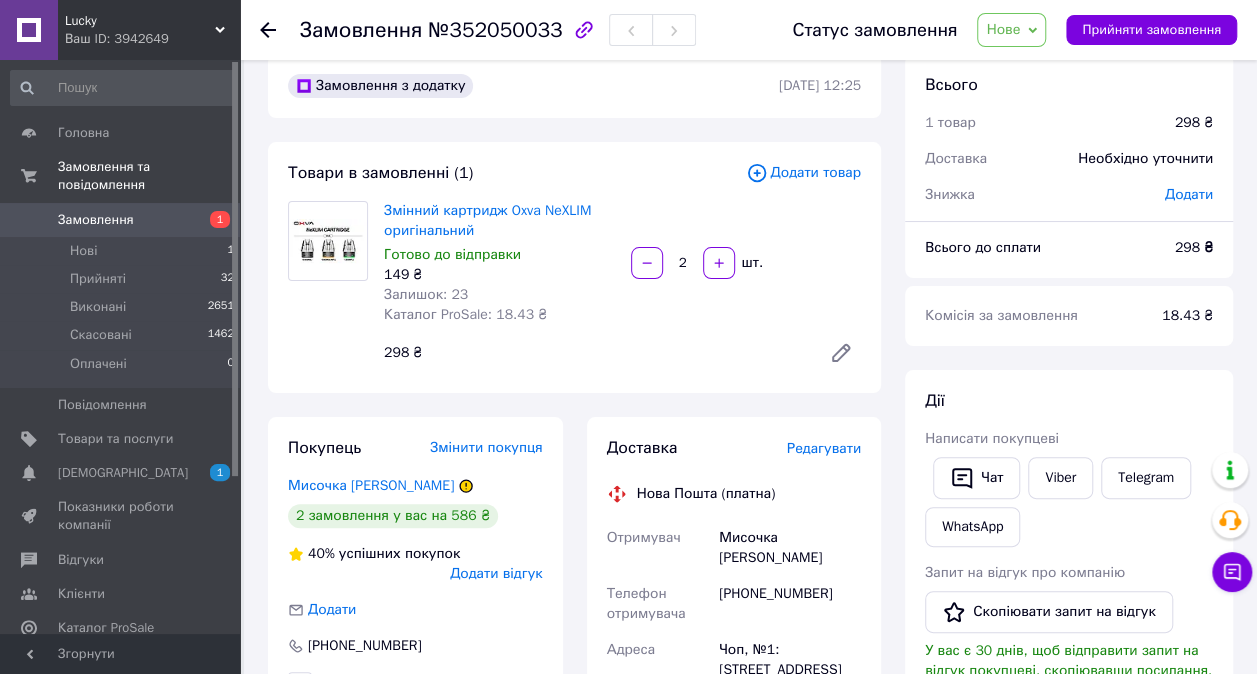 scroll, scrollTop: 0, scrollLeft: 0, axis: both 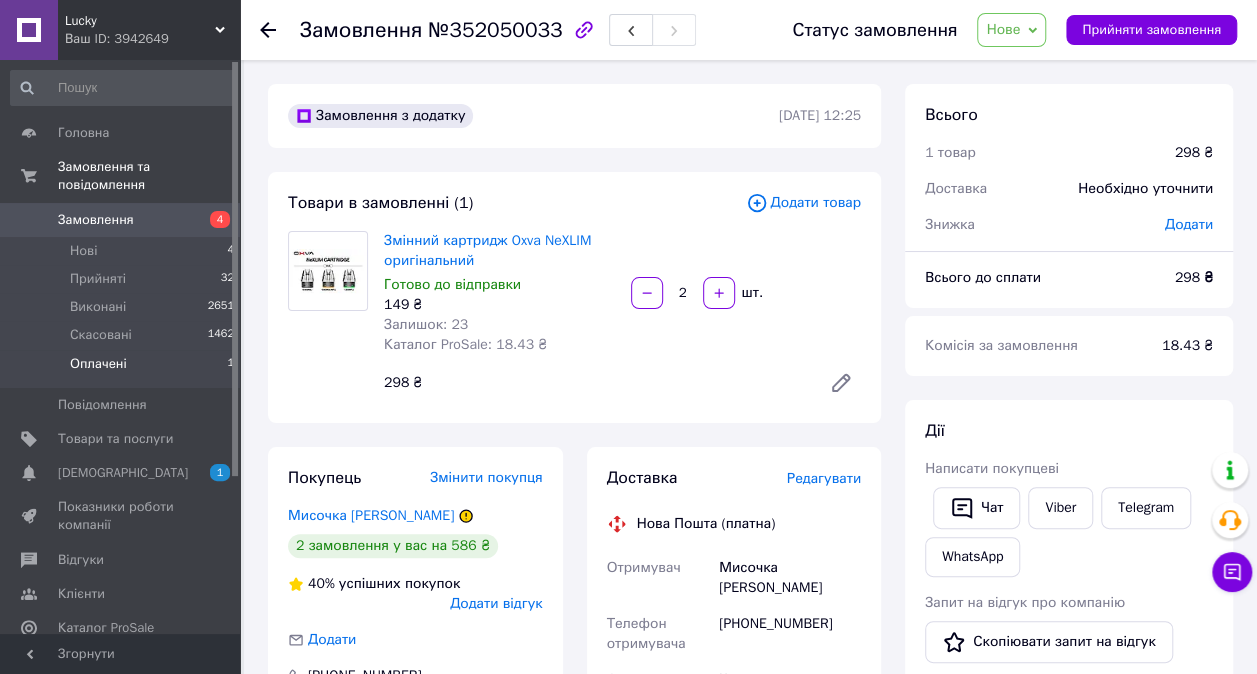 click on "Оплачені" at bounding box center (98, 364) 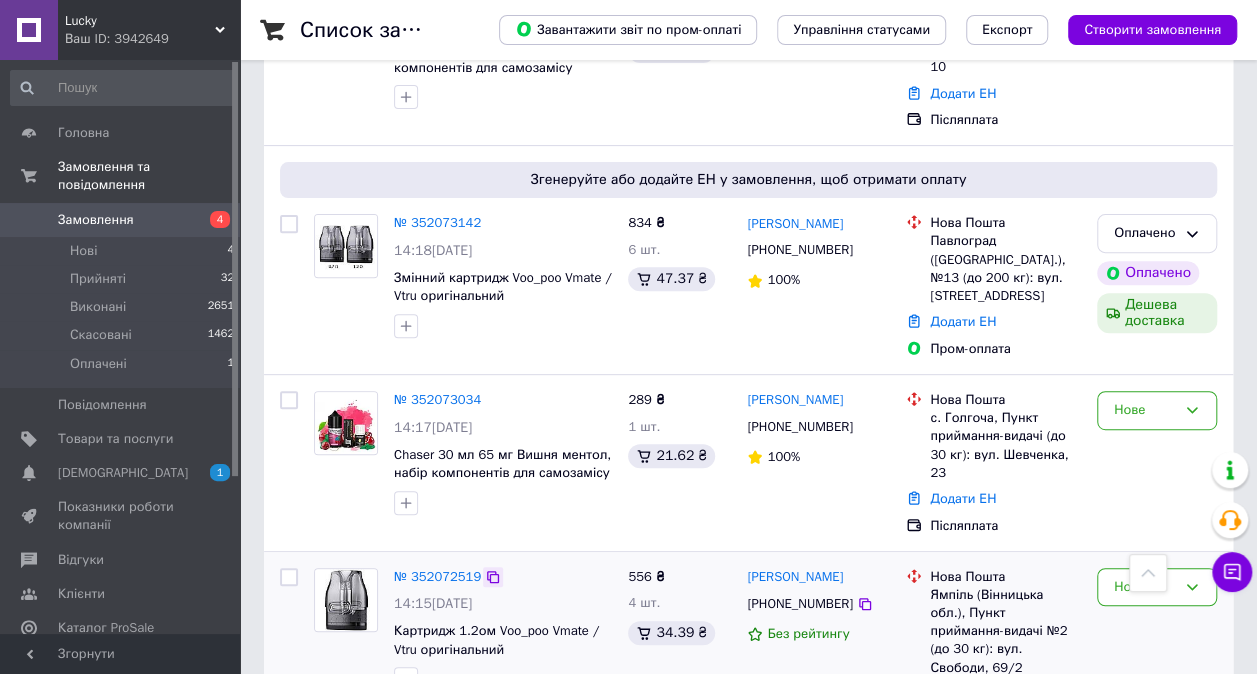 scroll, scrollTop: 200, scrollLeft: 0, axis: vertical 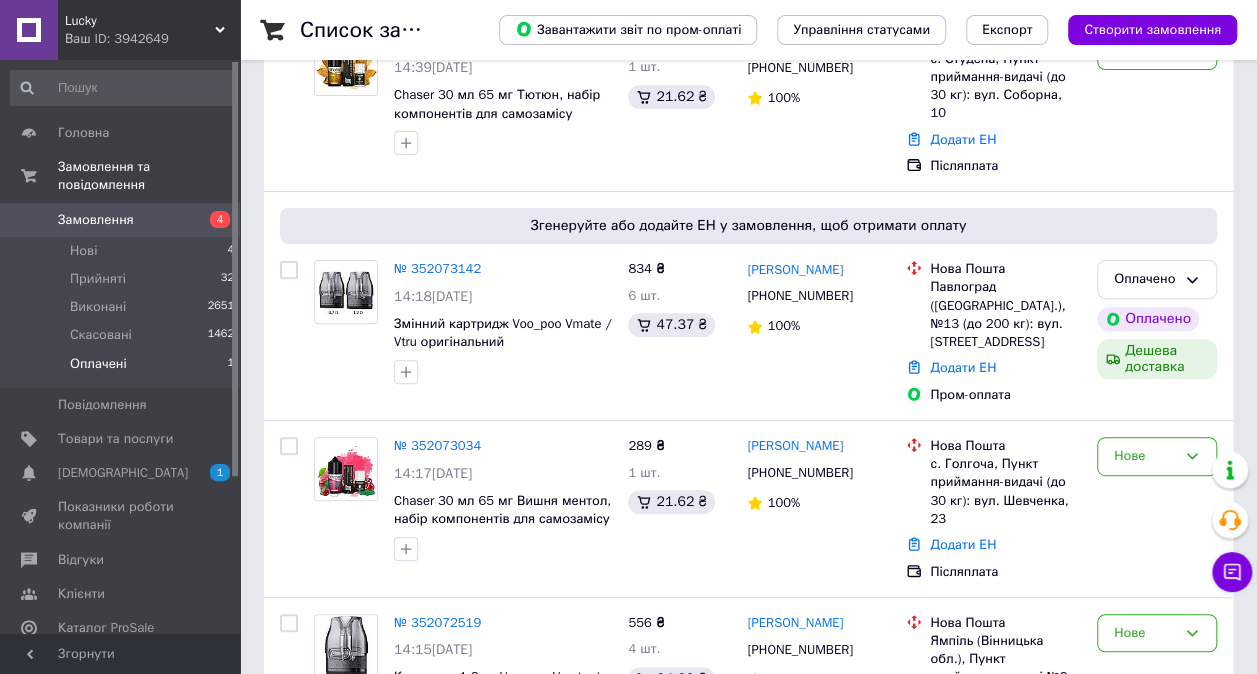 click on "Оплачені" at bounding box center [98, 364] 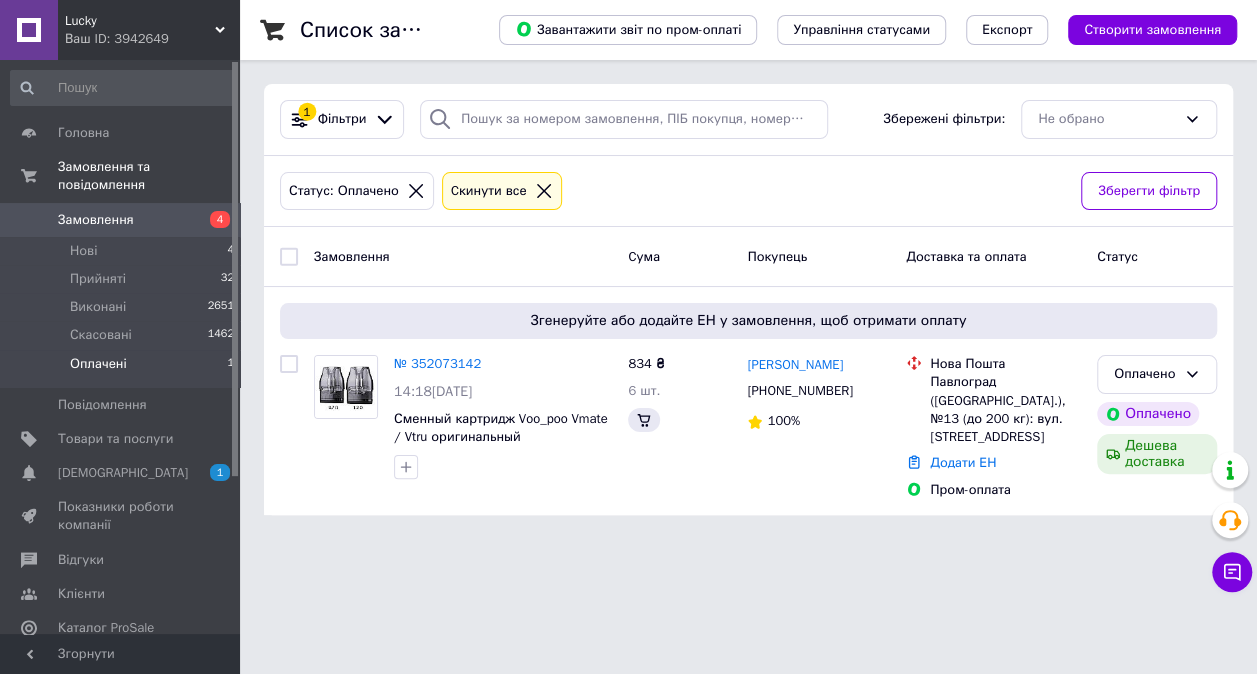 scroll, scrollTop: 0, scrollLeft: 0, axis: both 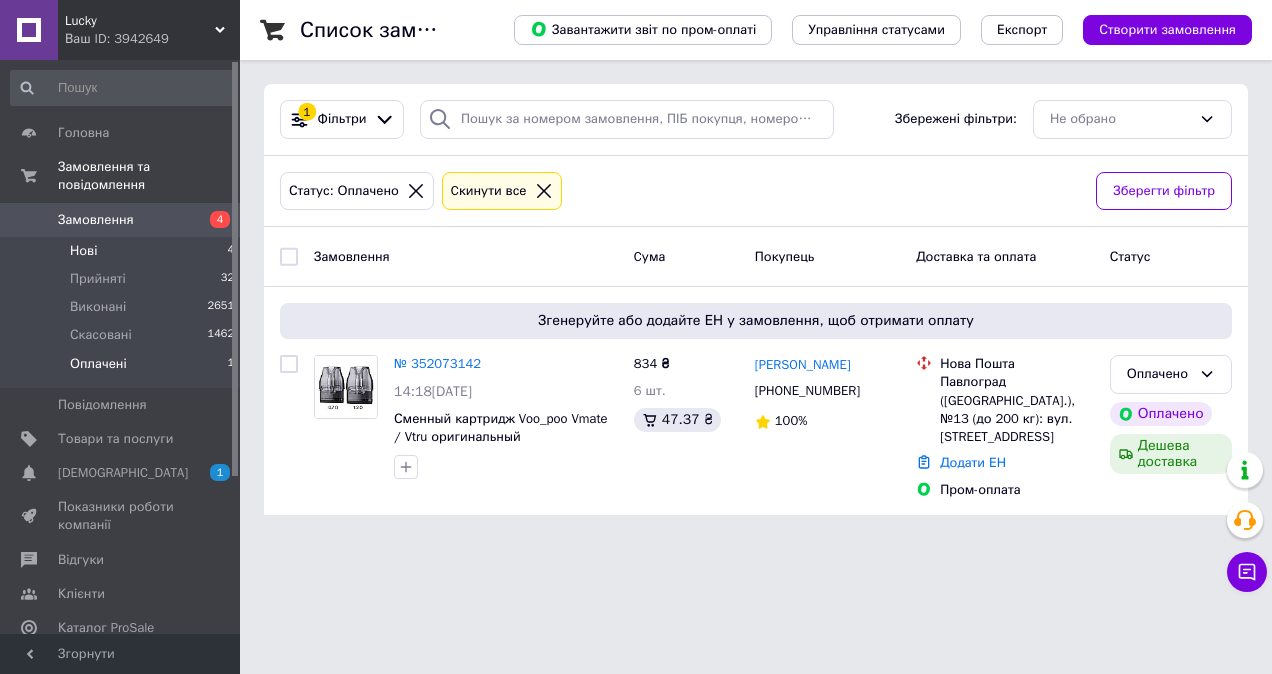 click on "Нові 4" at bounding box center [123, 251] 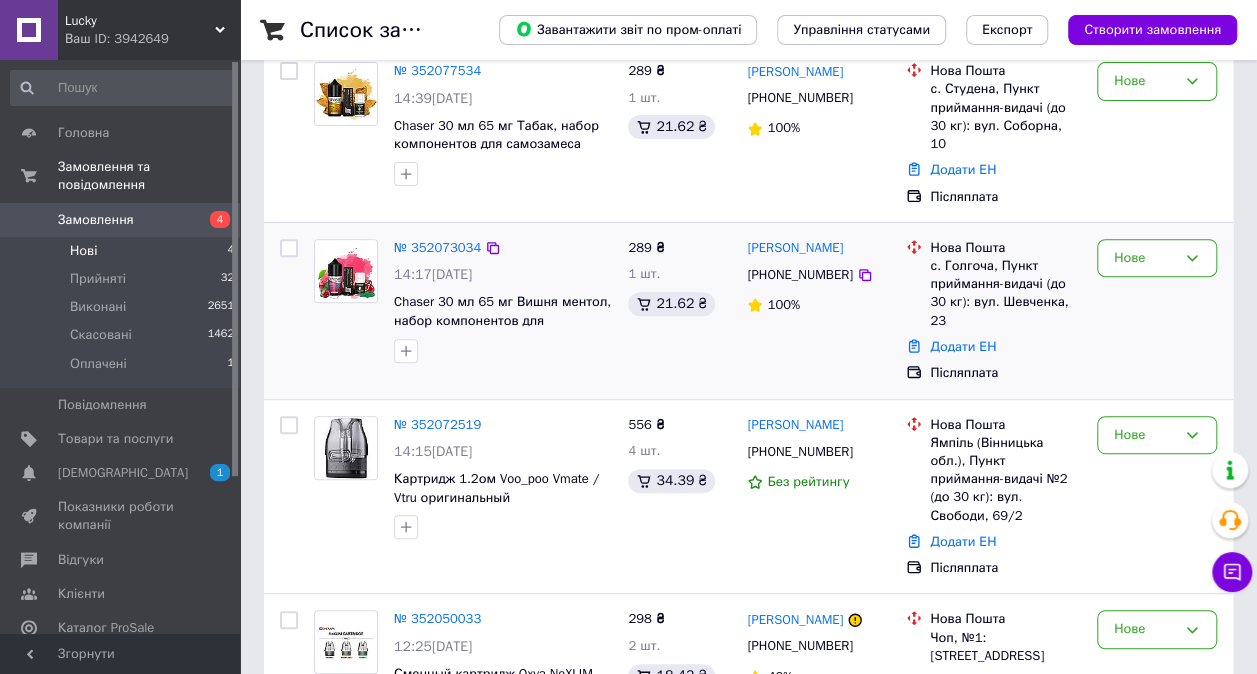 scroll, scrollTop: 284, scrollLeft: 0, axis: vertical 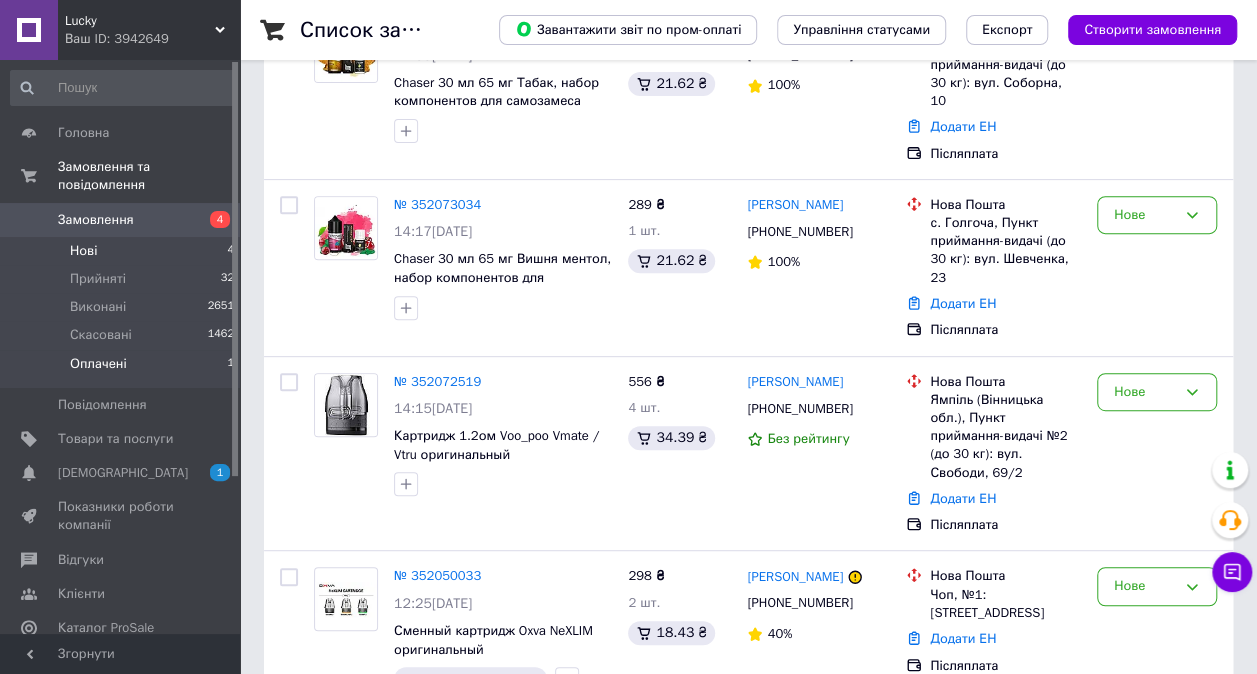 click on "Оплачені 1" at bounding box center (123, 369) 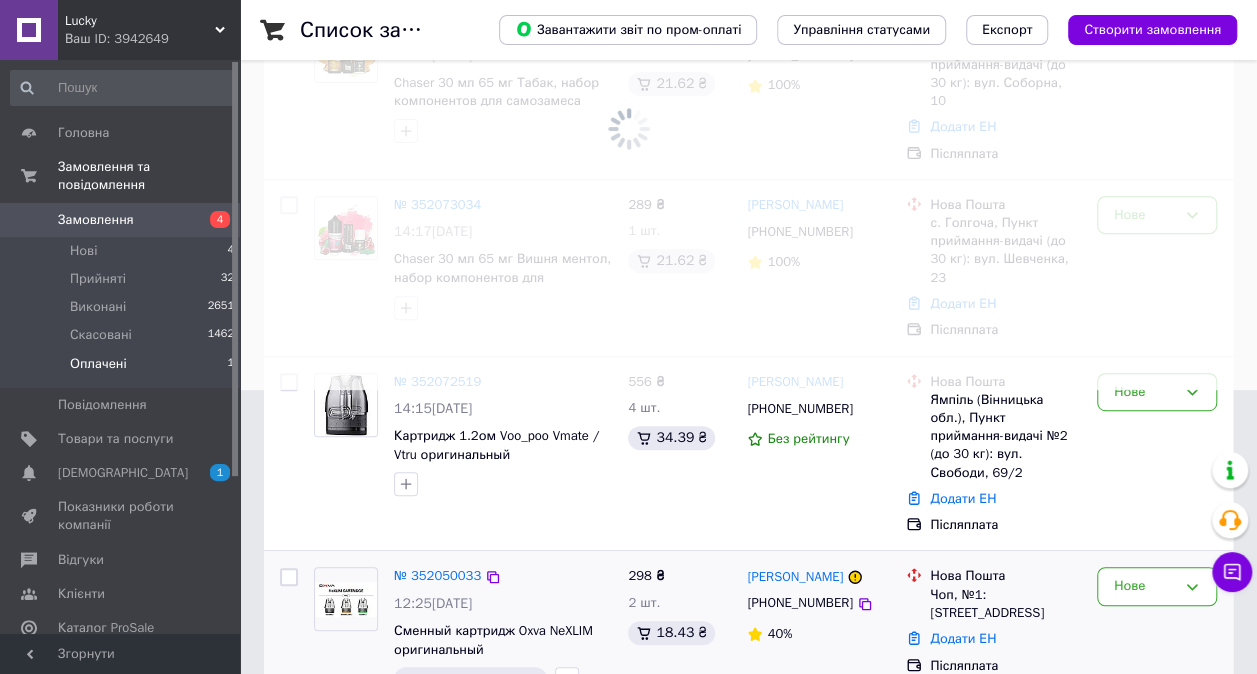 scroll, scrollTop: 0, scrollLeft: 0, axis: both 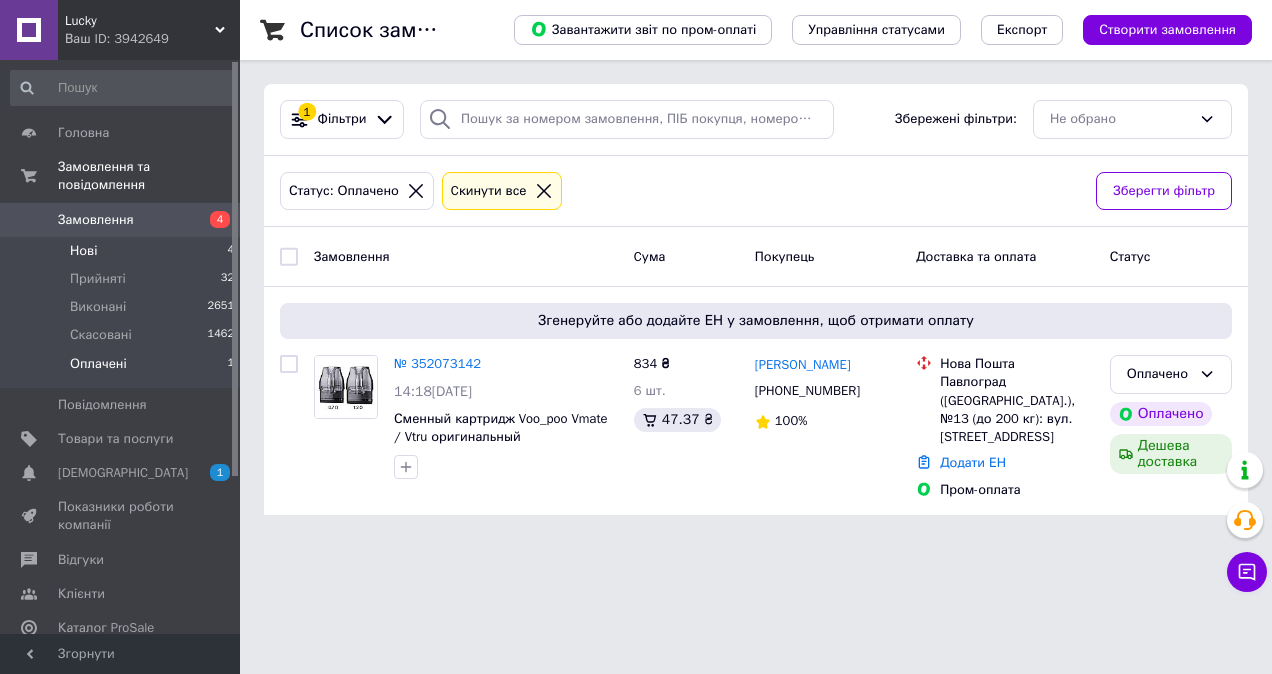 click on "Нові 4" at bounding box center (123, 251) 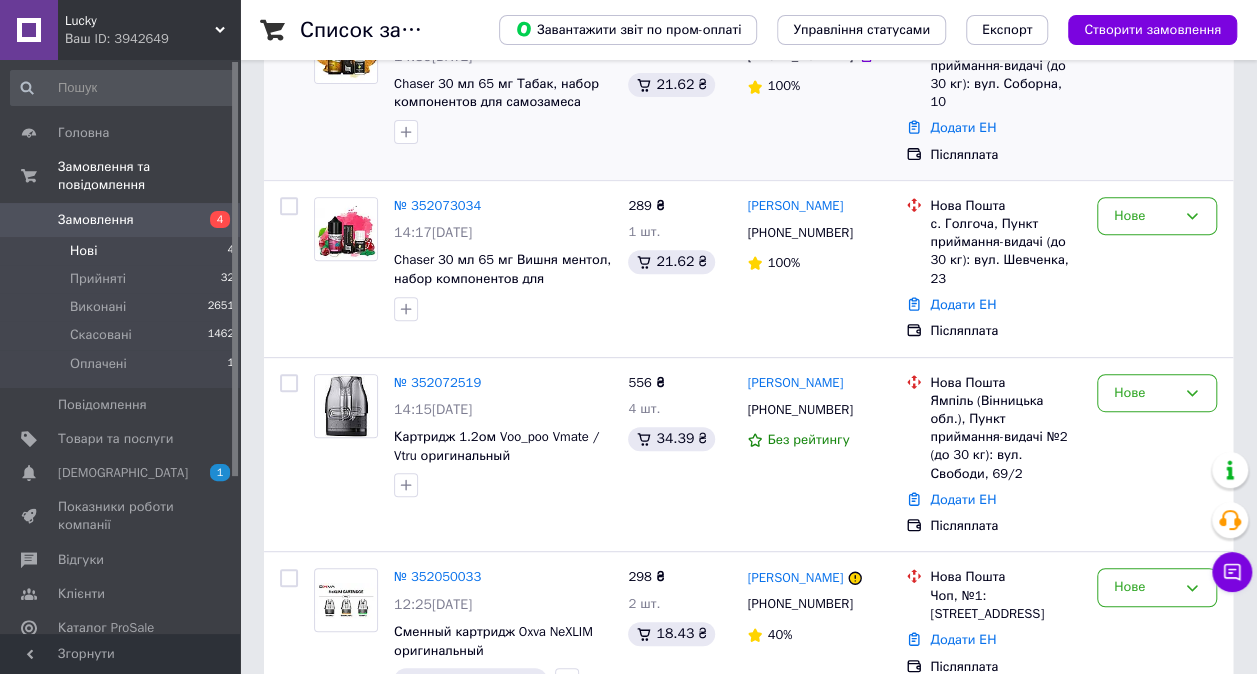 scroll, scrollTop: 284, scrollLeft: 0, axis: vertical 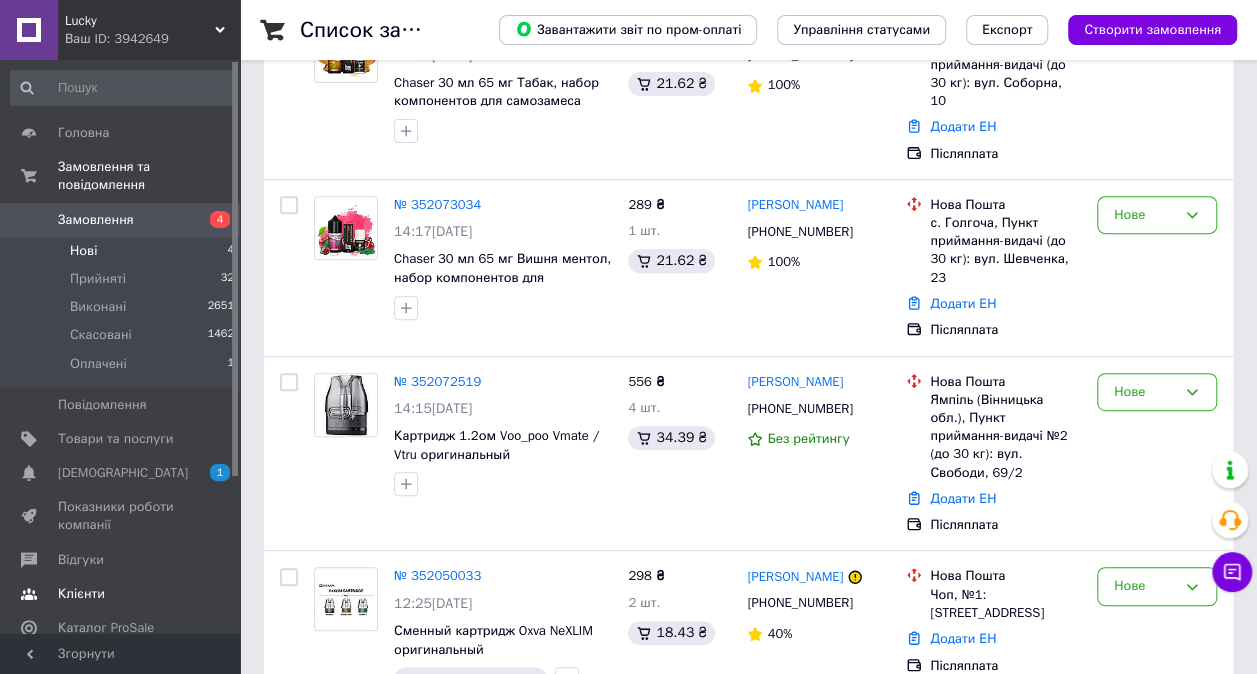 click on "Клієнти" at bounding box center (81, 594) 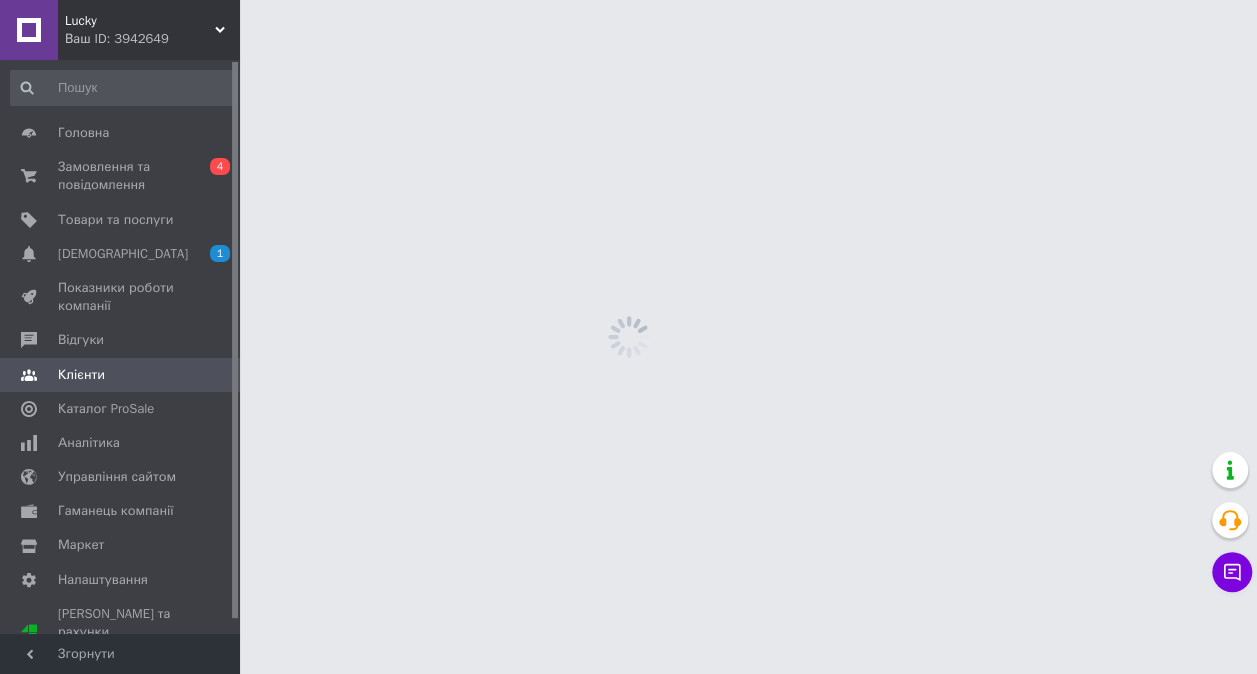 scroll, scrollTop: 0, scrollLeft: 0, axis: both 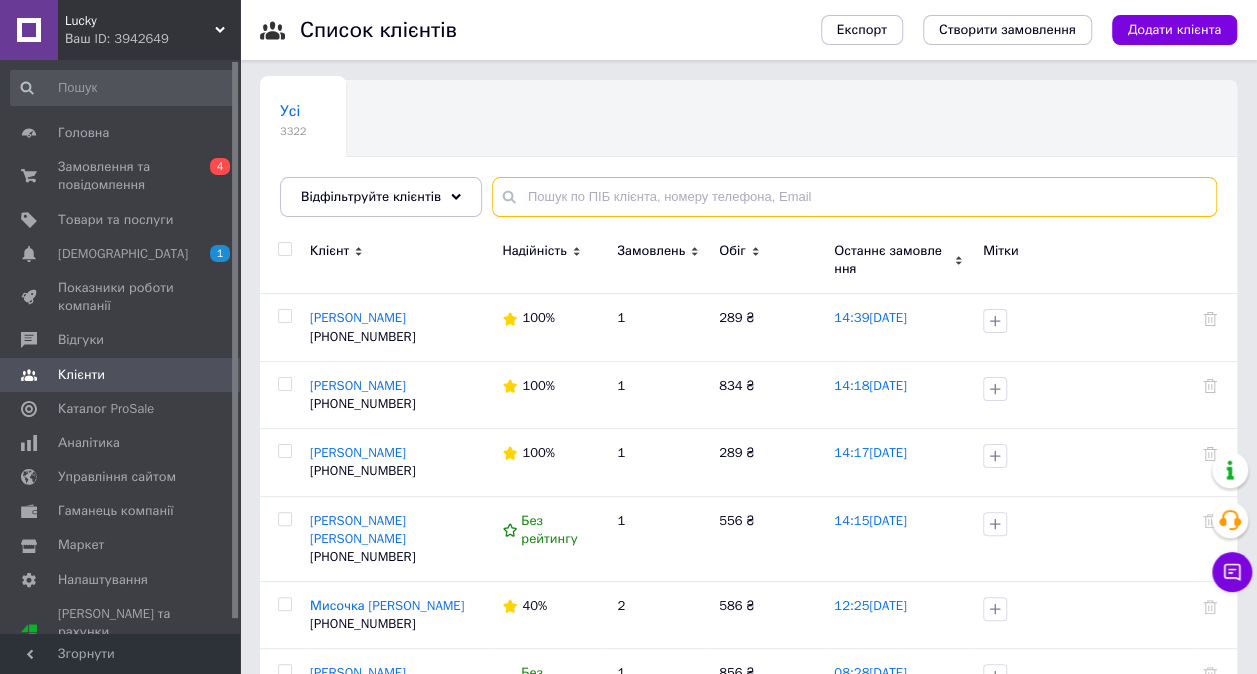 click at bounding box center (854, 197) 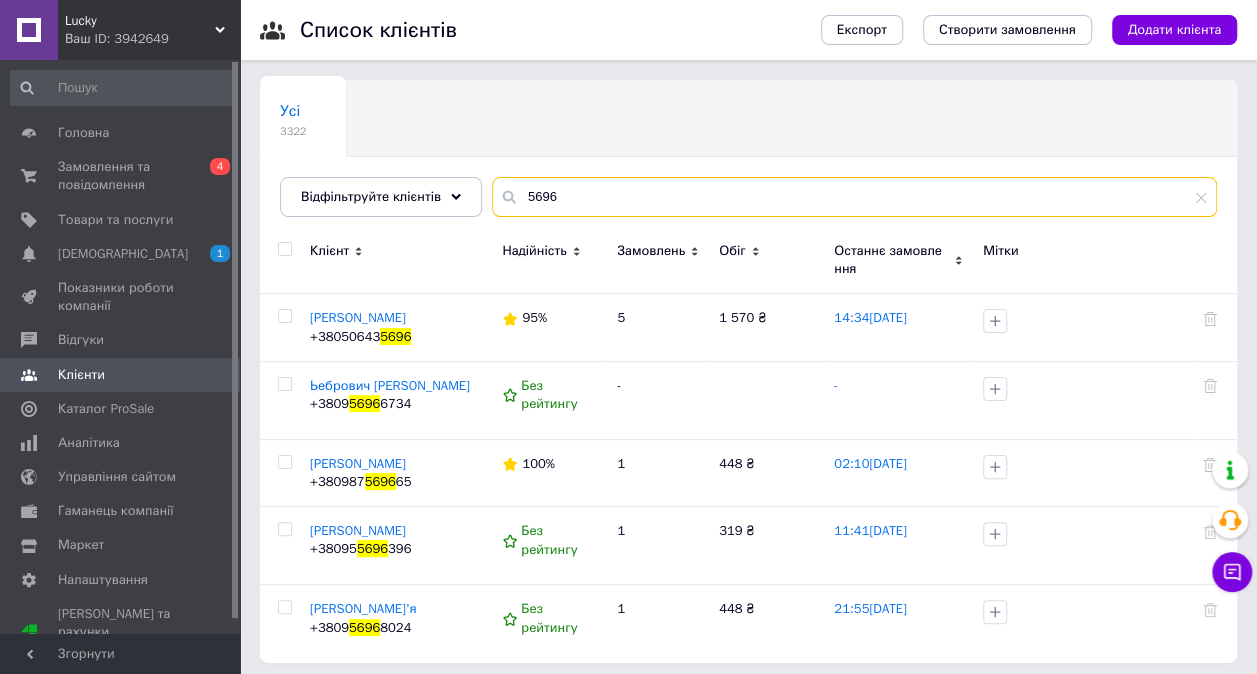 type on "5696" 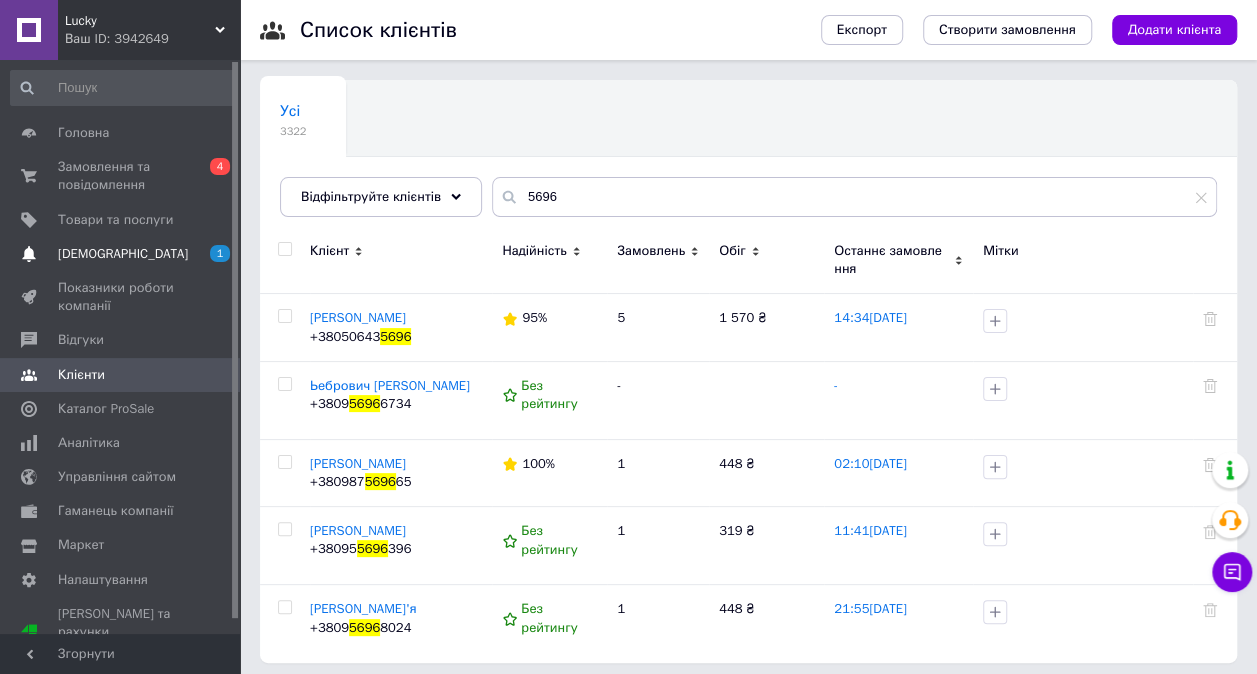 click on "[DEMOGRAPHIC_DATA]" at bounding box center [123, 254] 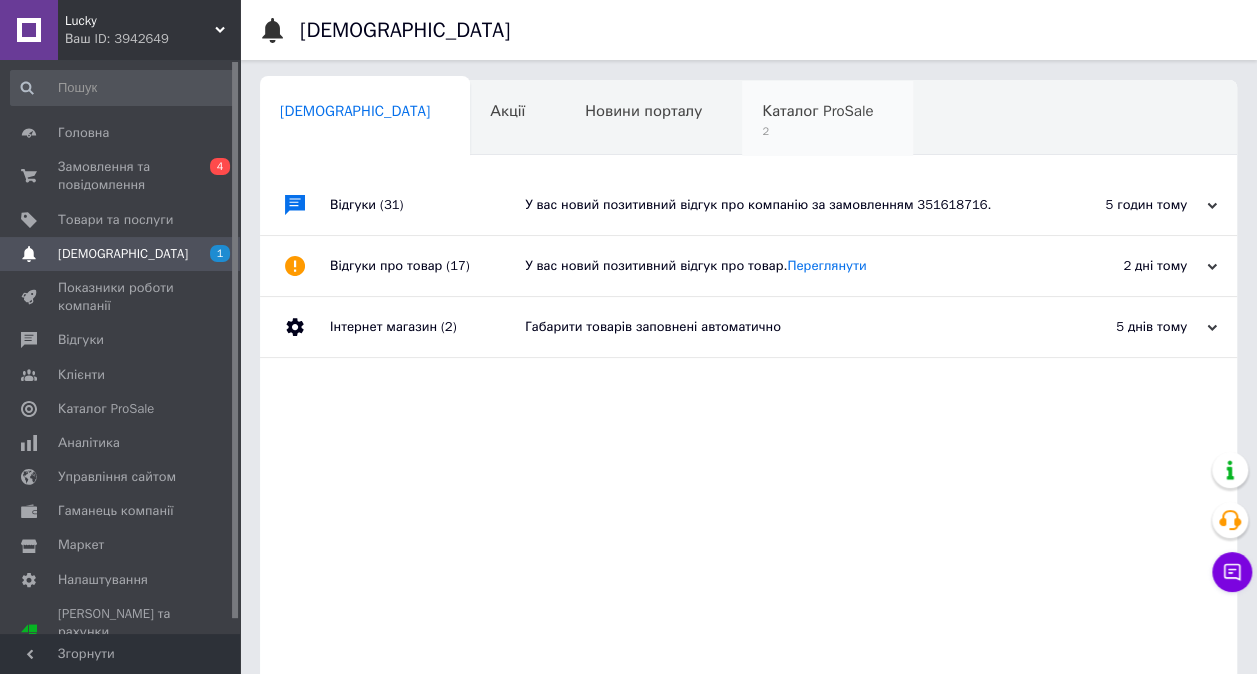 click on "2" at bounding box center [817, 131] 